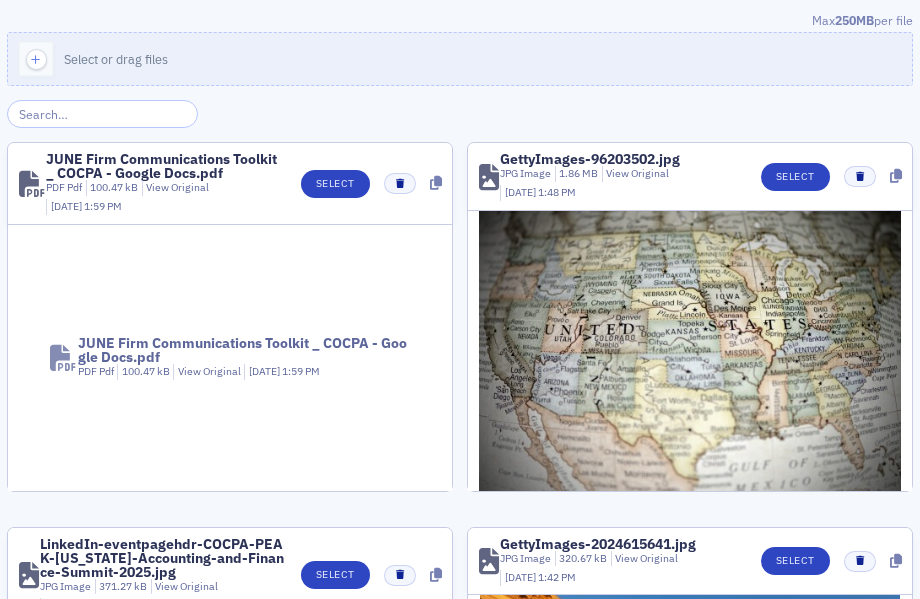scroll, scrollTop: 0, scrollLeft: 0, axis: both 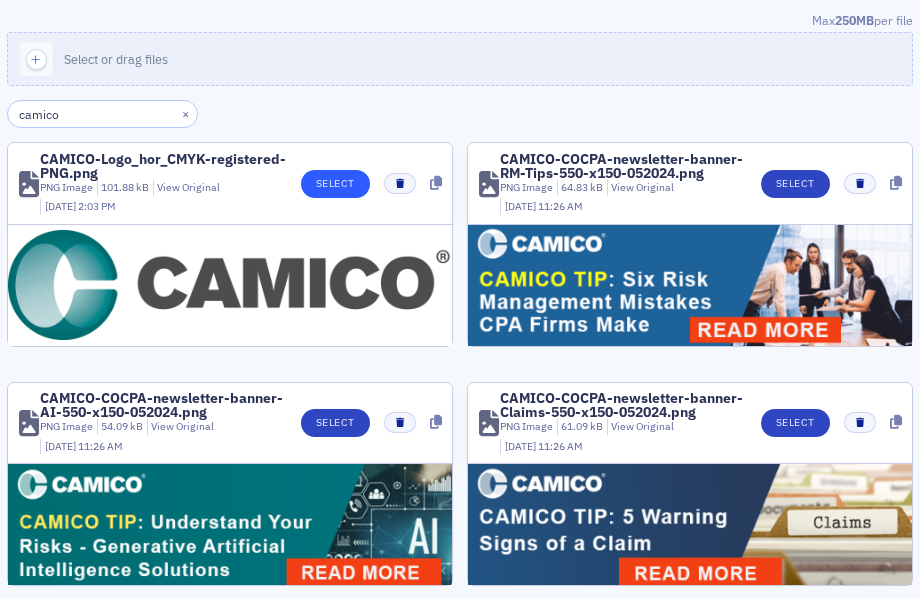 type on "camico" 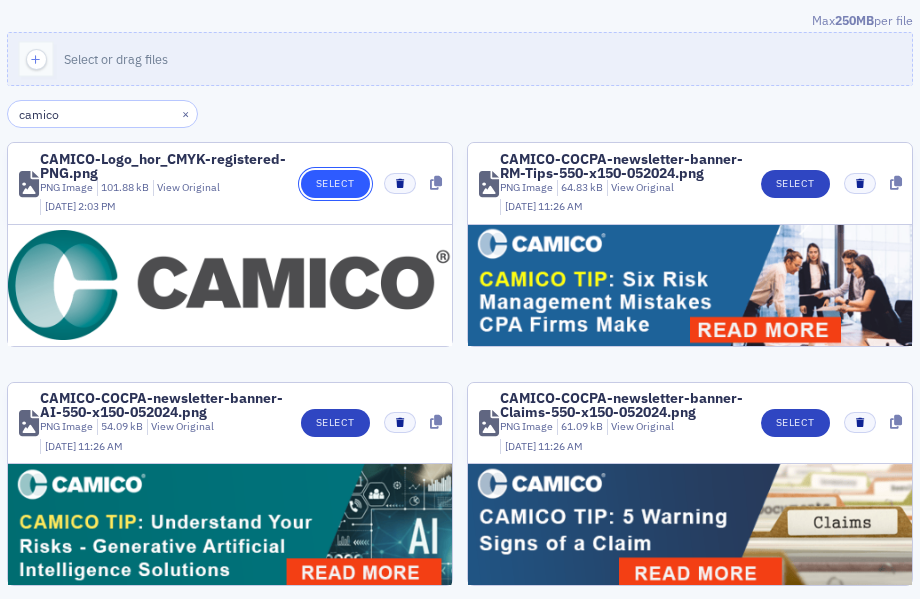 click on "Select" 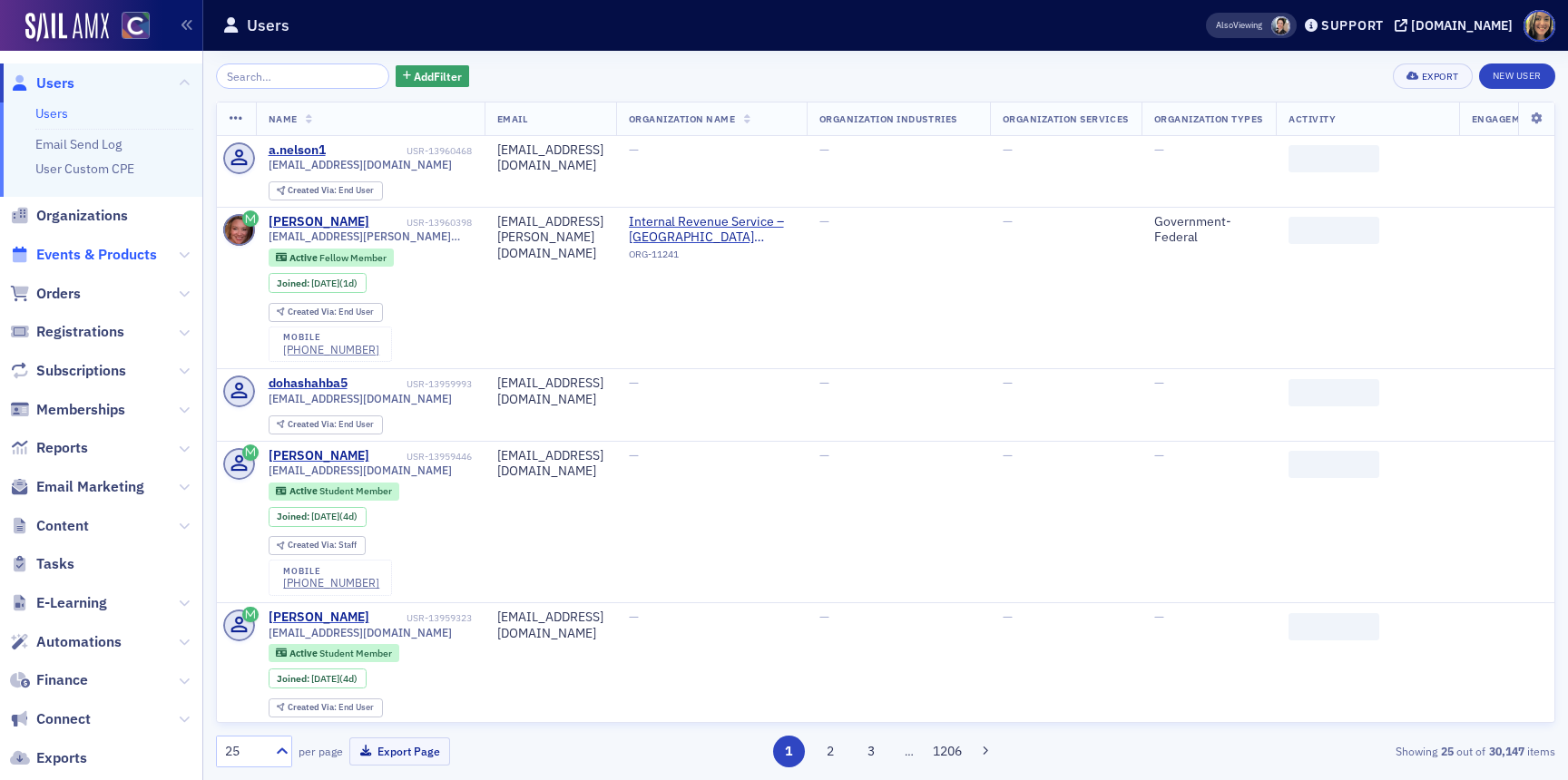 scroll, scrollTop: 0, scrollLeft: 0, axis: both 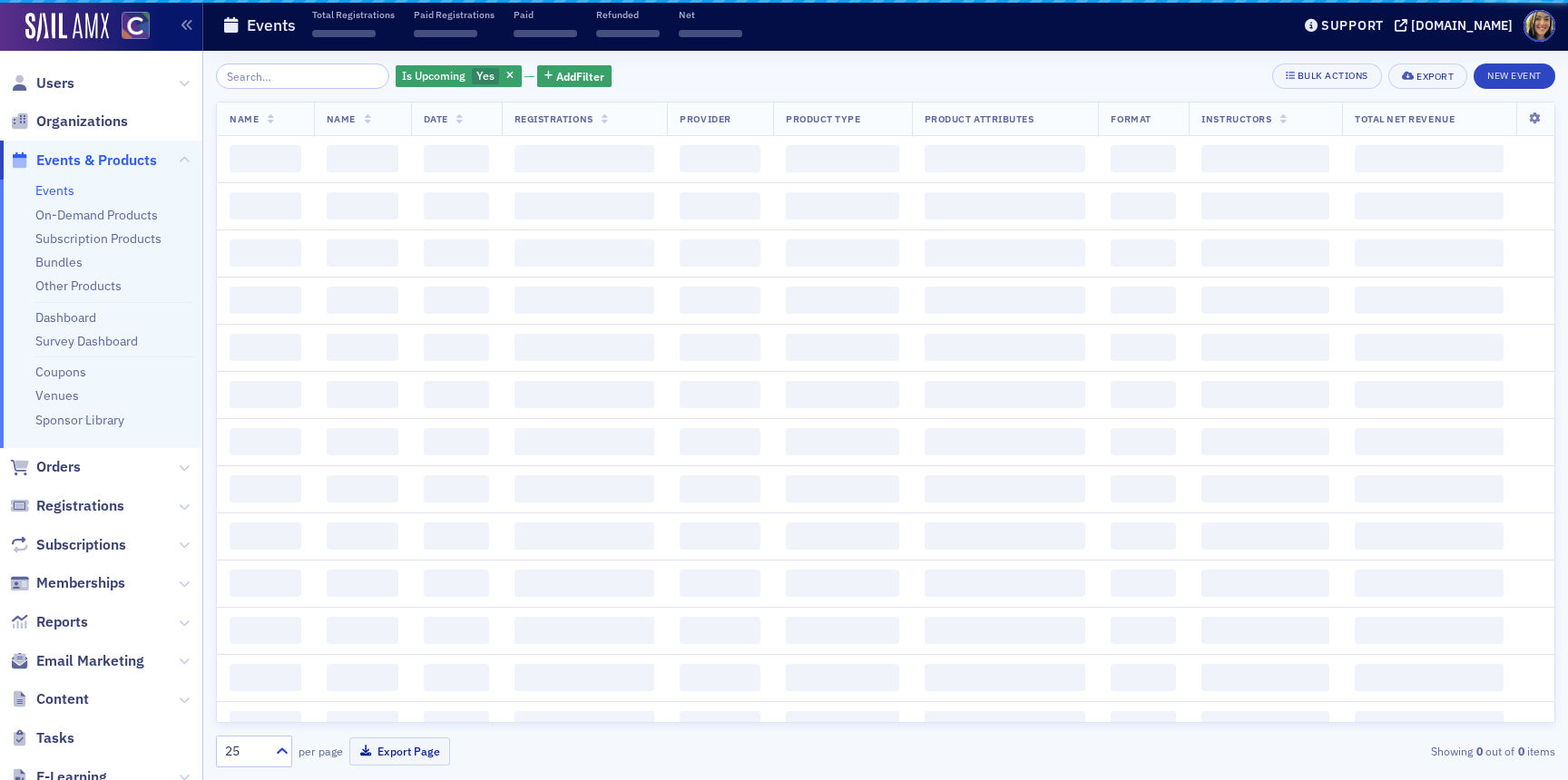 click 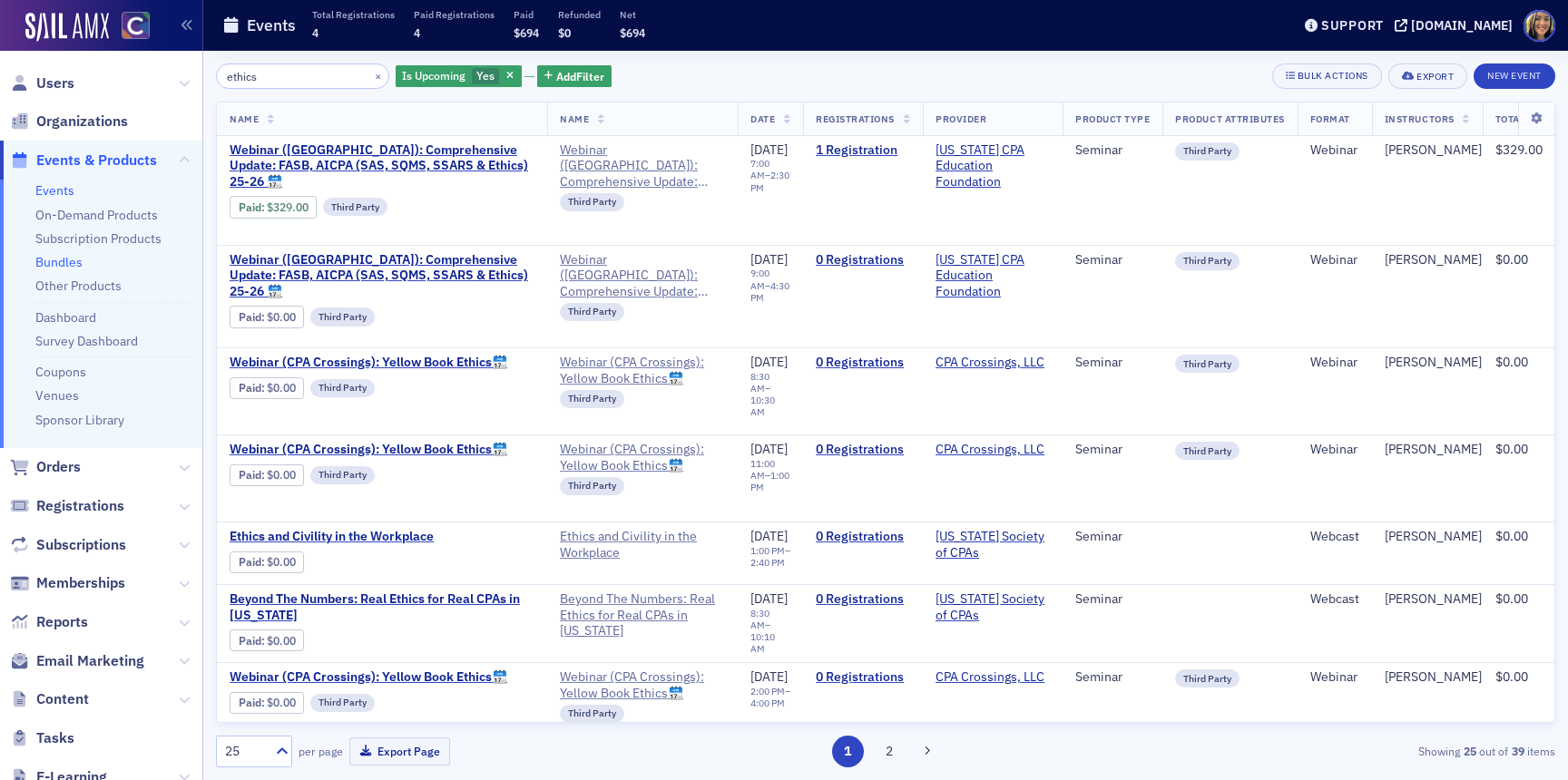 type on "ethics" 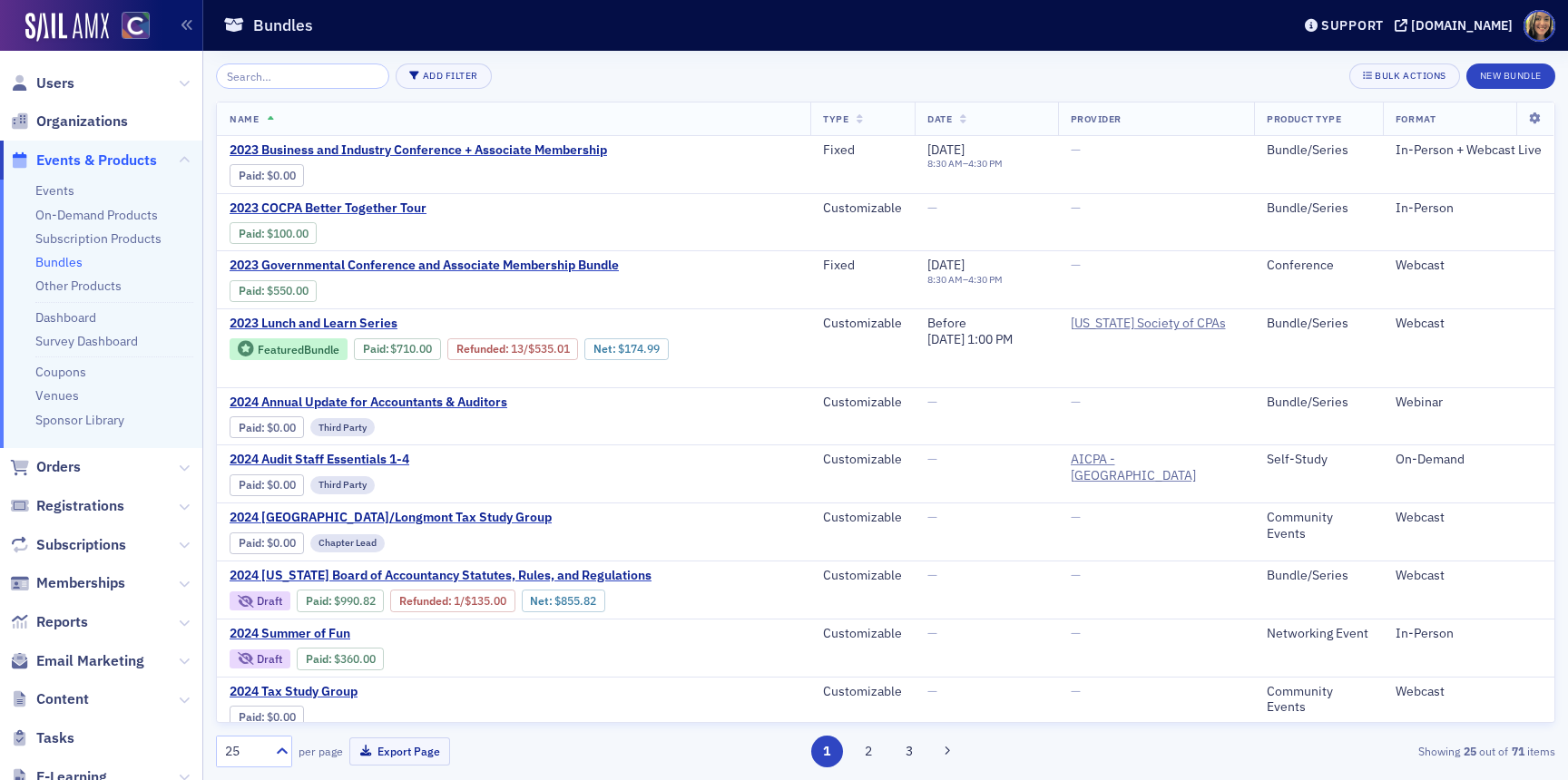 click 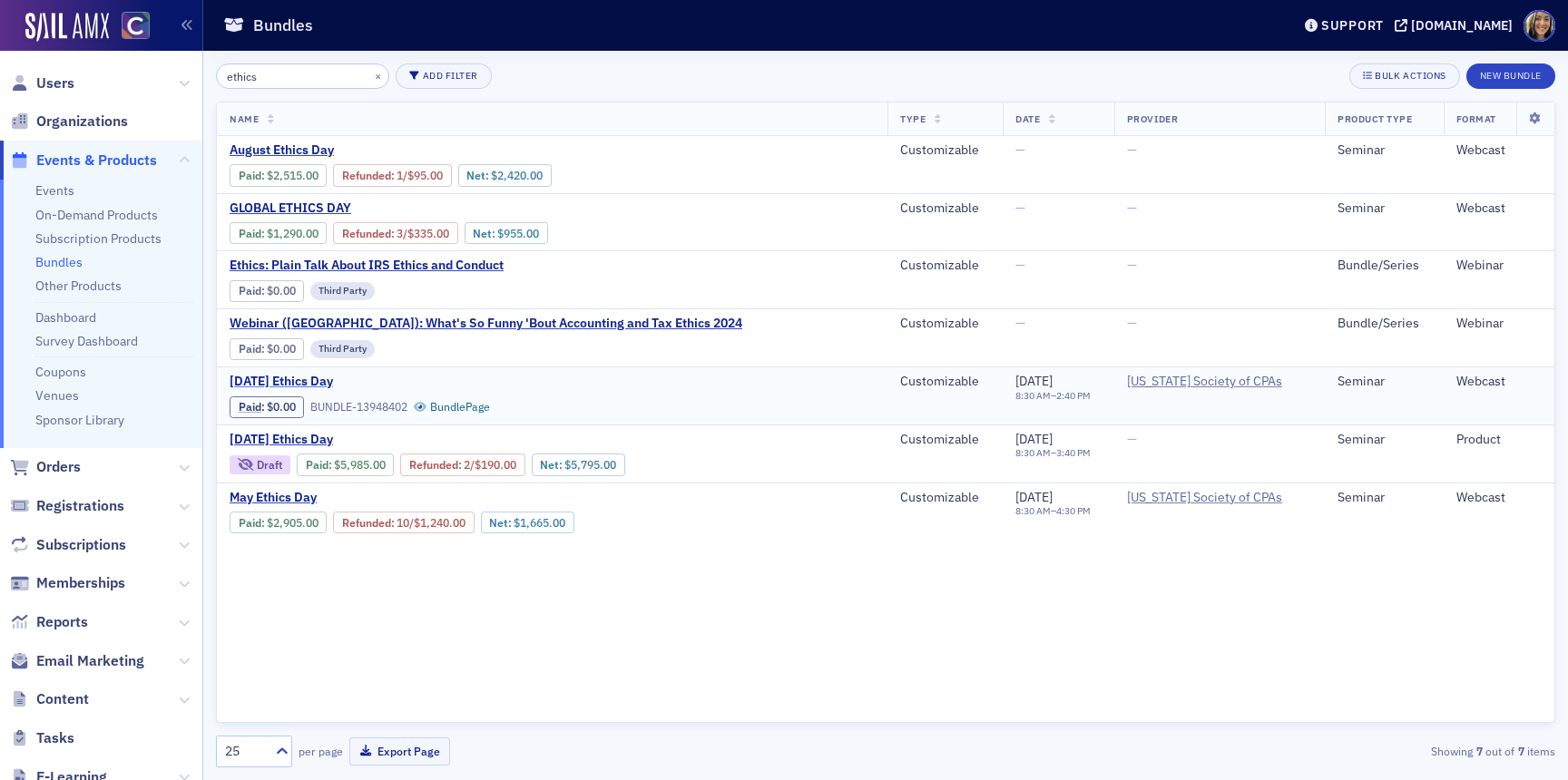 type on "ethics" 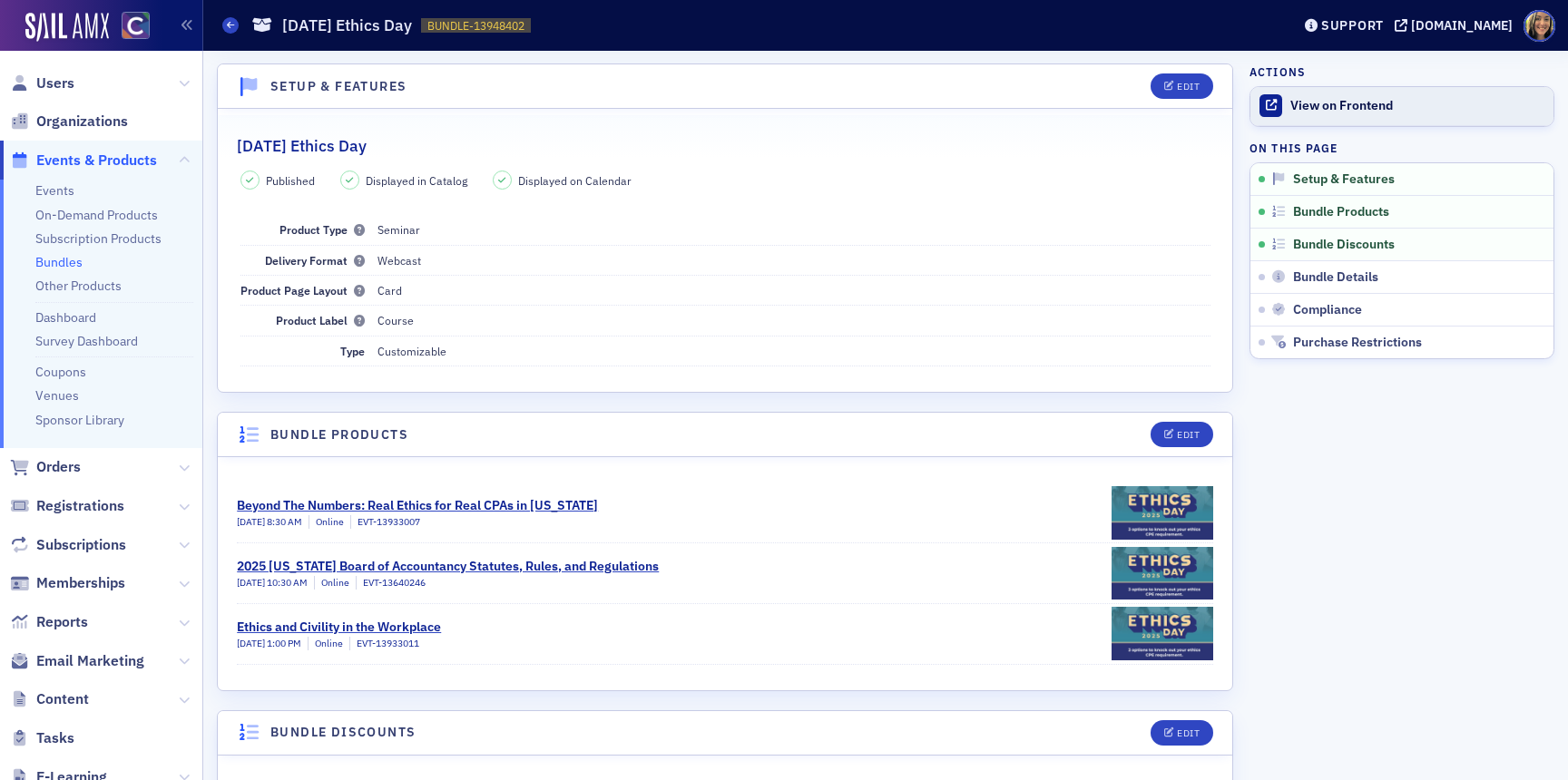 click on "View on Frontend" 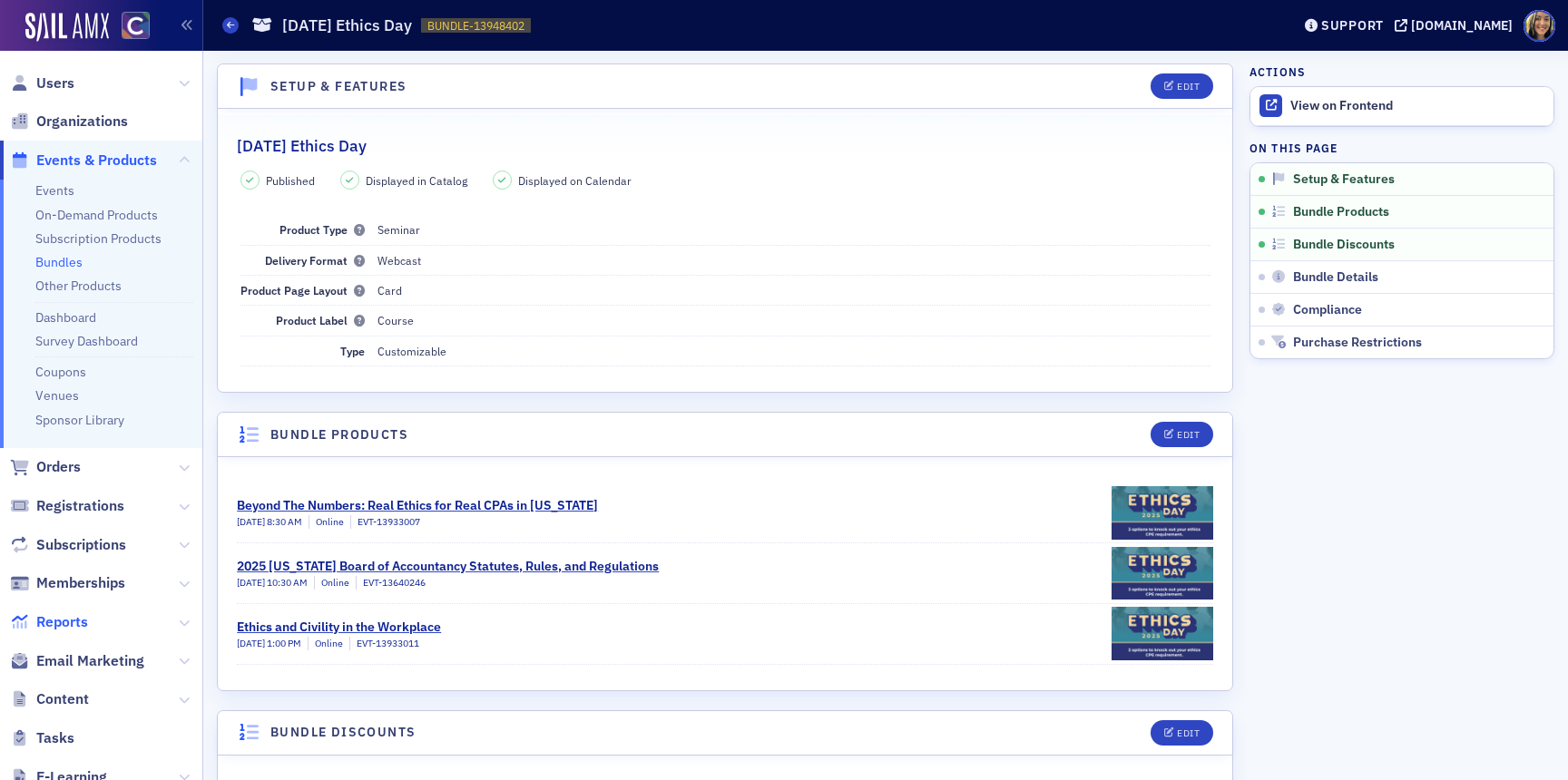 scroll, scrollTop: 248, scrollLeft: 0, axis: vertical 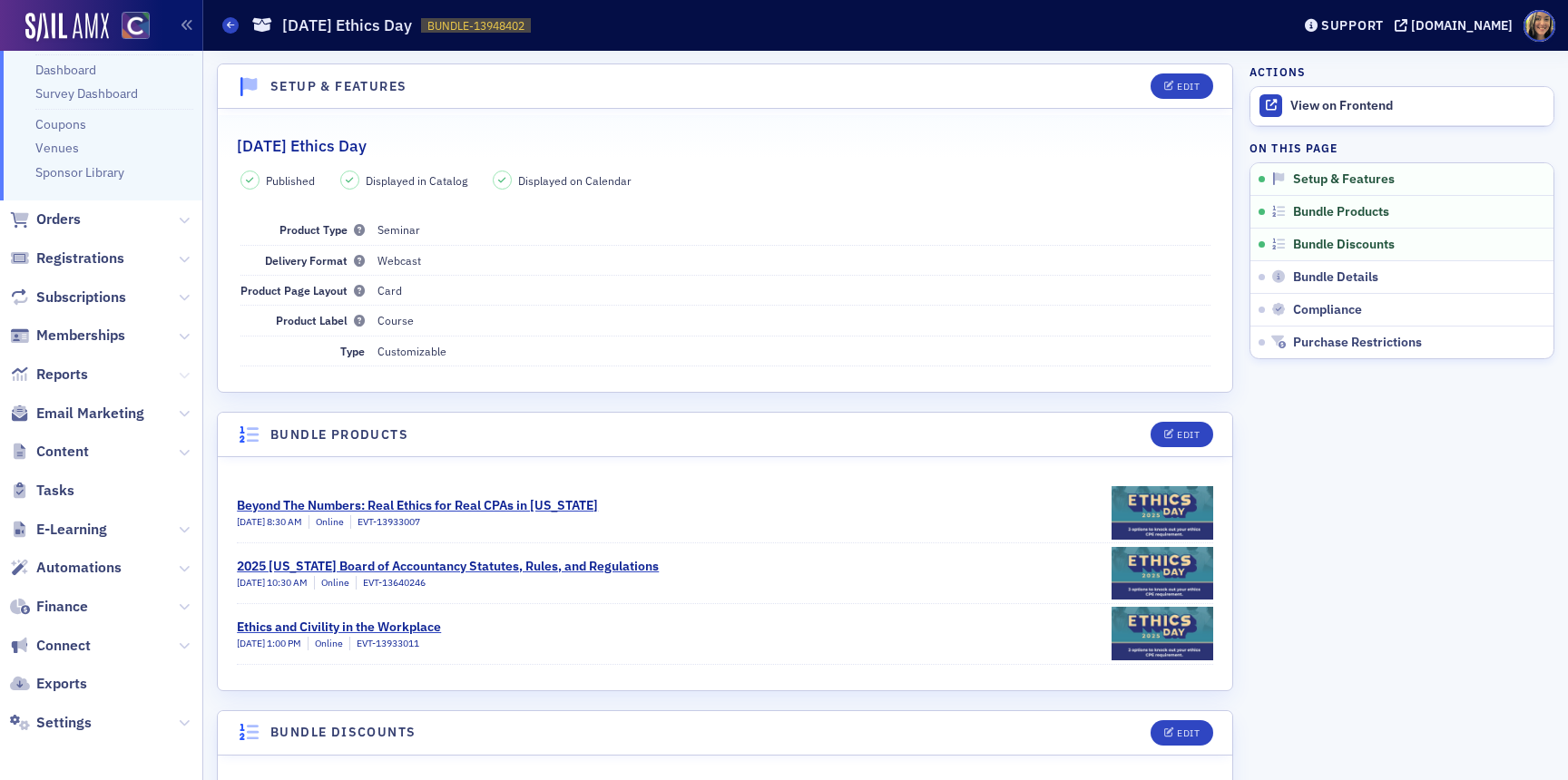 click 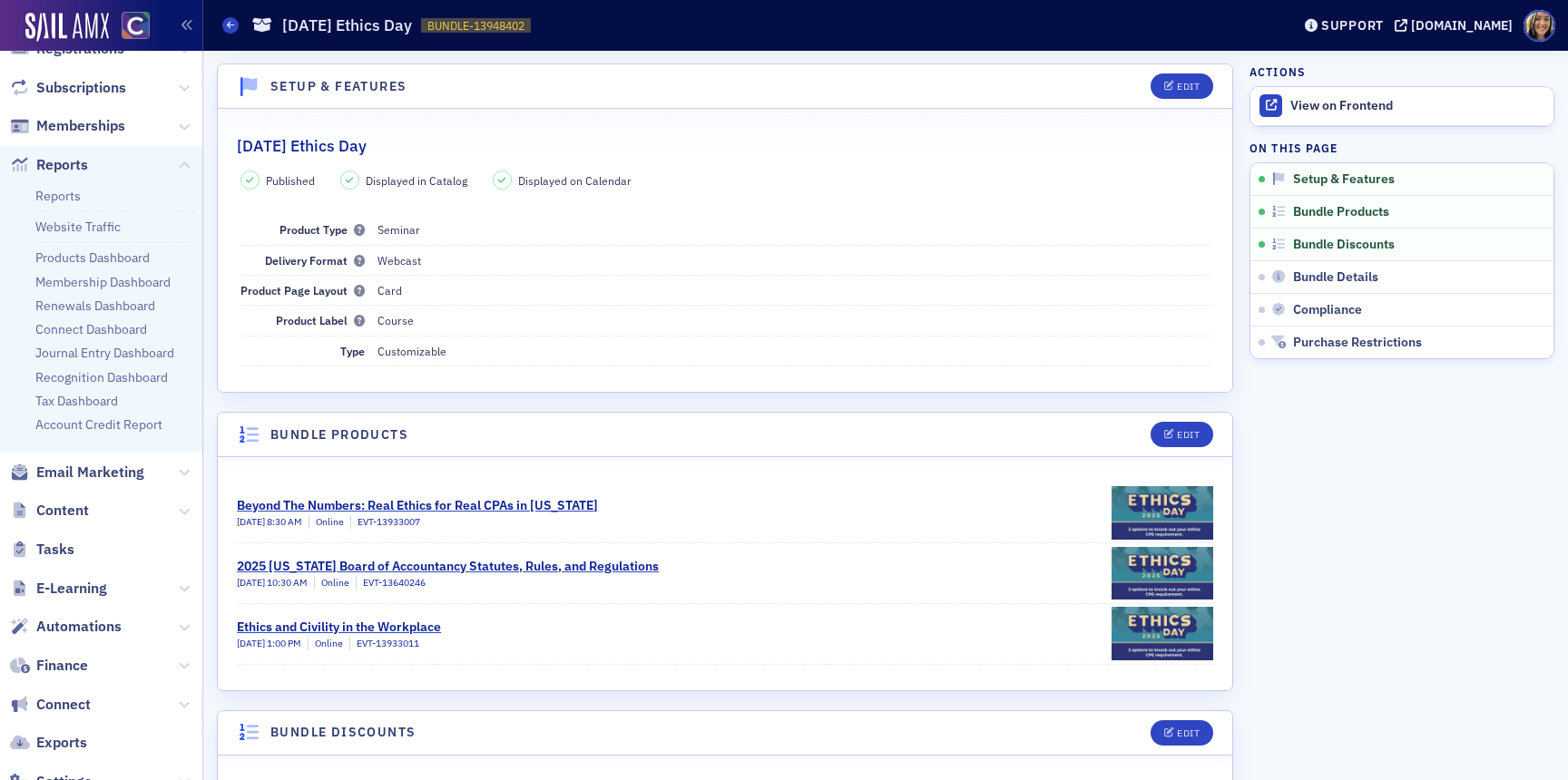 scroll, scrollTop: 472, scrollLeft: 0, axis: vertical 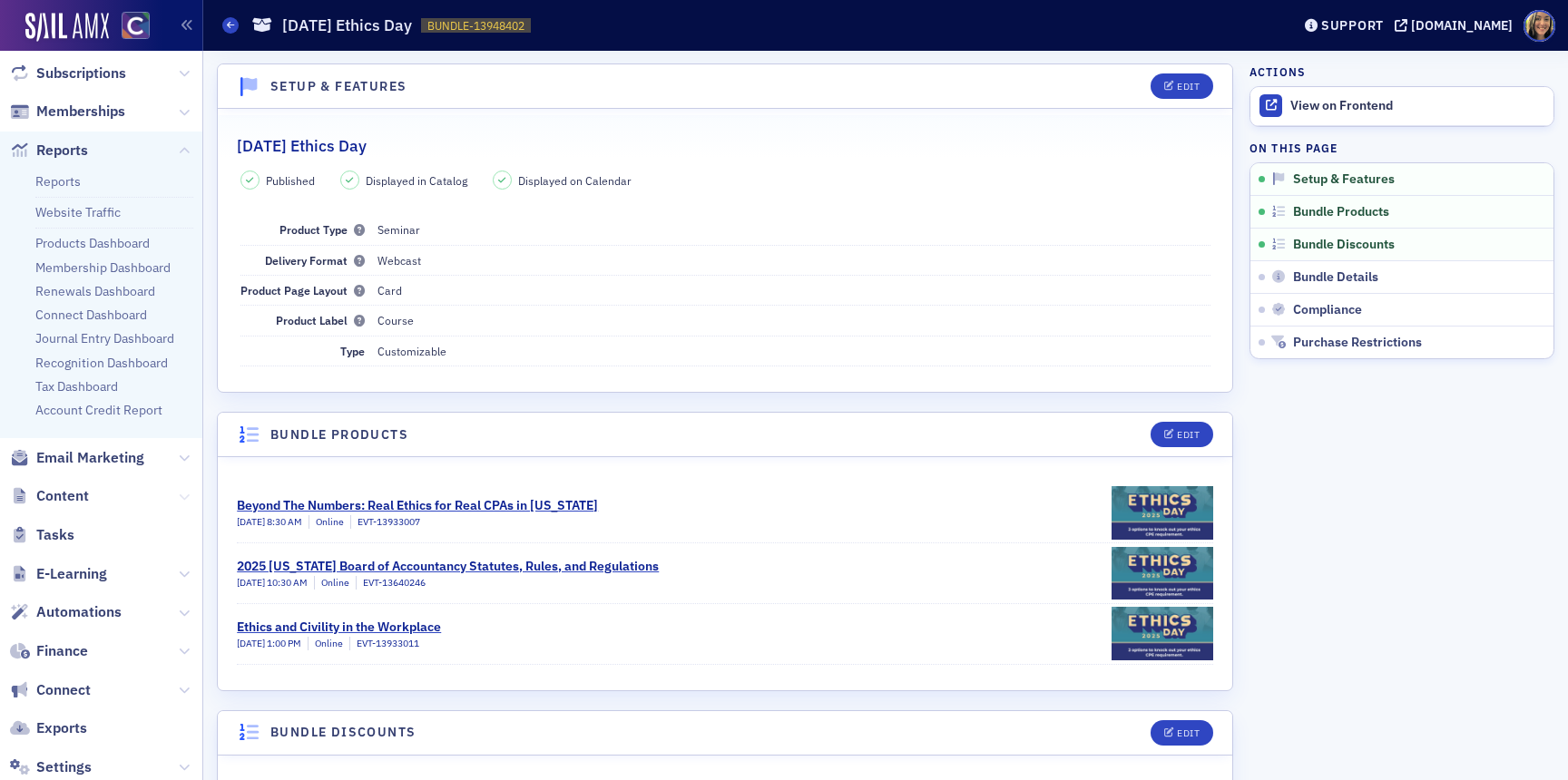 click 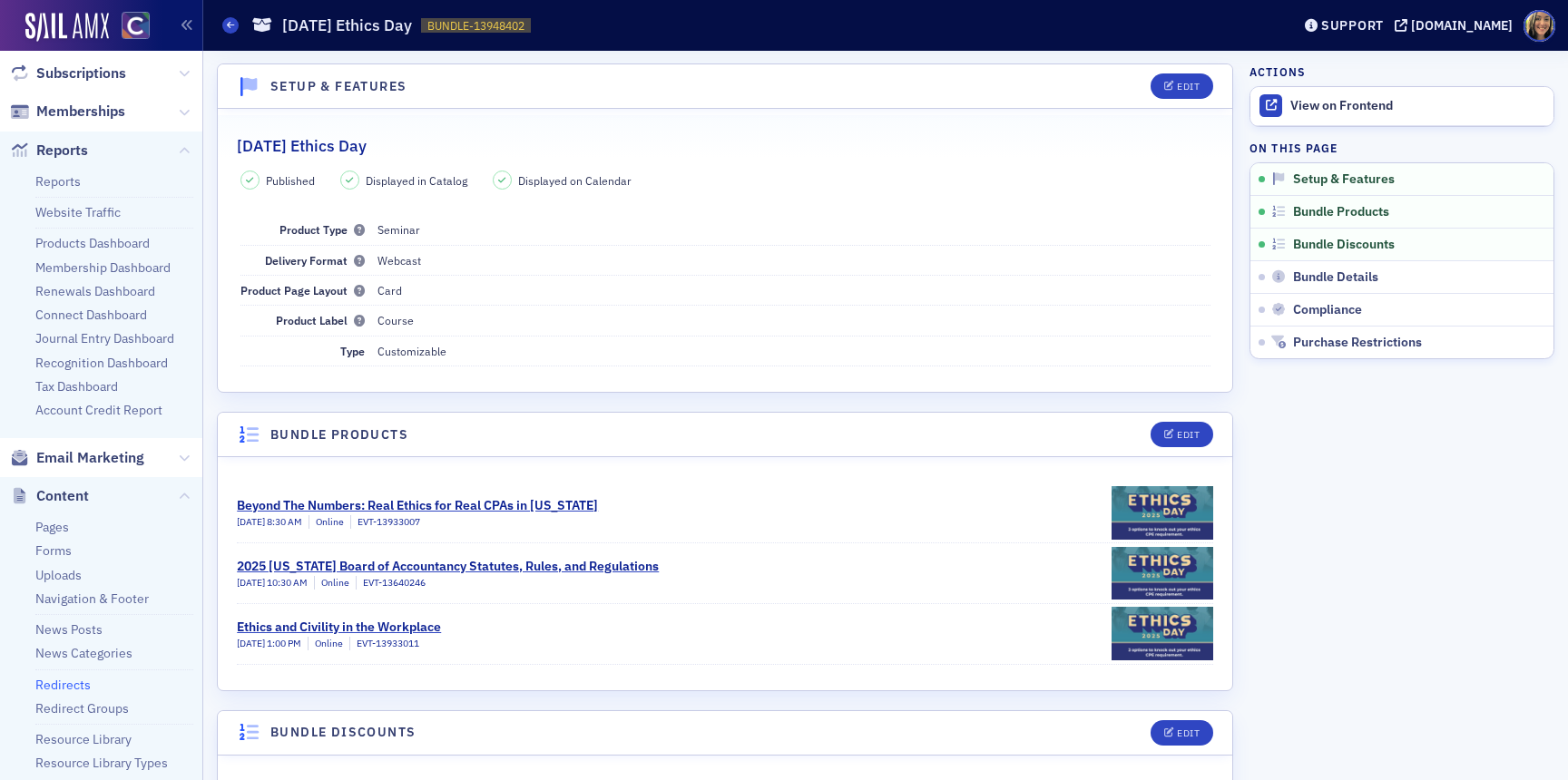 click on "Redirects" 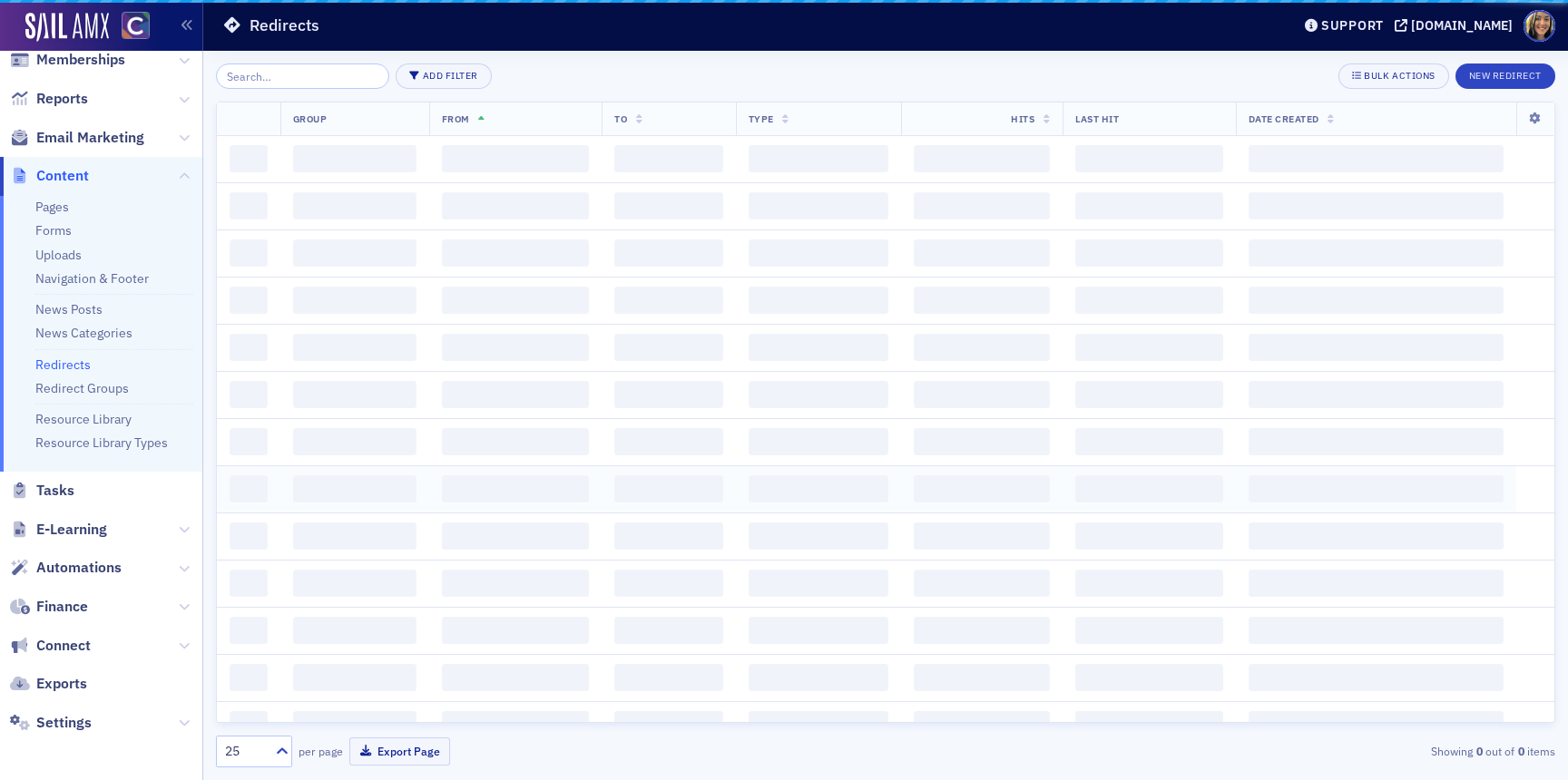 scroll, scrollTop: 203, scrollLeft: 0, axis: vertical 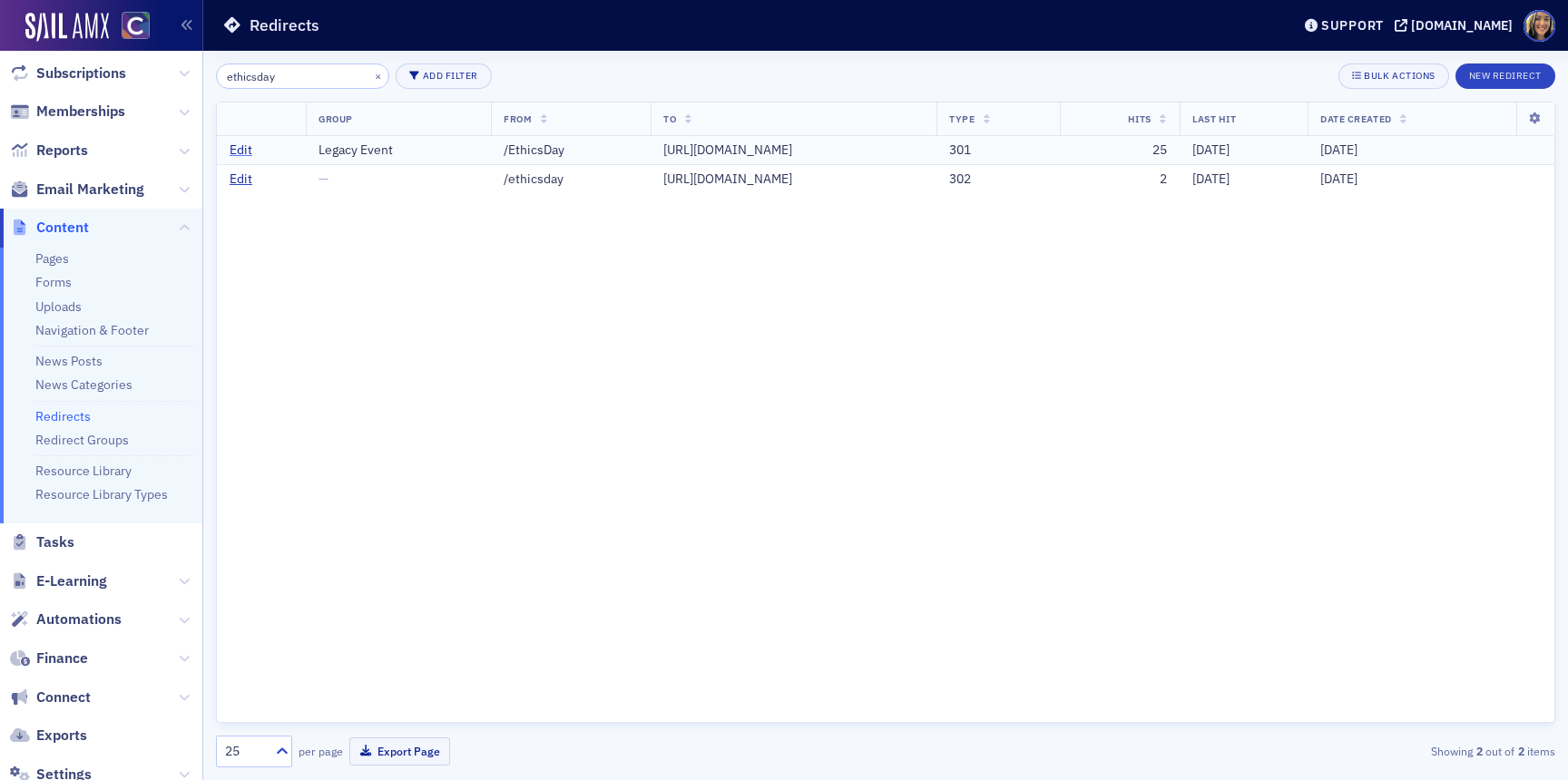 type on "ethicsday" 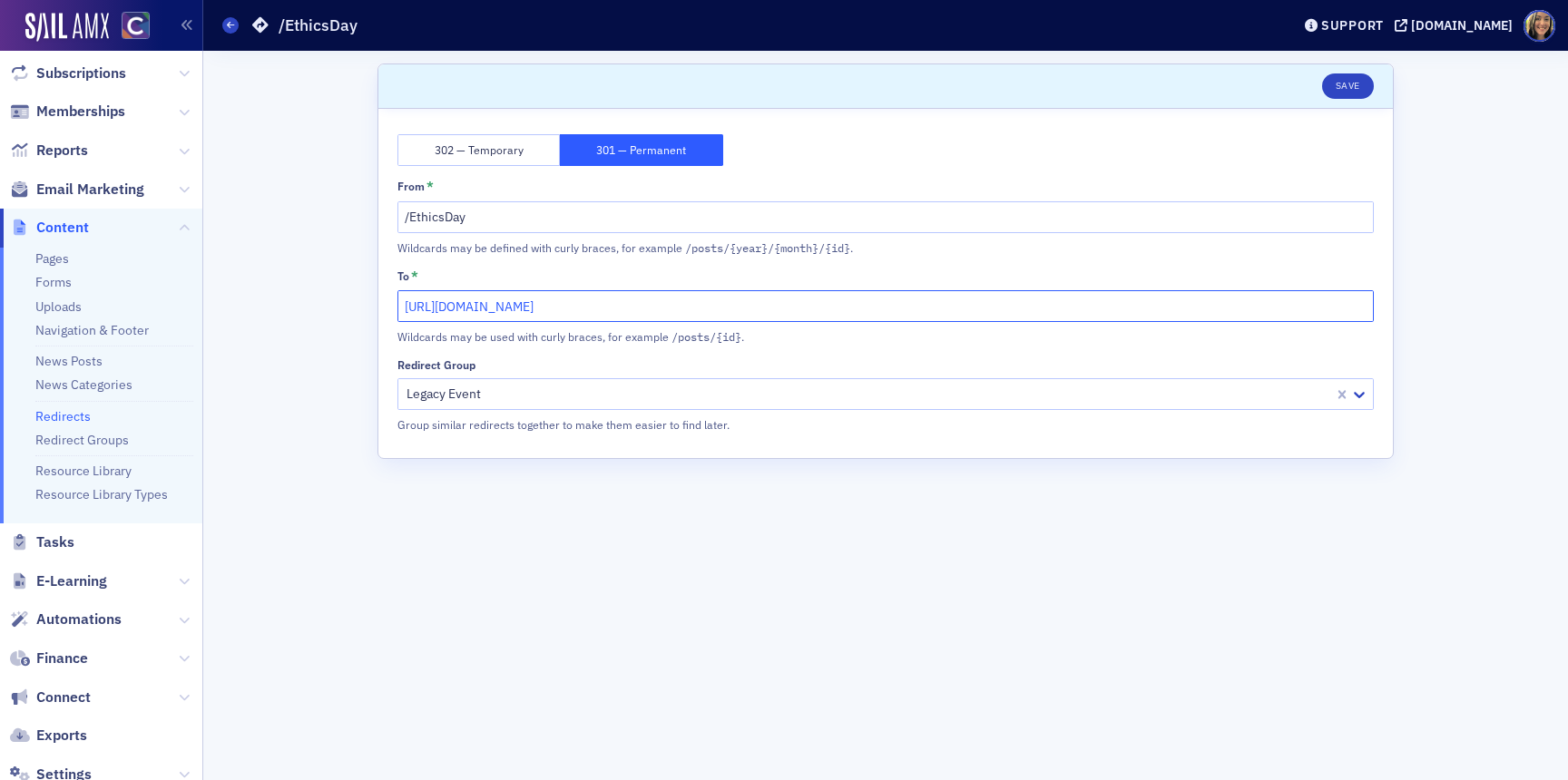 click on "https://cocpa.org/catalog/bundles/12990982-august-ethics-day" 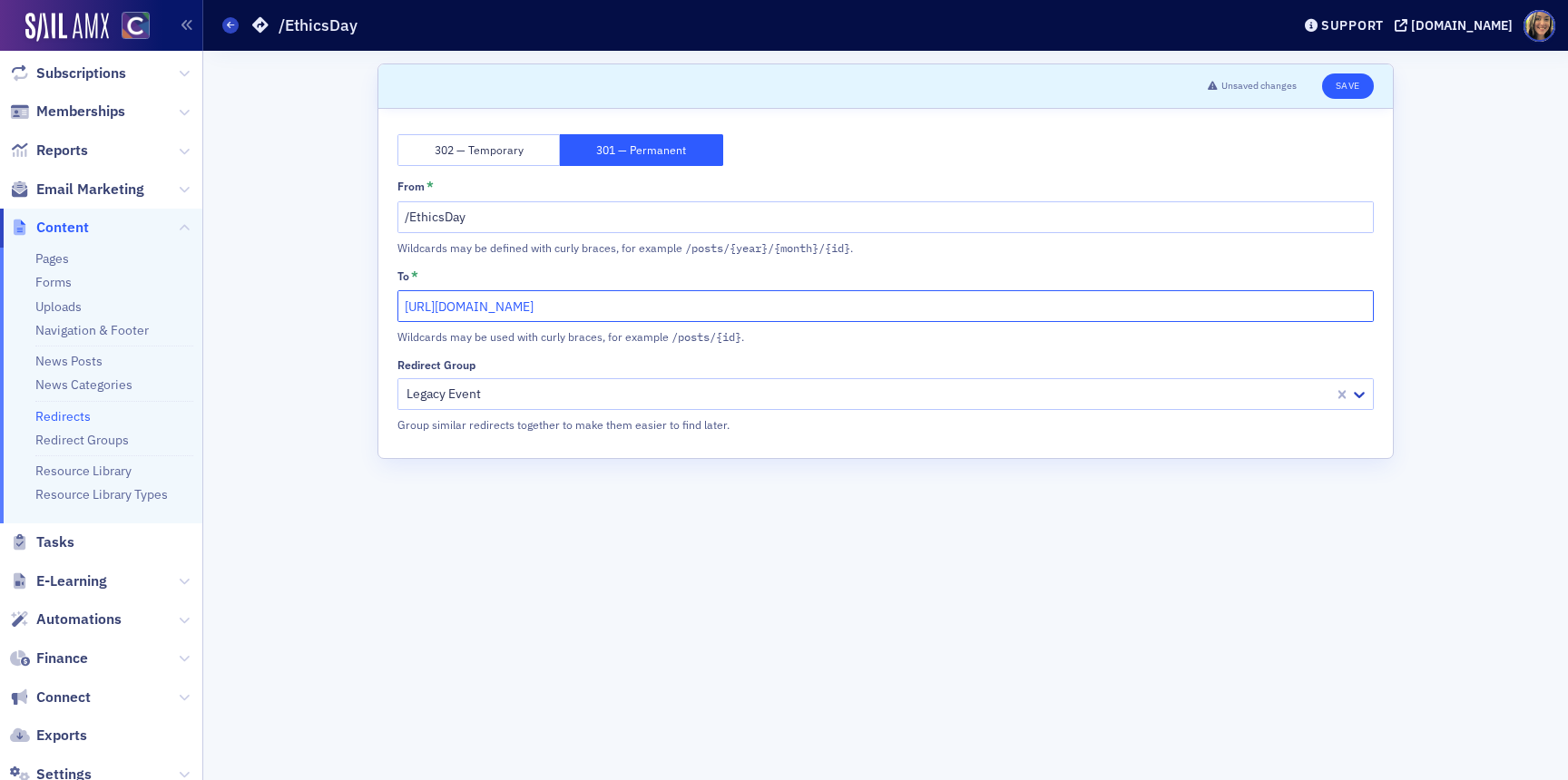 type on "https://cocpa.org/catalog/bundles/13948402-2025-august-ethics-day-2025-12-08" 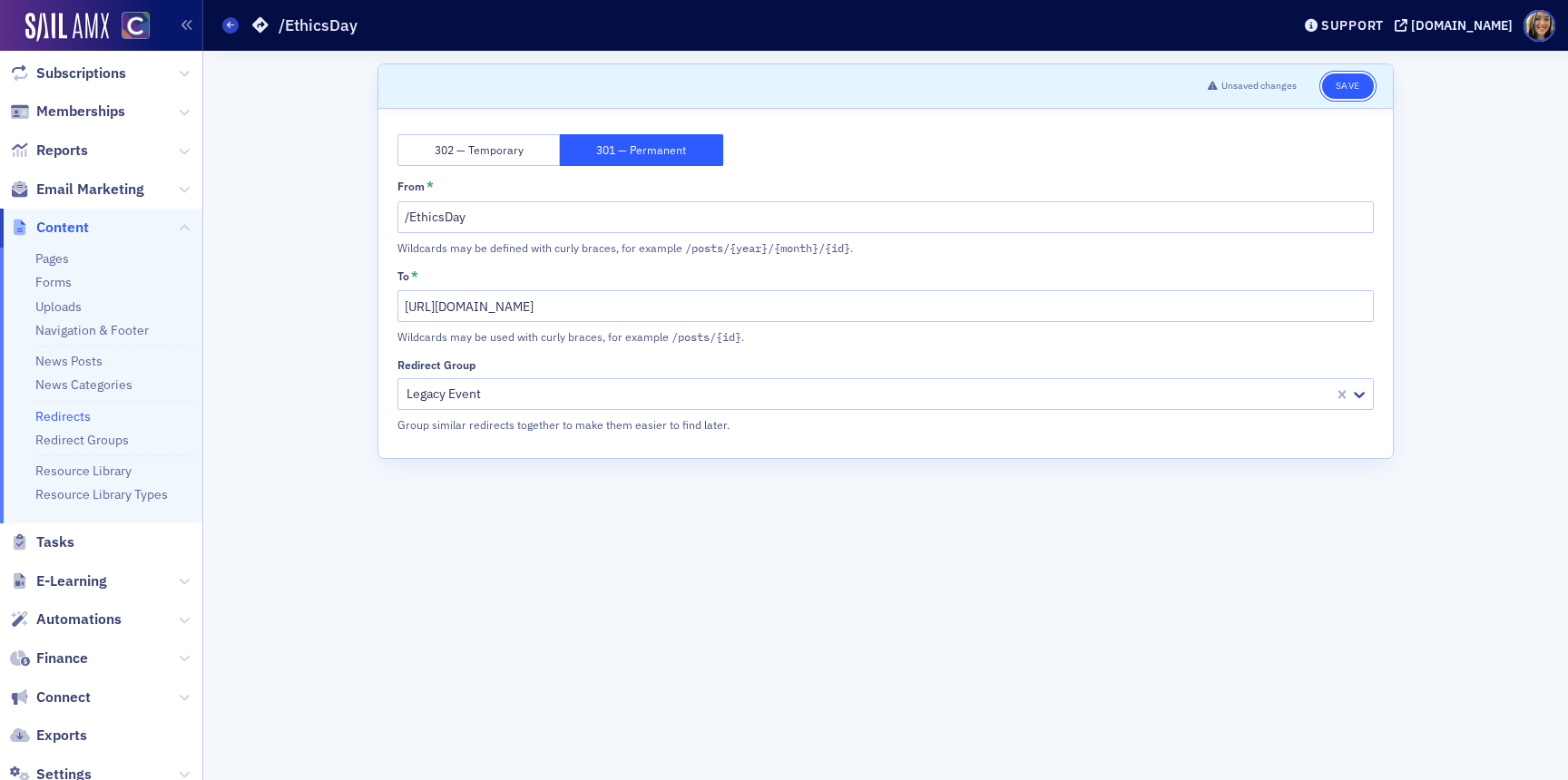 click on "Save" 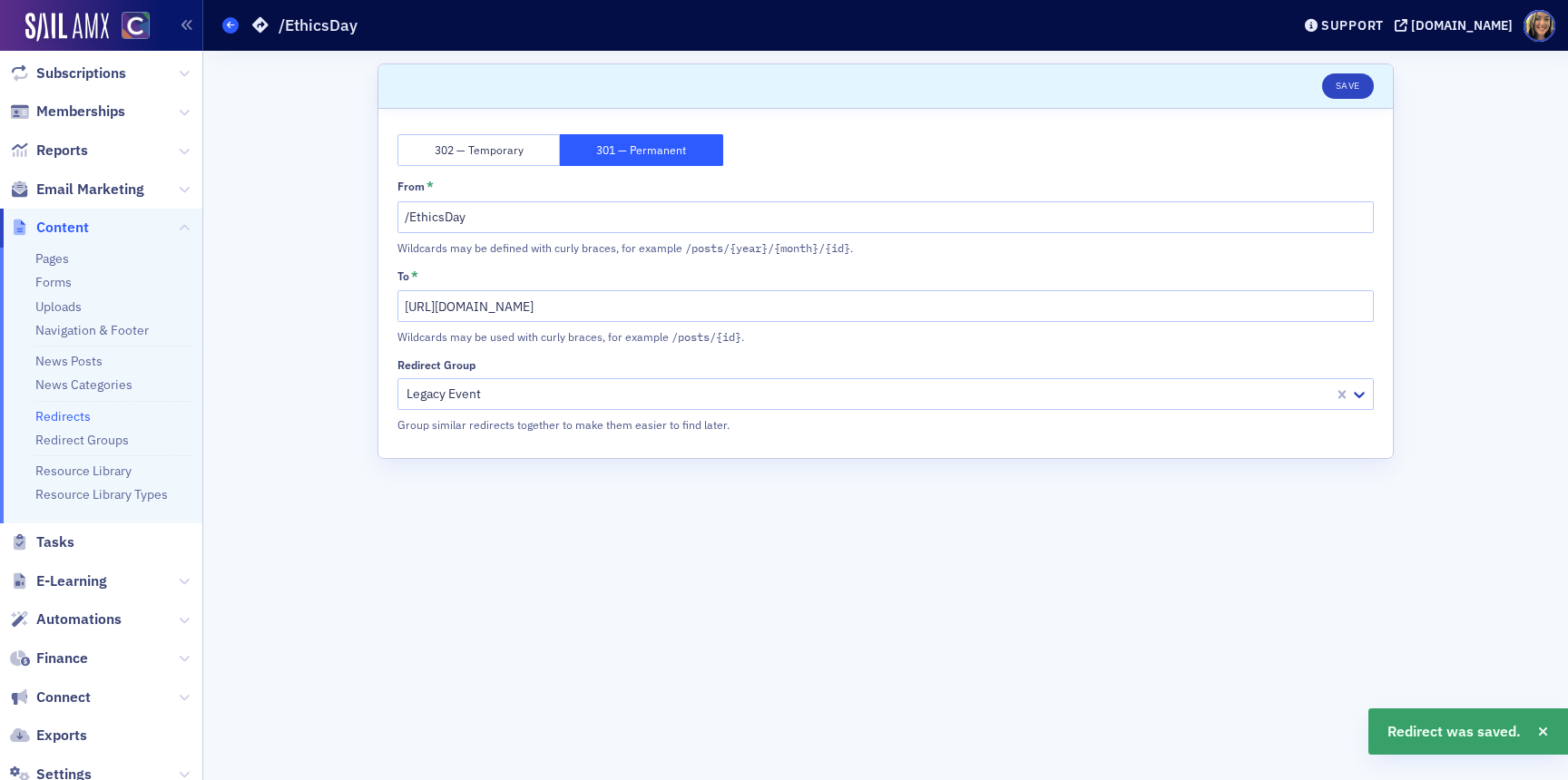 click 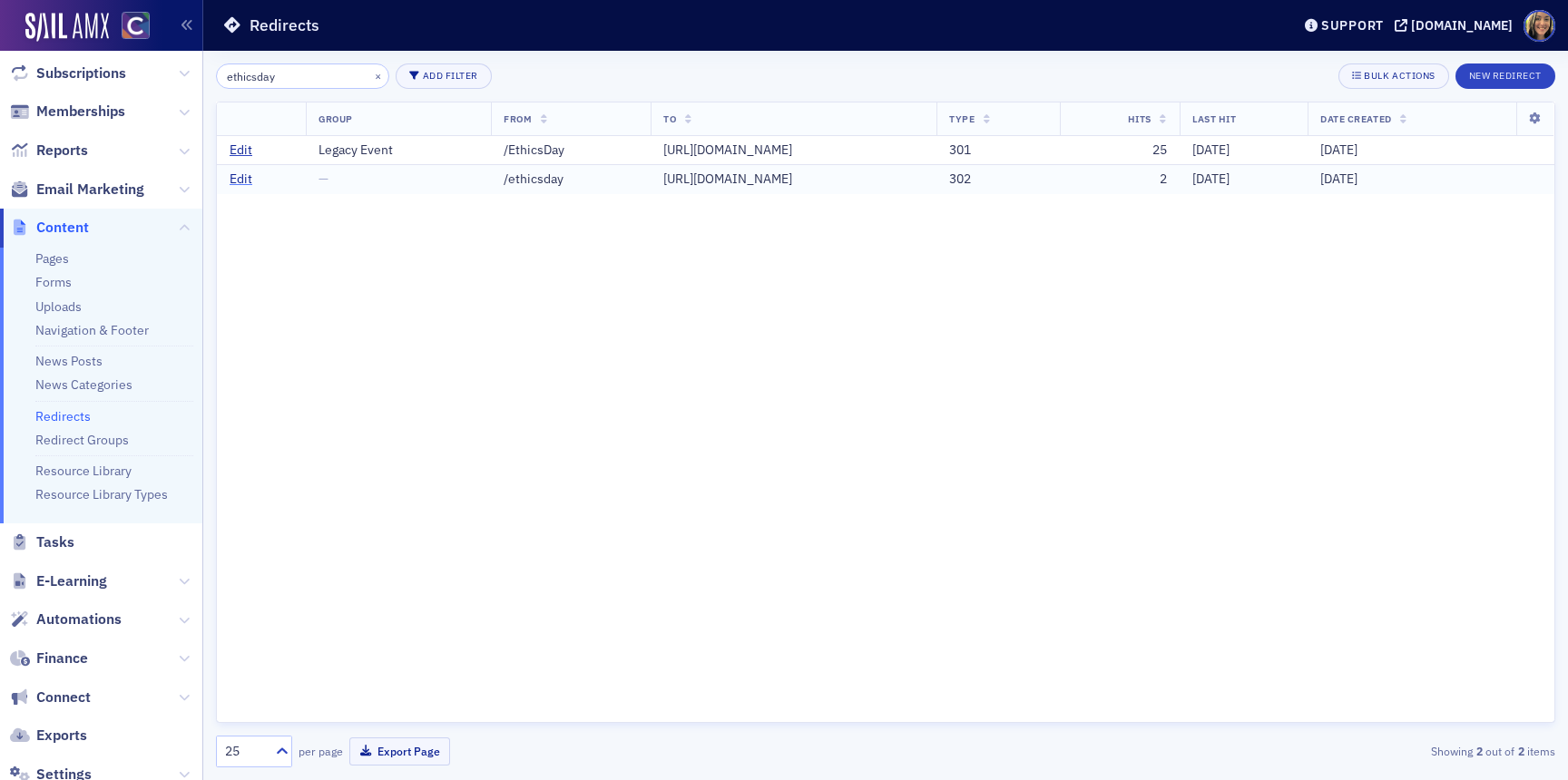click on "Edit" 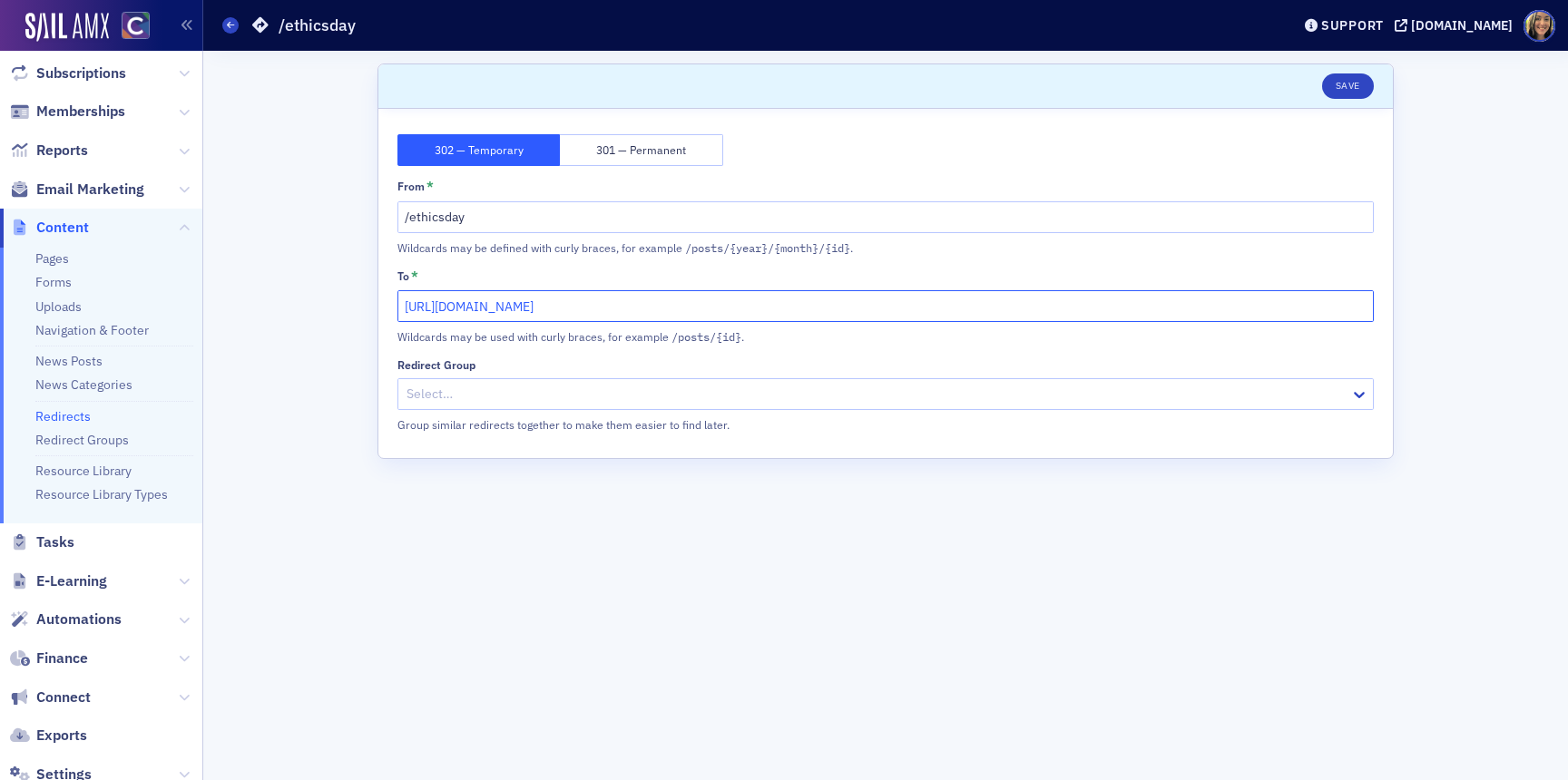 click on "https://cocpa.org/catalog/bundles/12990982-august-ethics-day" 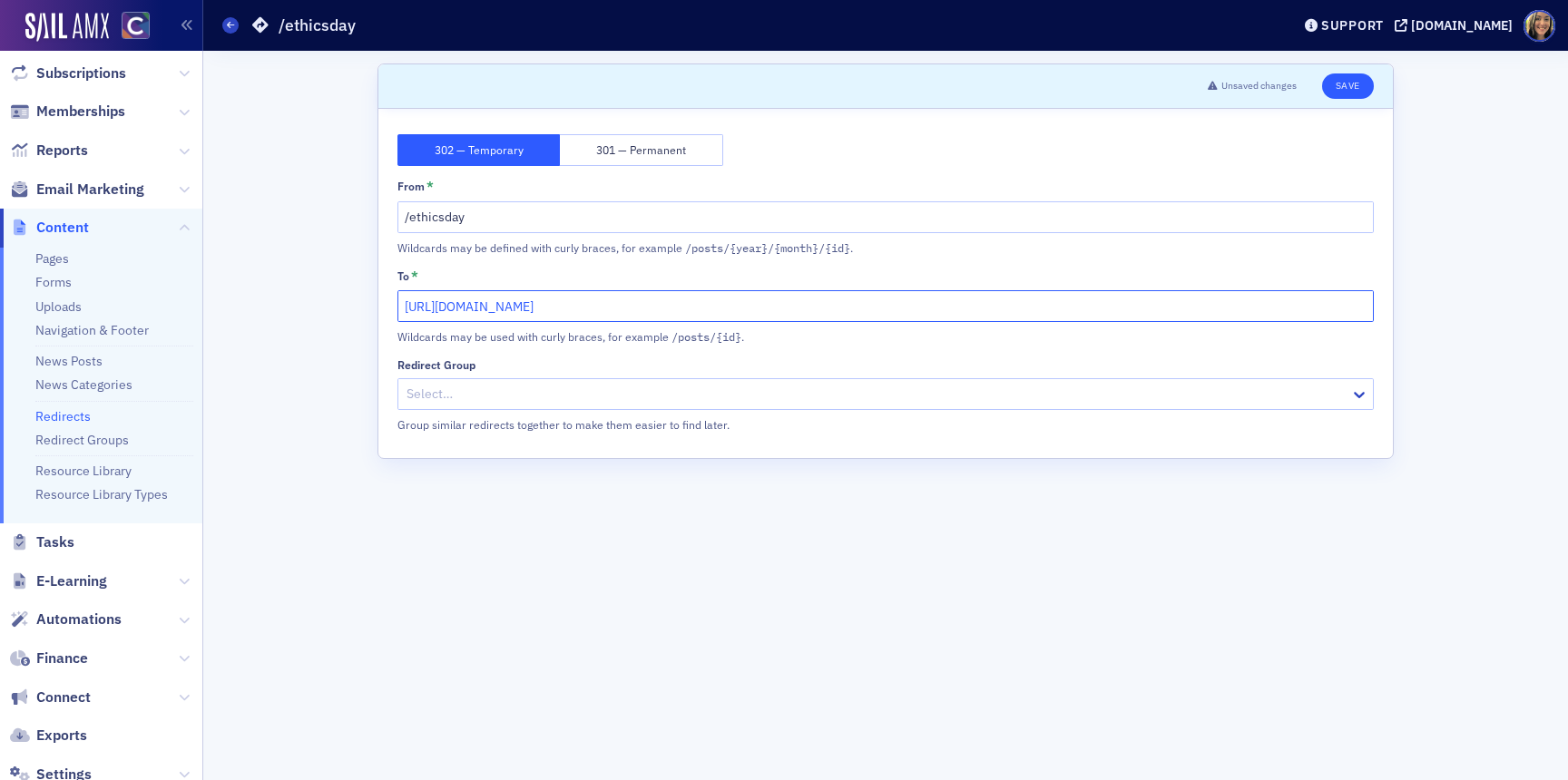 type on "https://cocpa.org/catalog/bundles/13948402-2025-august-ethics-day-2025-12-08" 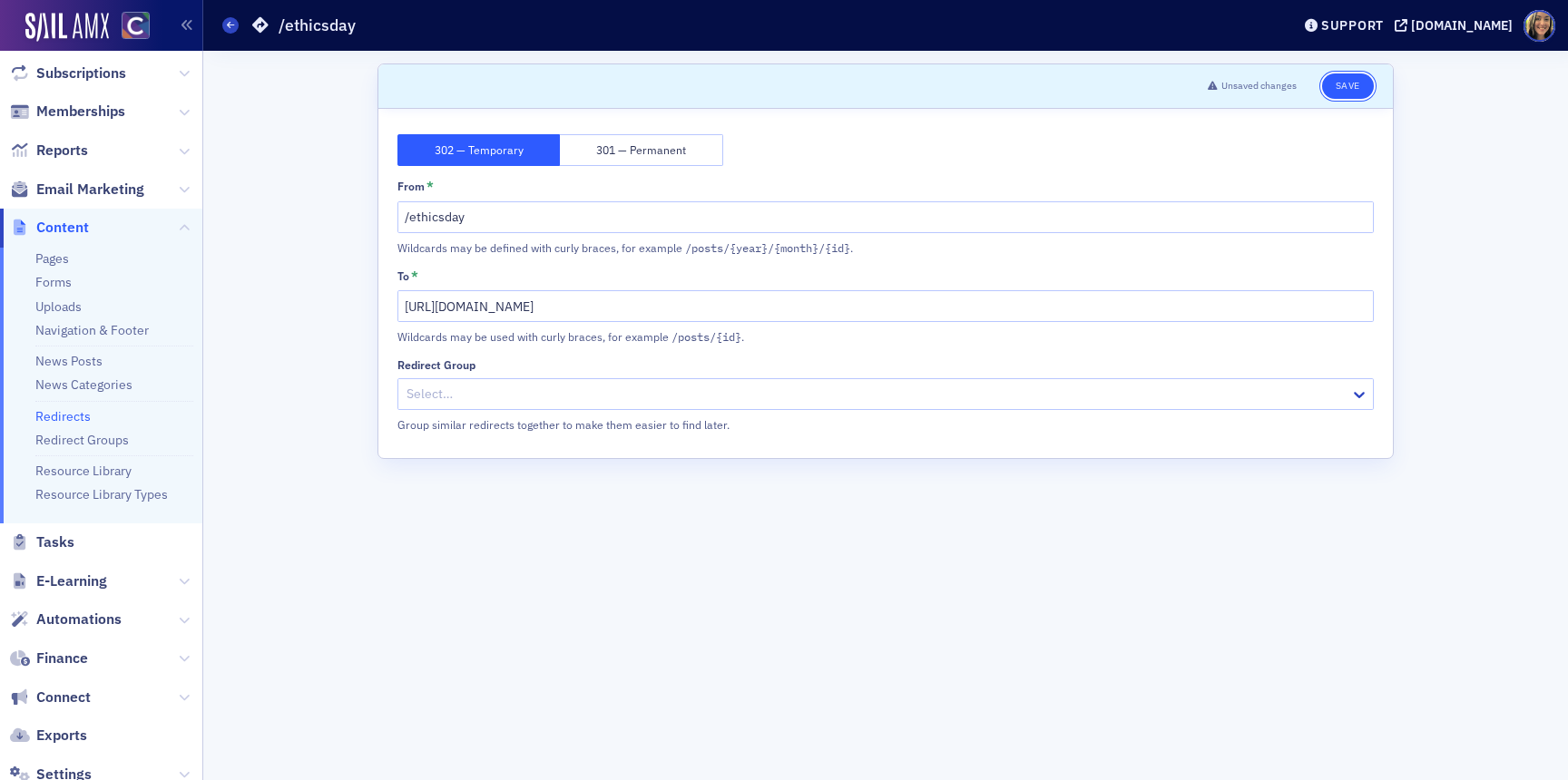 click on "Save" 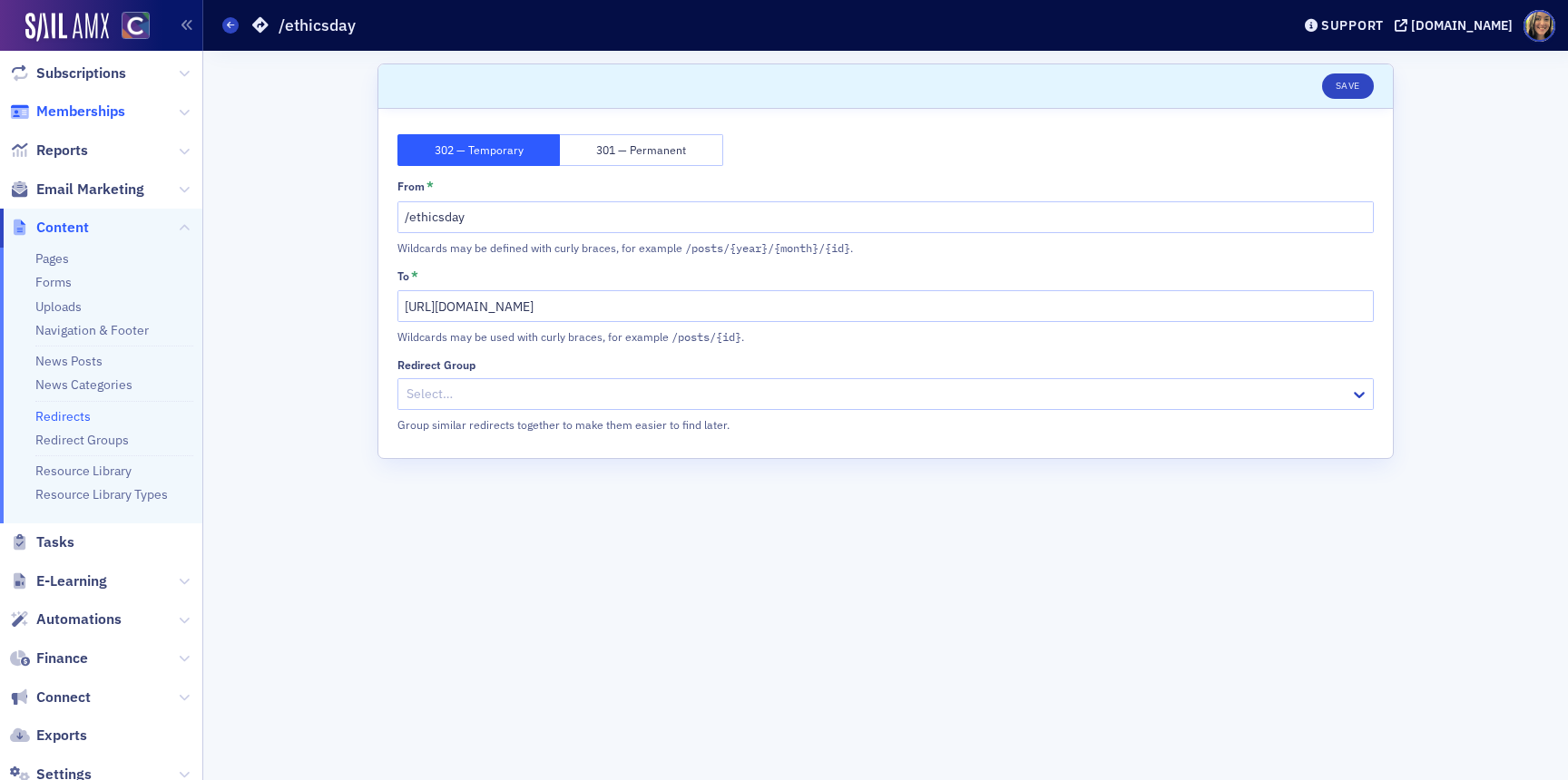click on "Memberships" 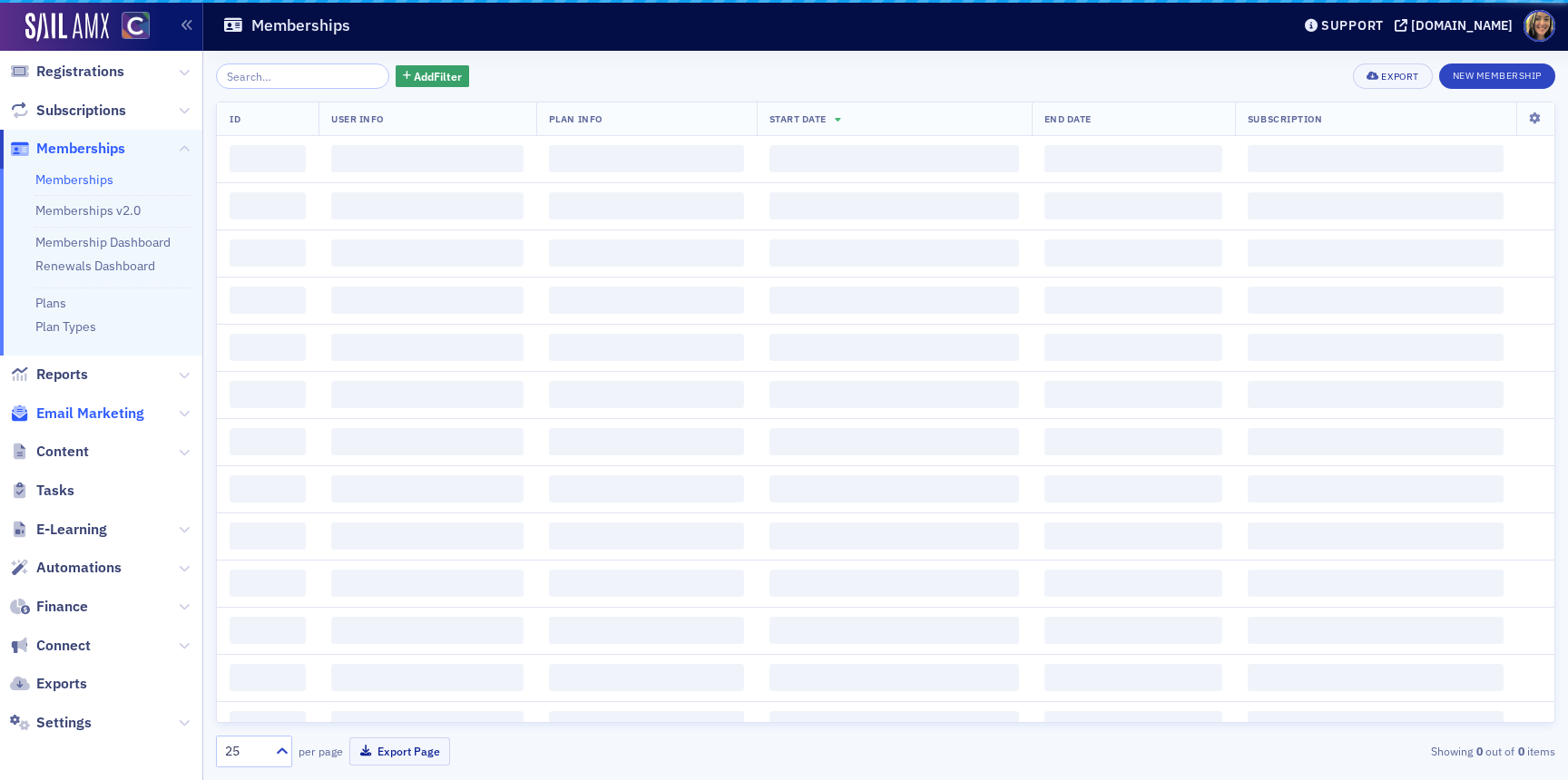 scroll, scrollTop: 166, scrollLeft: 0, axis: vertical 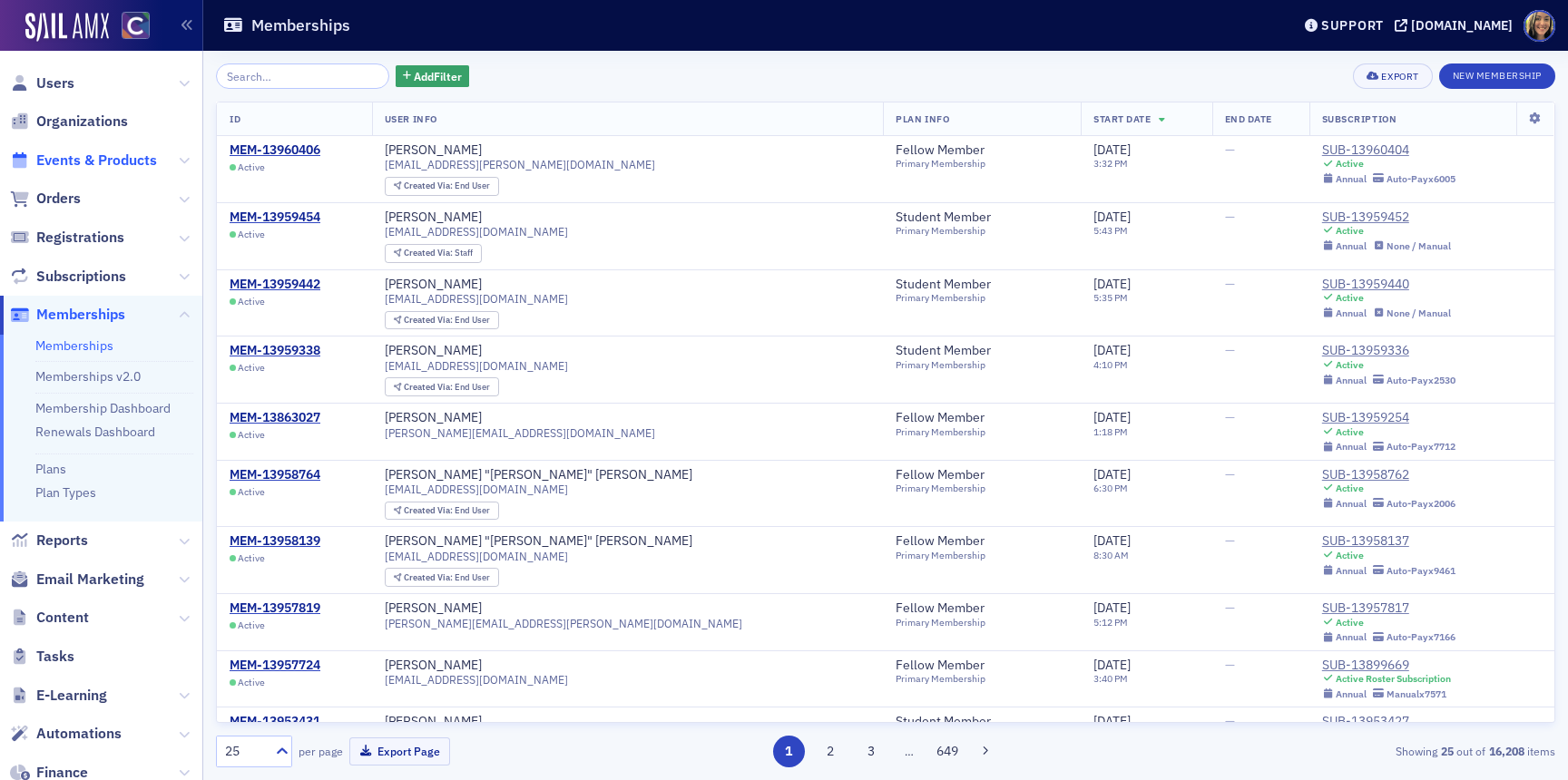 click on "Events & Products" 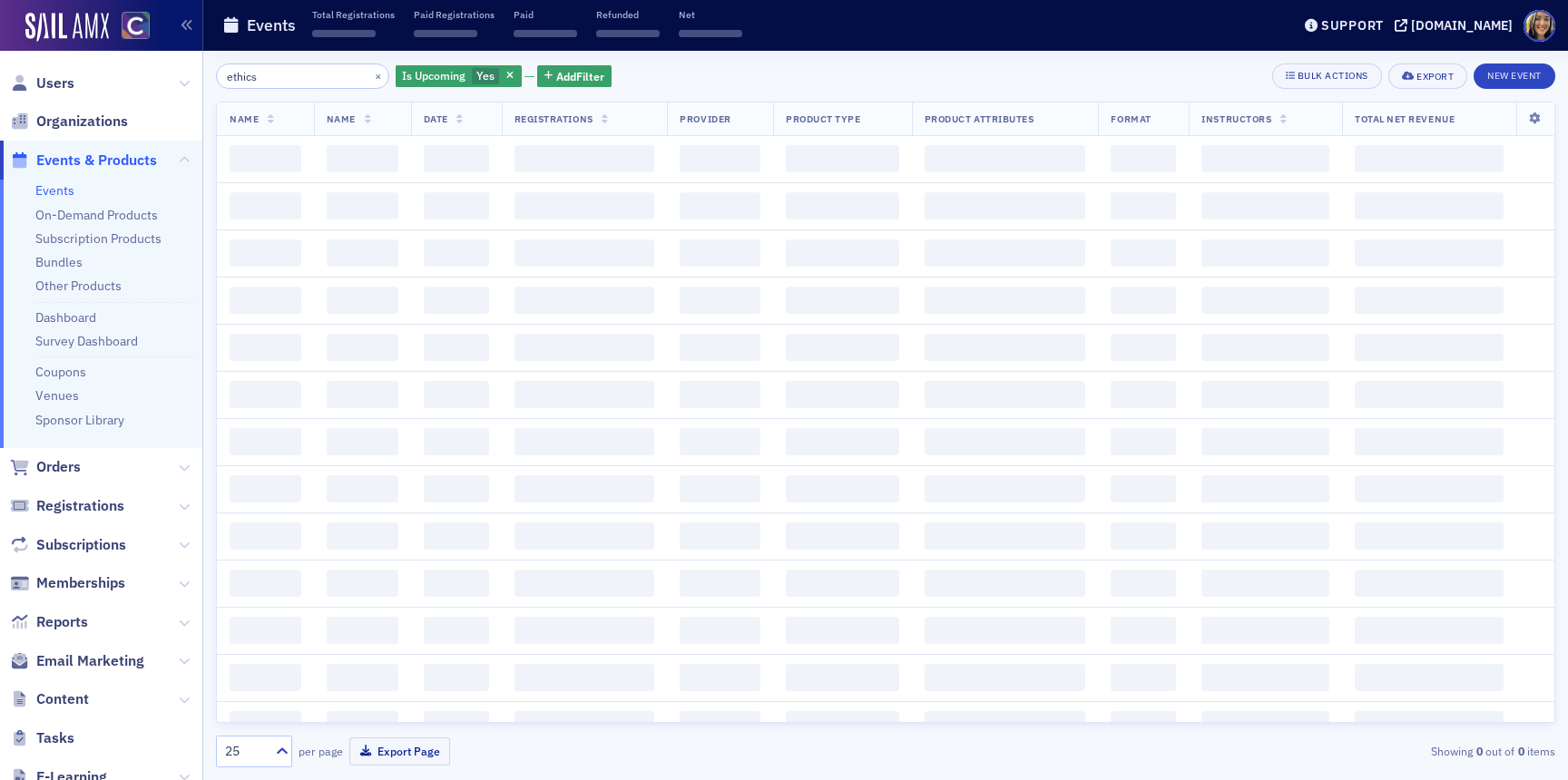 click on "ethics" 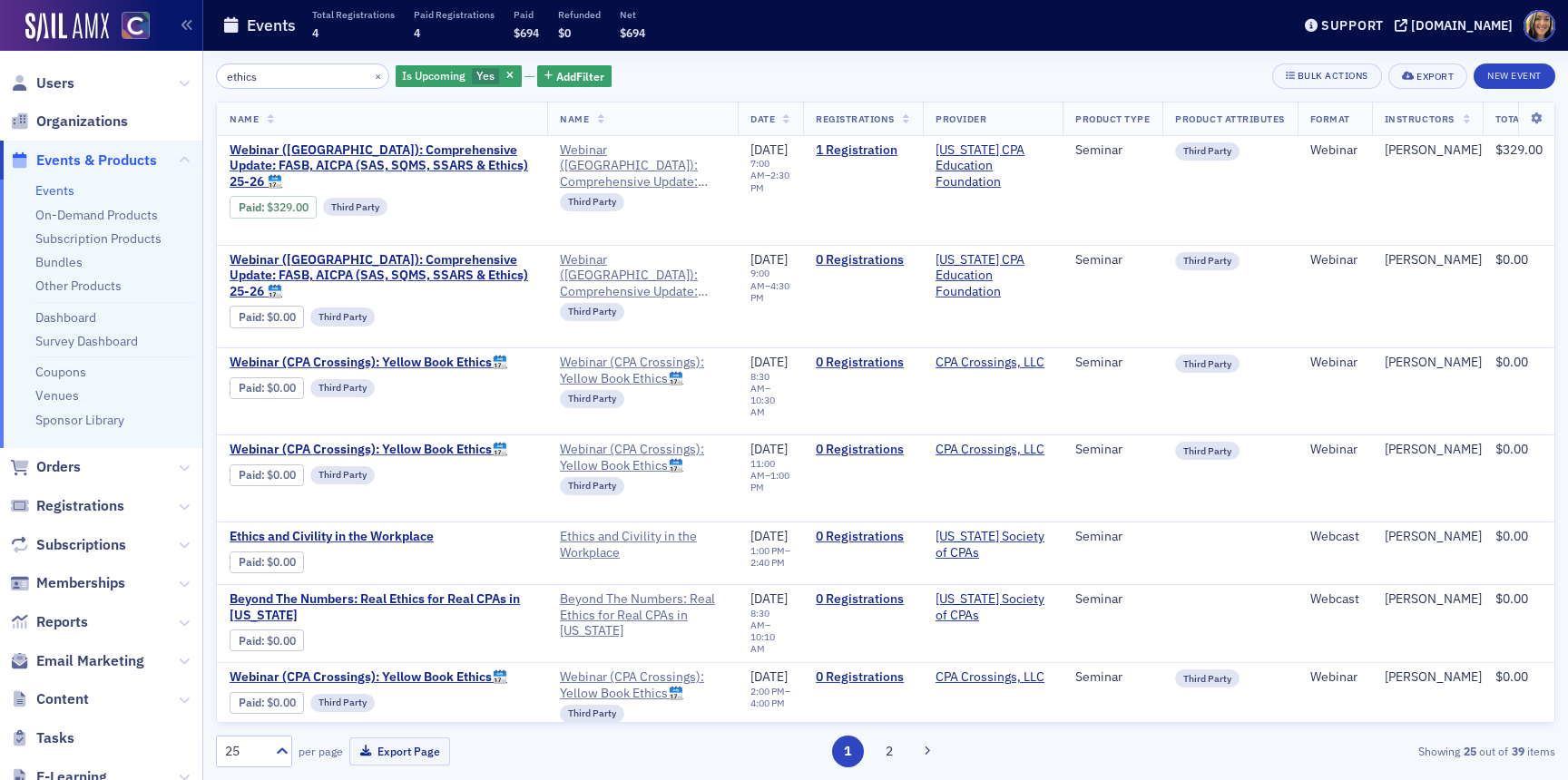 click on "ethics" 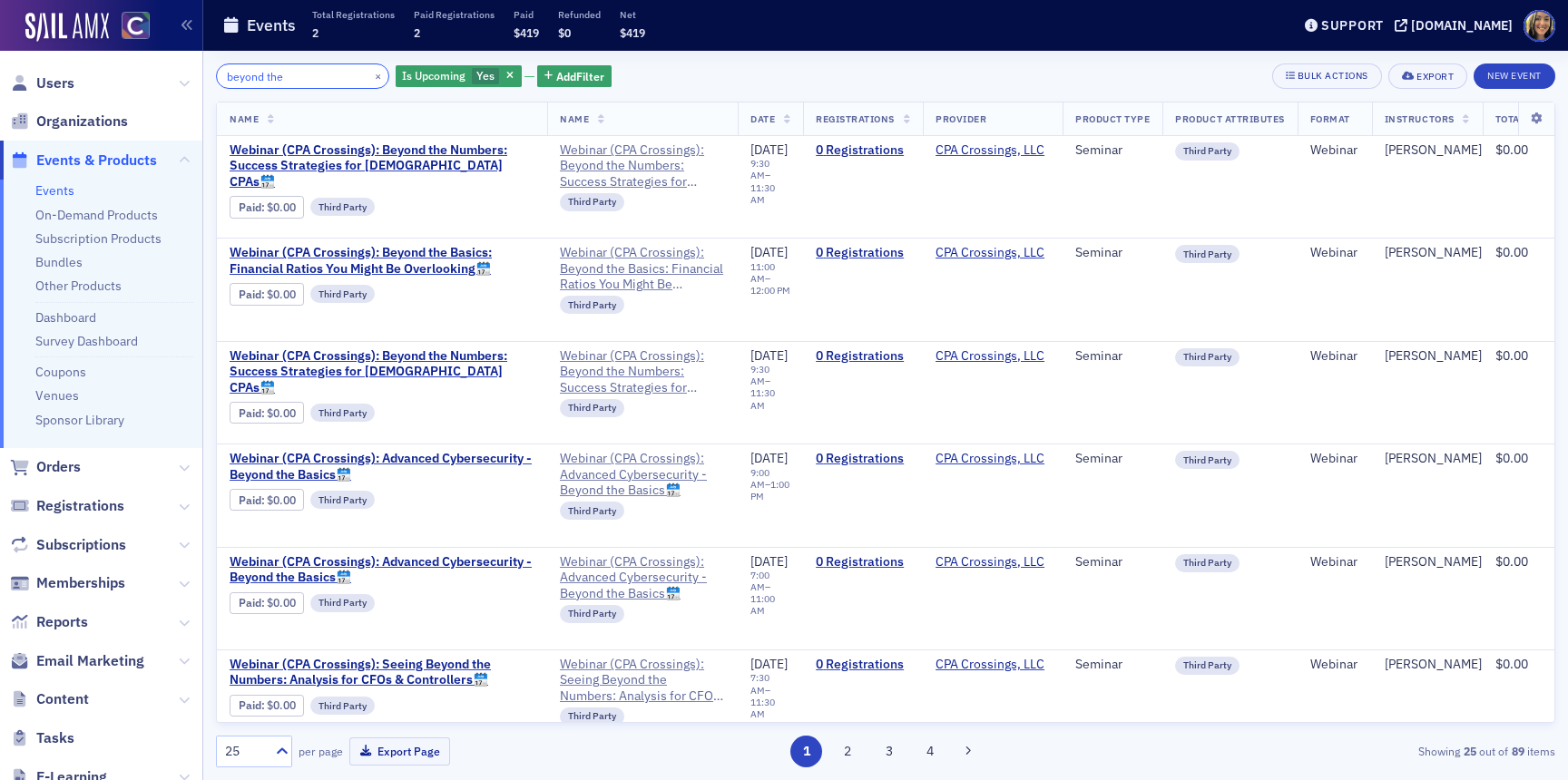 click on "beyond the" 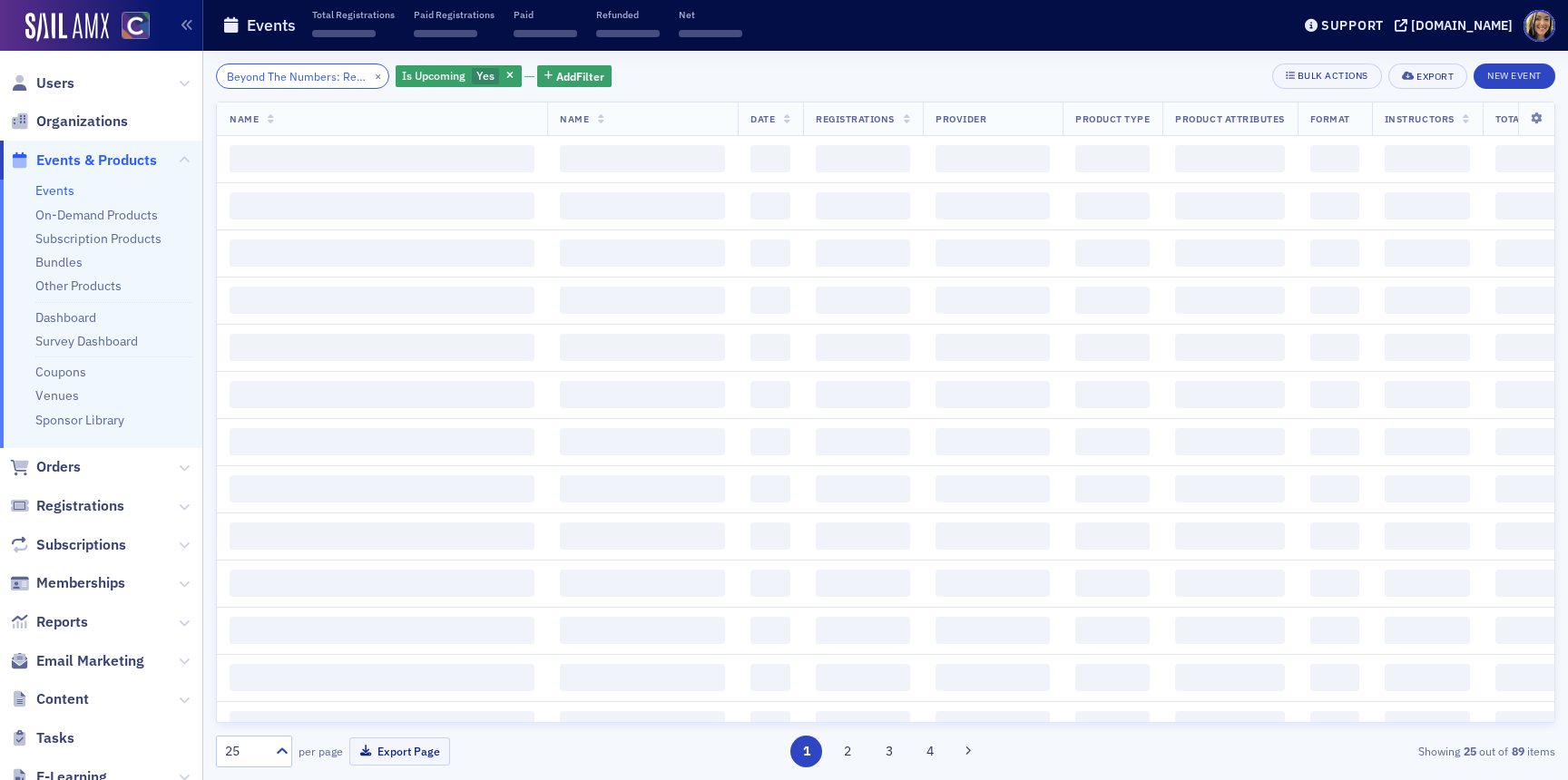 scroll, scrollTop: 0, scrollLeft: 178, axis: horizontal 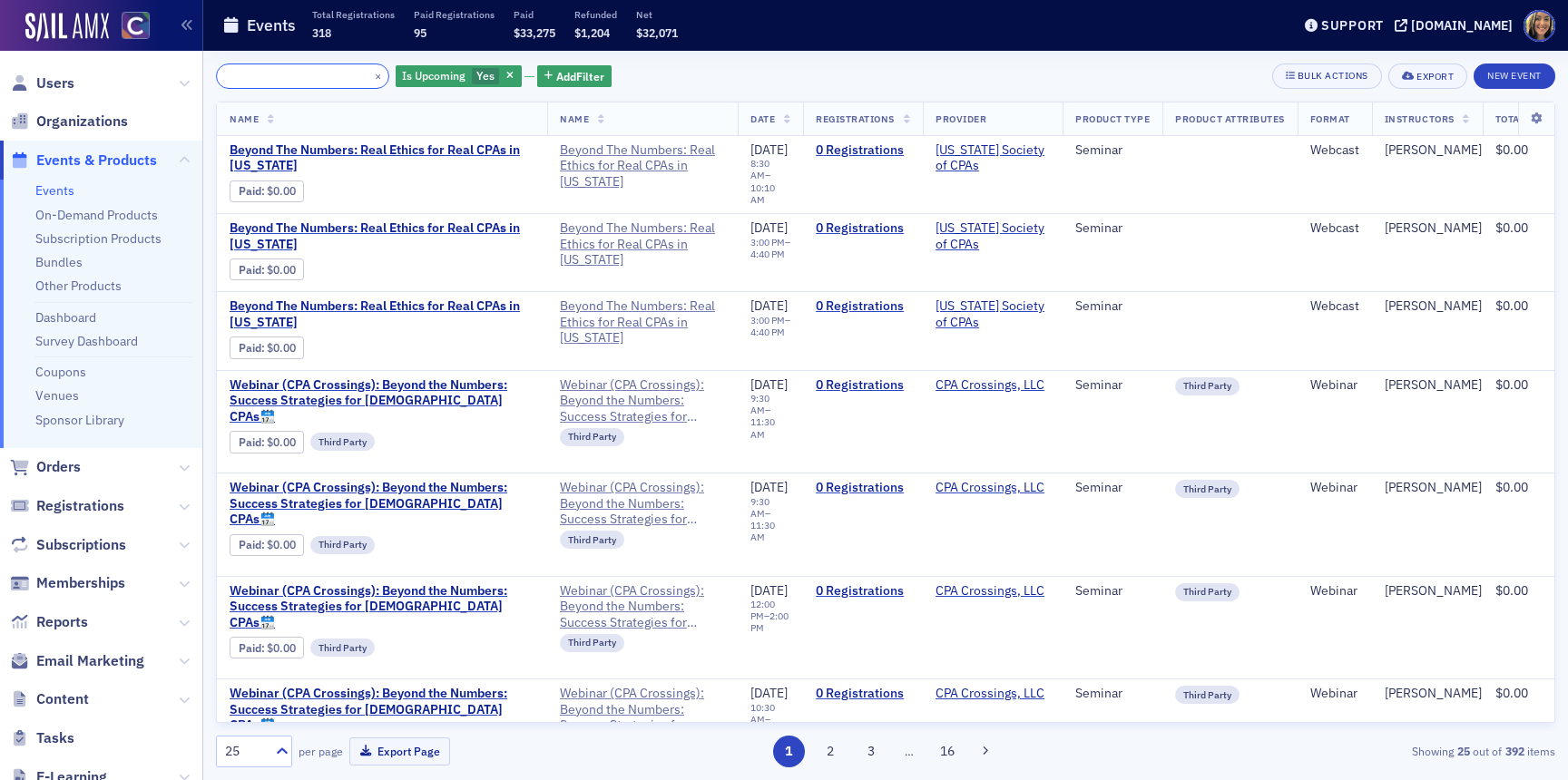 type on "Beyond The Numbers: Real Ethics for Real CPAs in Colorado" 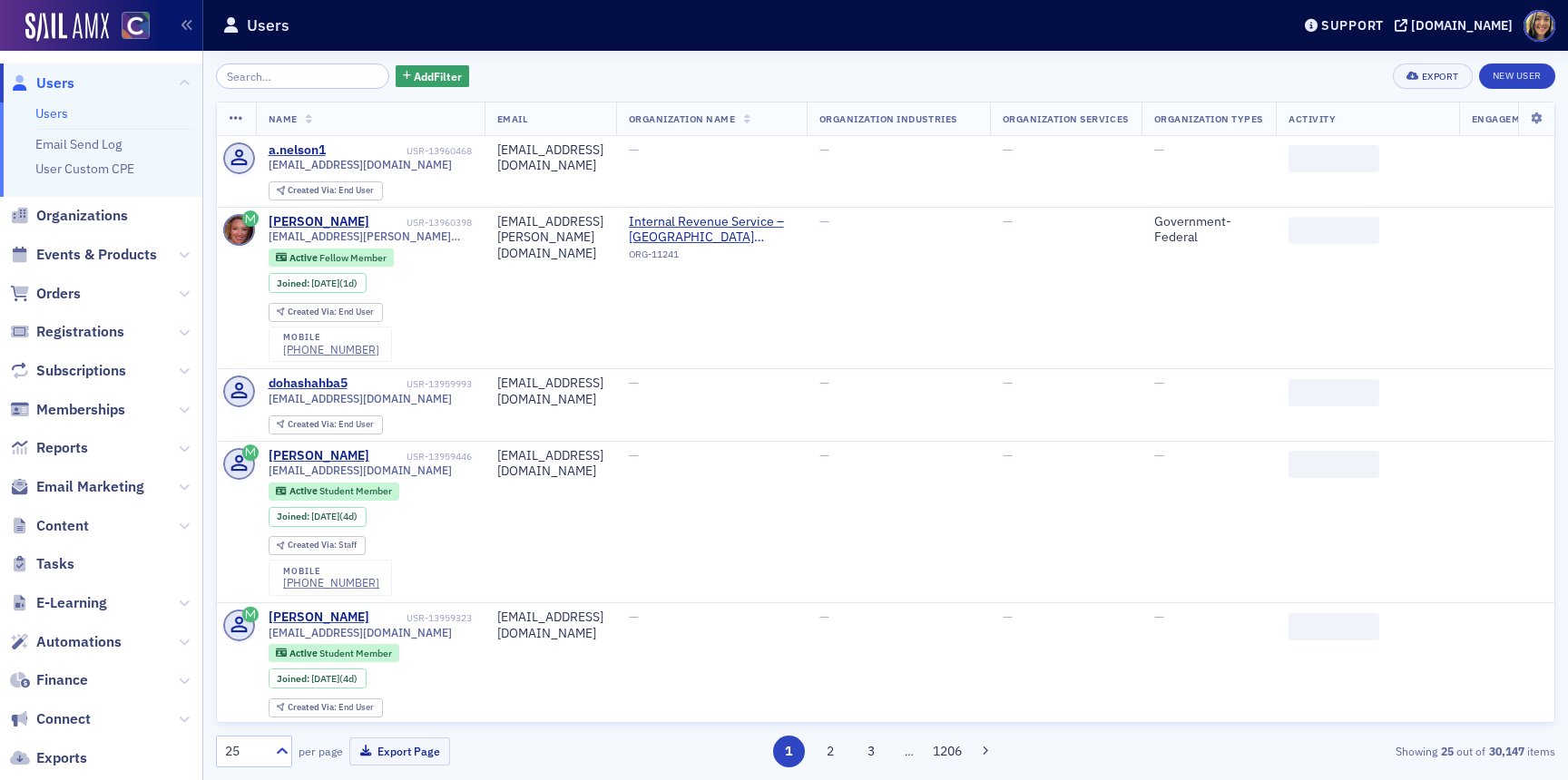 scroll, scrollTop: 0, scrollLeft: 0, axis: both 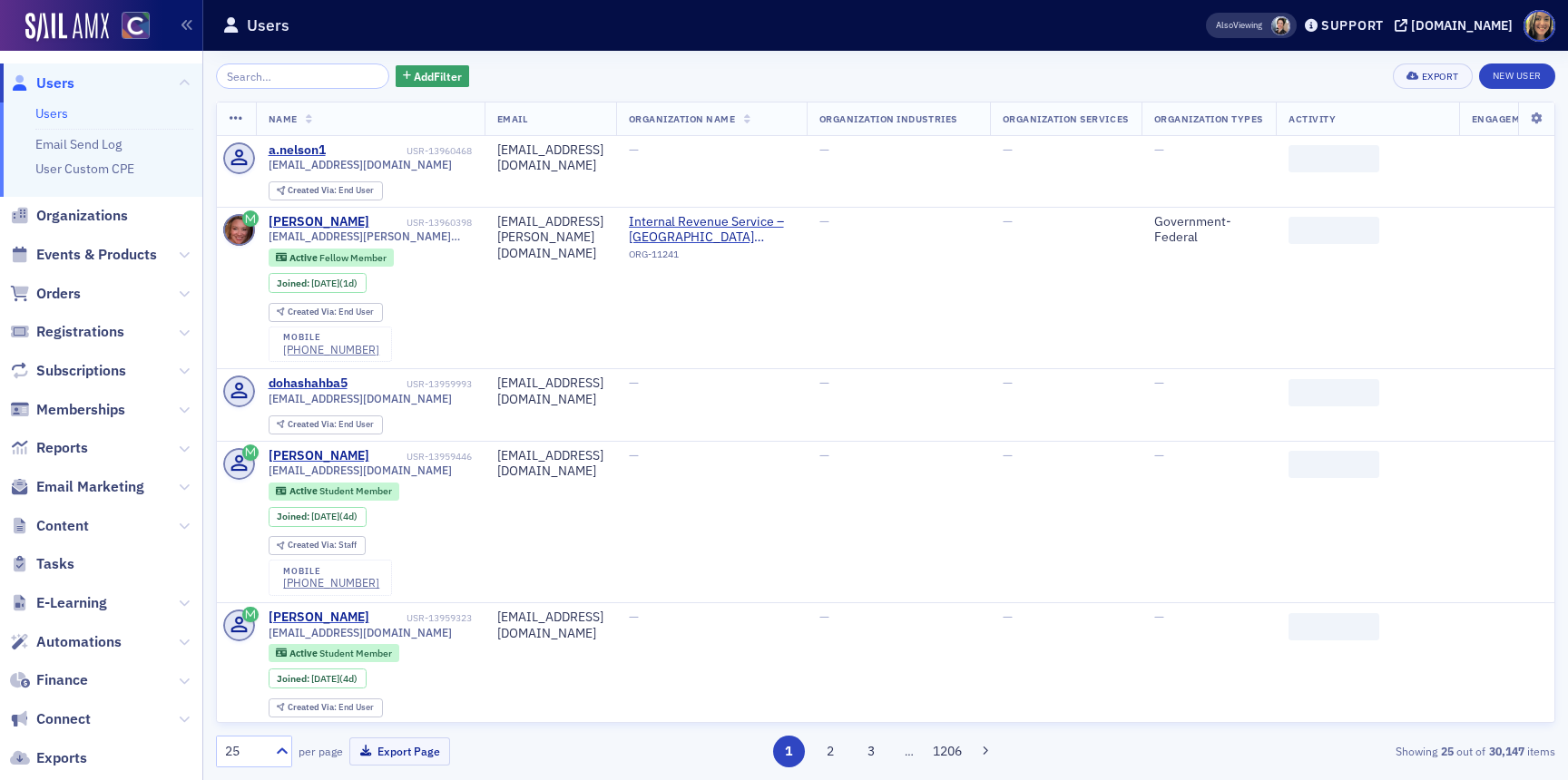 click on "Email Marketing" 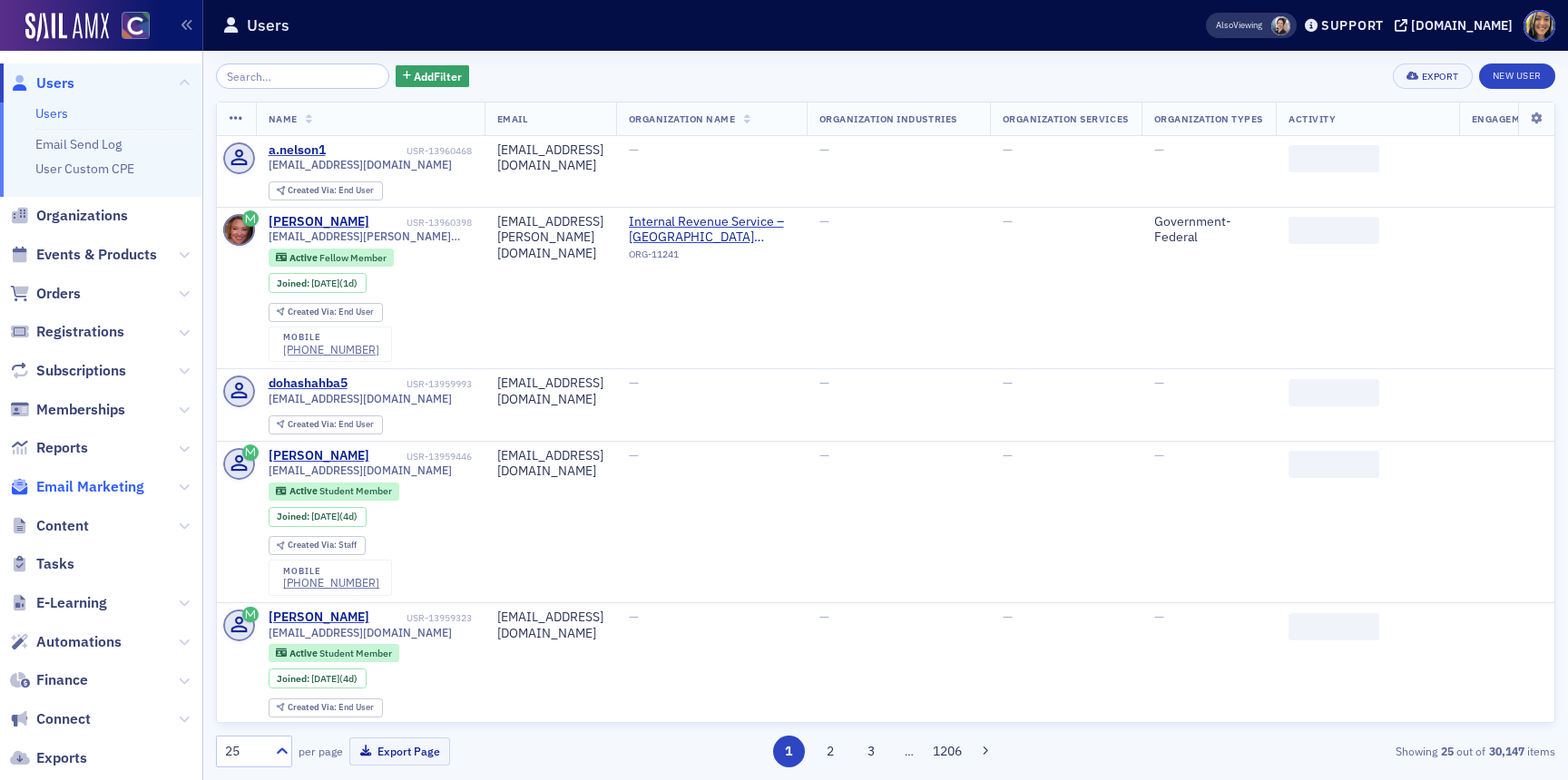 click on "Email Marketing" 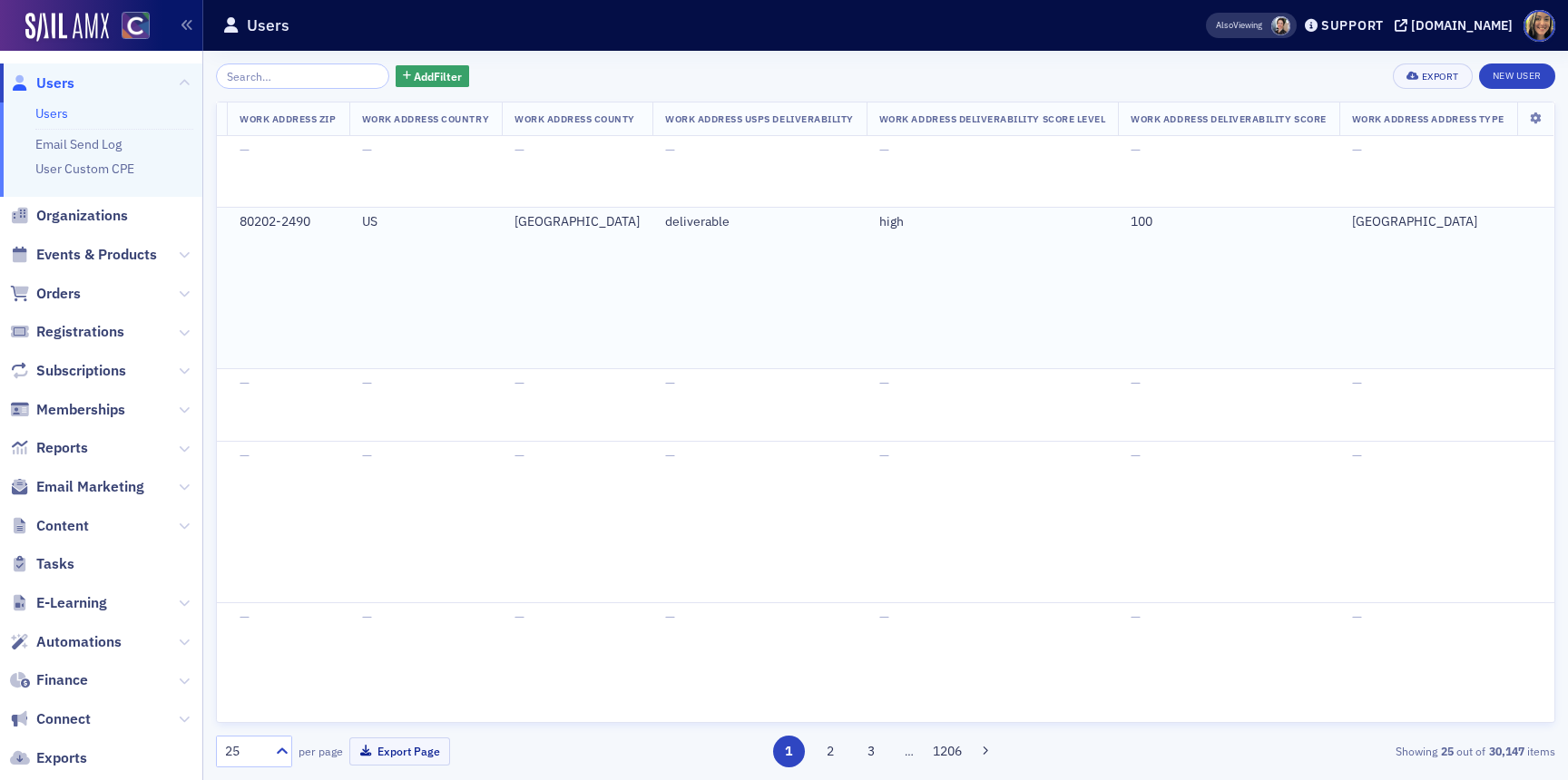scroll, scrollTop: 0, scrollLeft: 2551, axis: horizontal 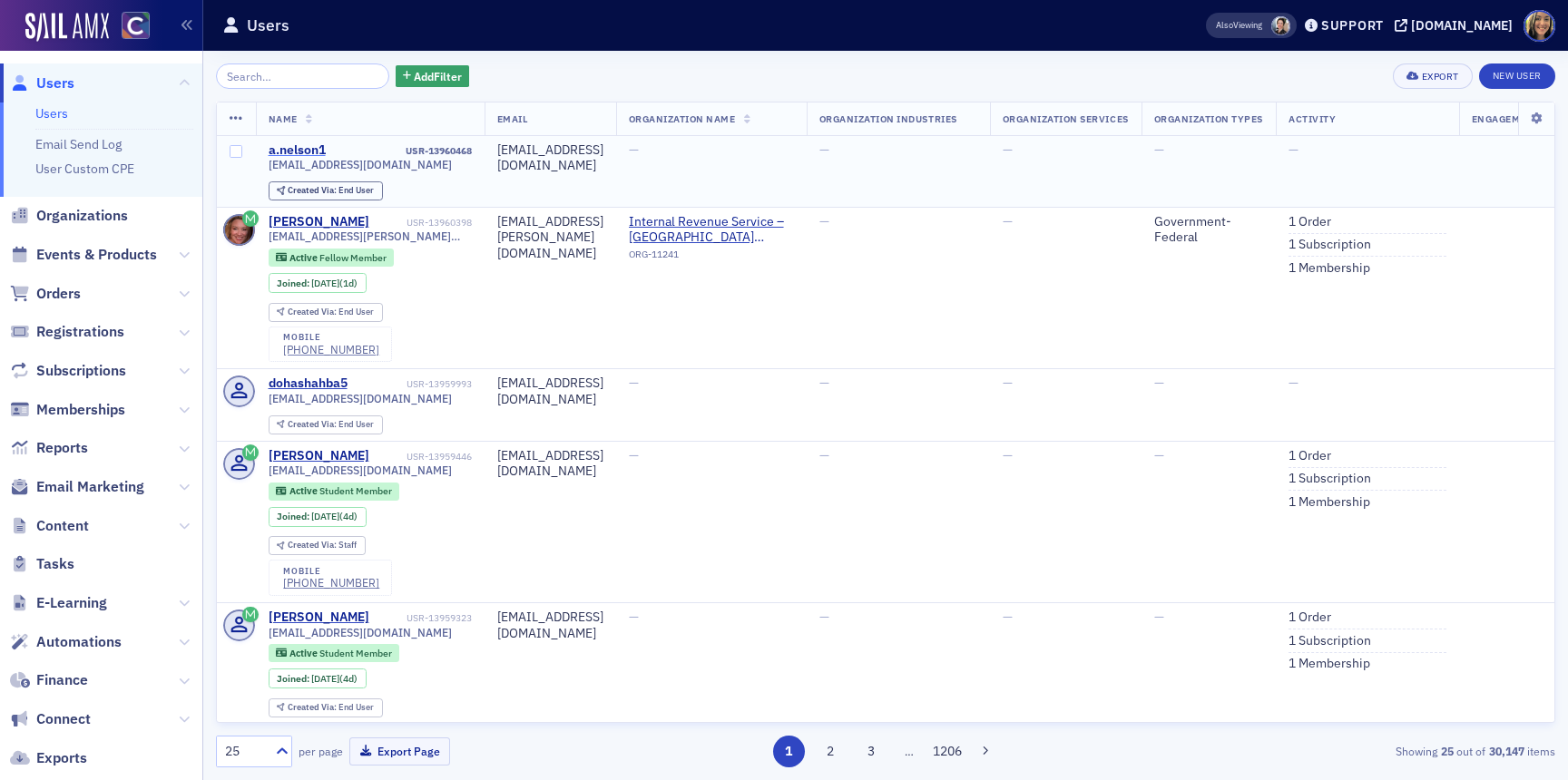 click on "a.nelson1" 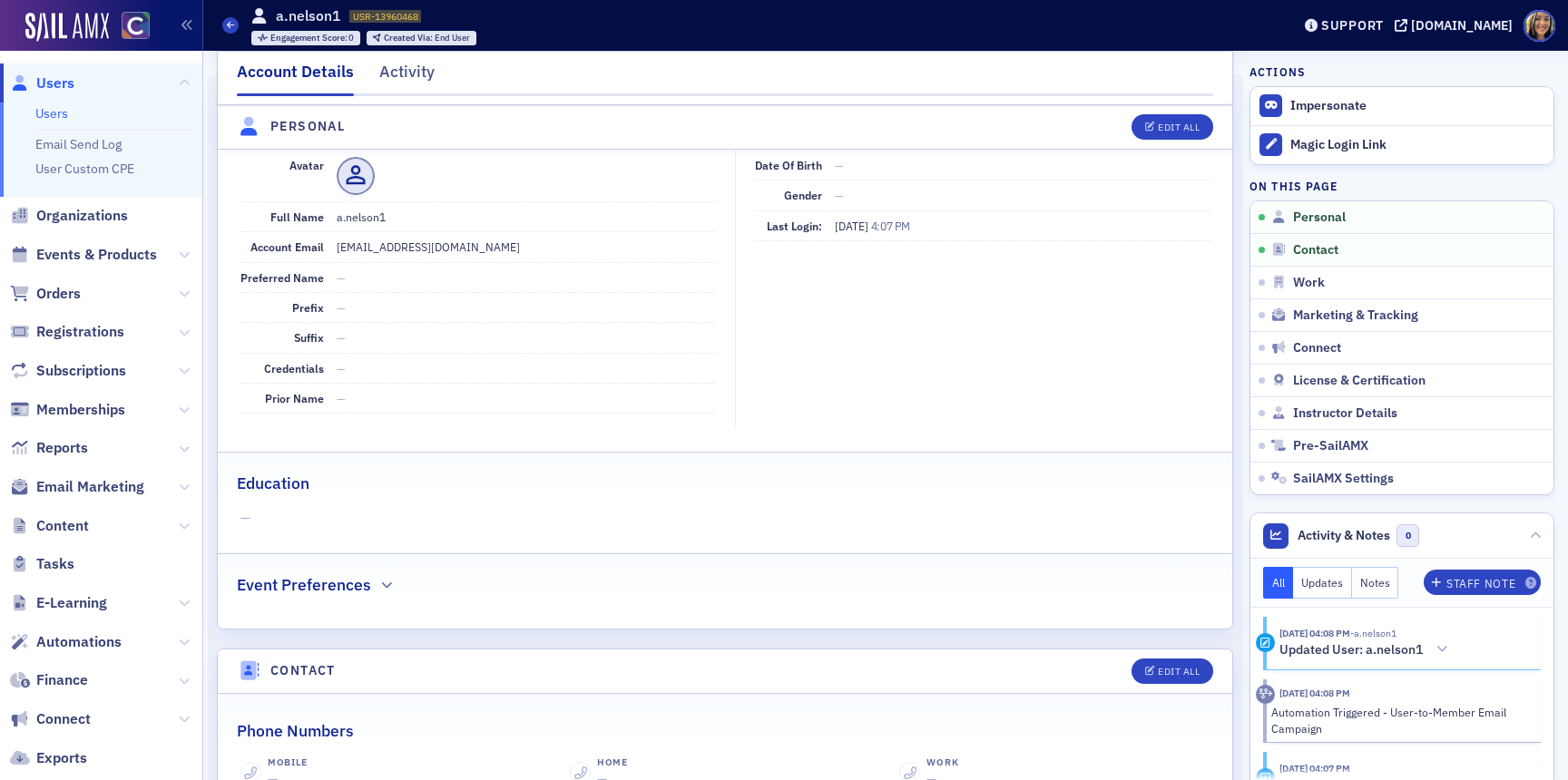 scroll, scrollTop: 0, scrollLeft: 0, axis: both 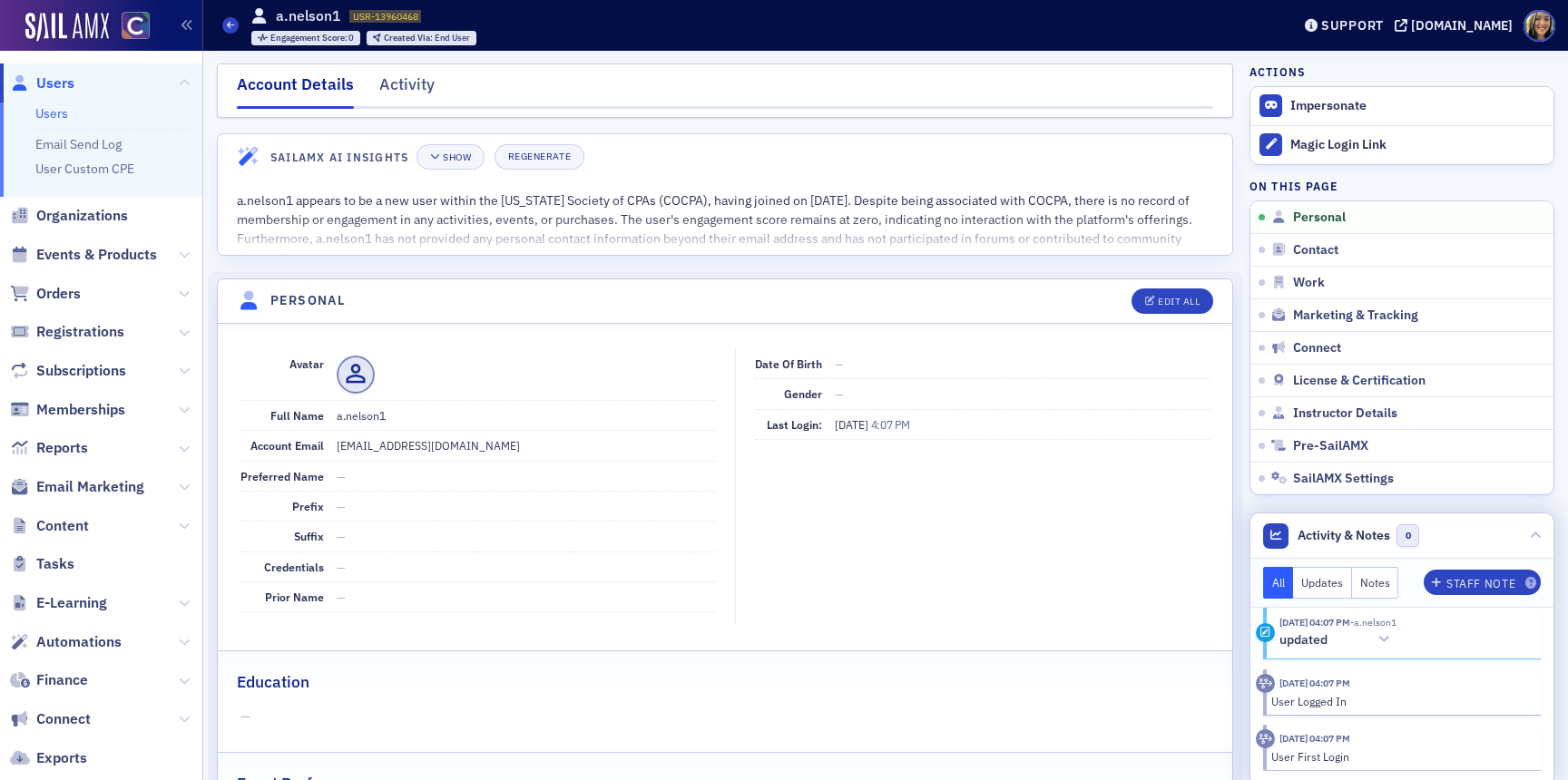 click on "7/6/2025 04:07 PM" 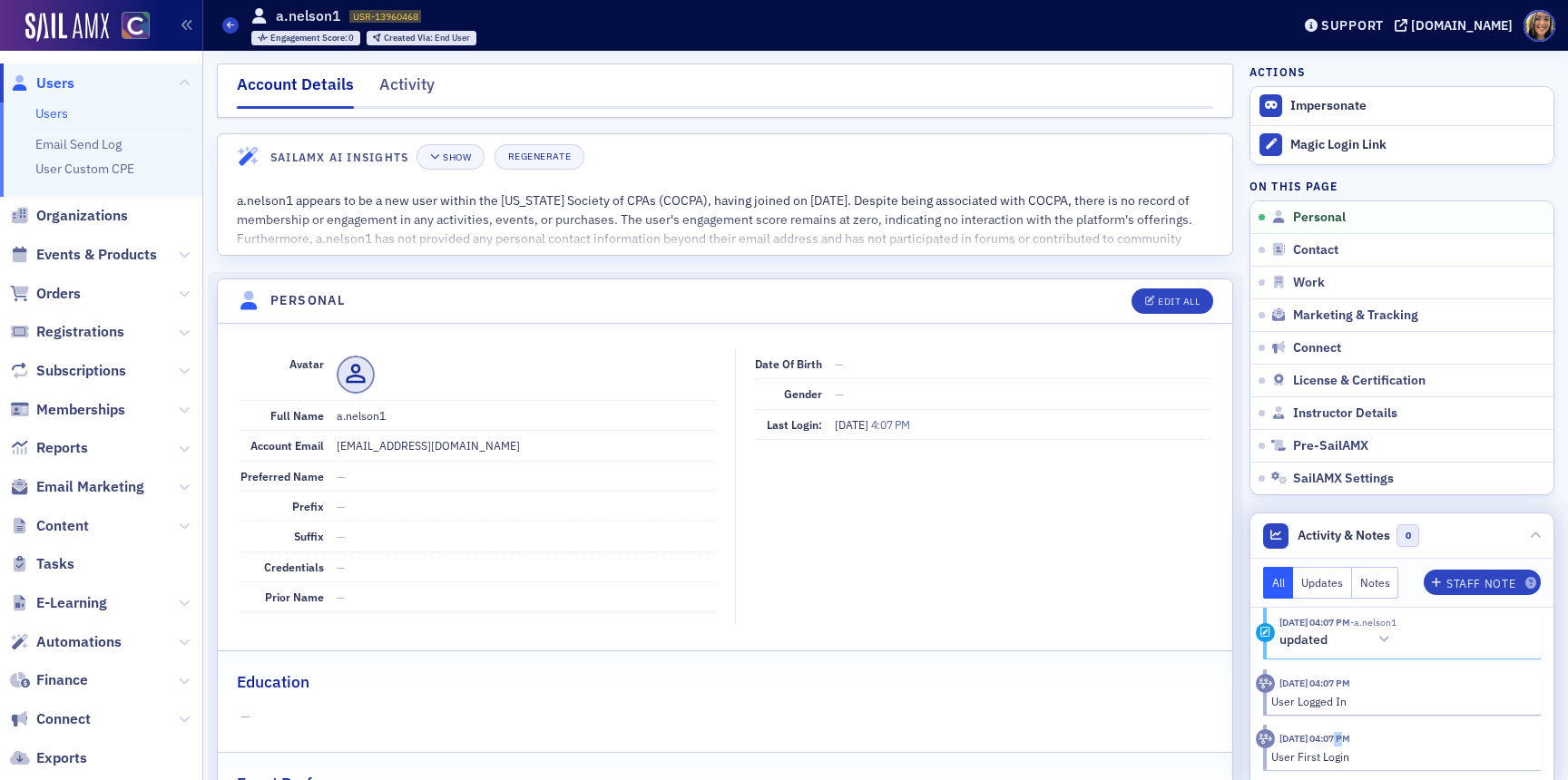 click on "7/6/2025 04:07 PM" 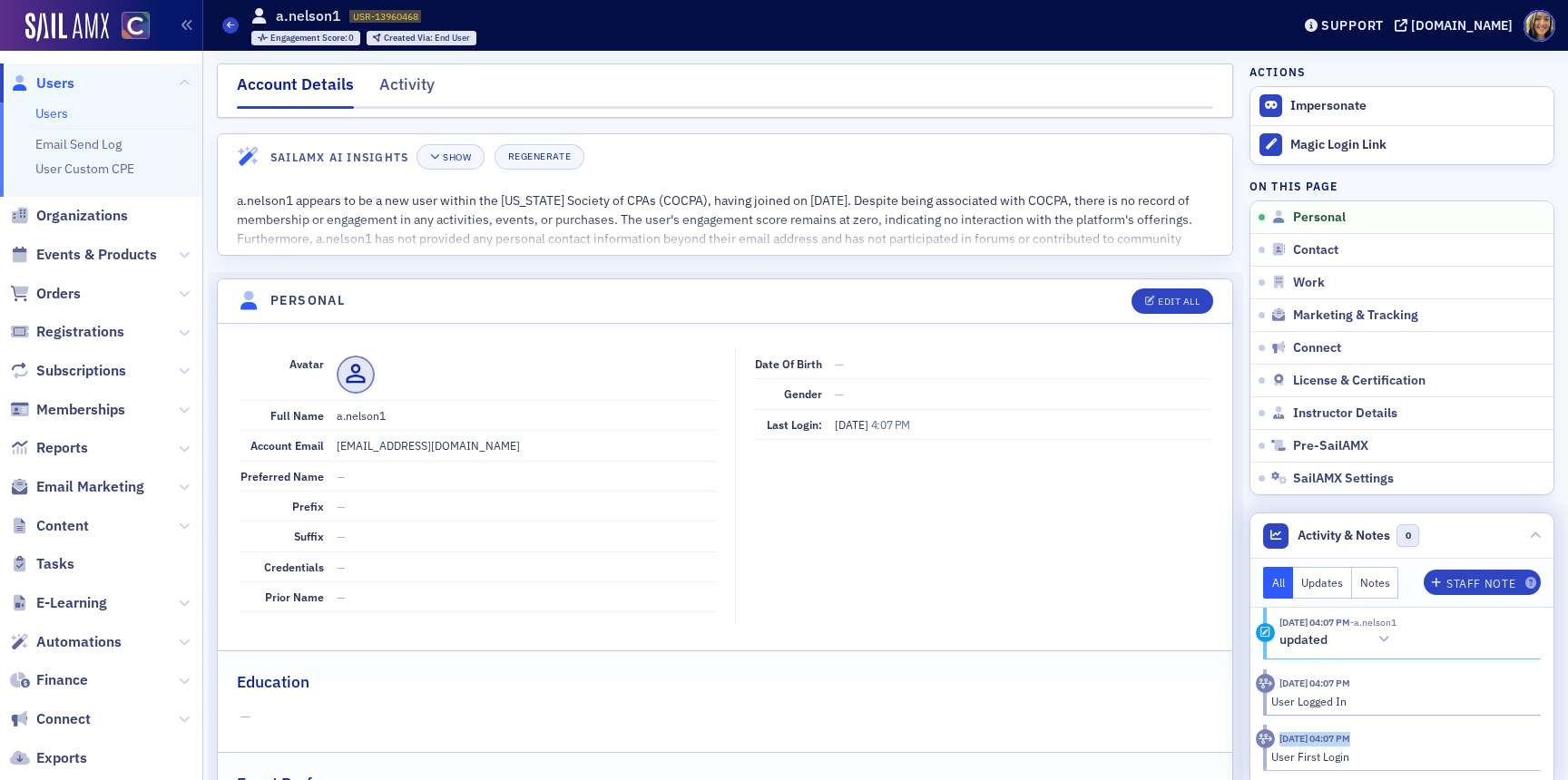click on "7/6/2025 04:07 PM" 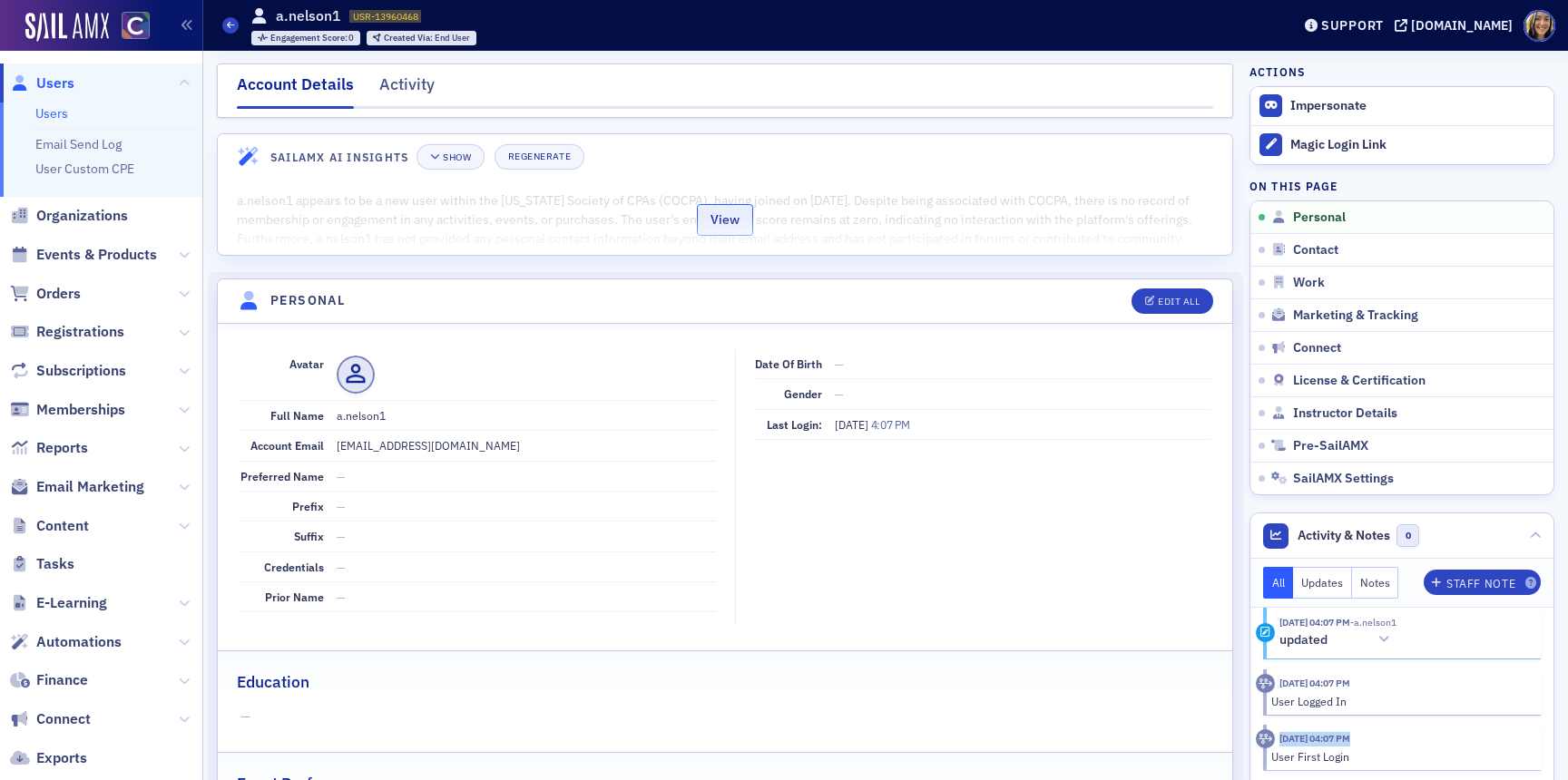 click on "View" 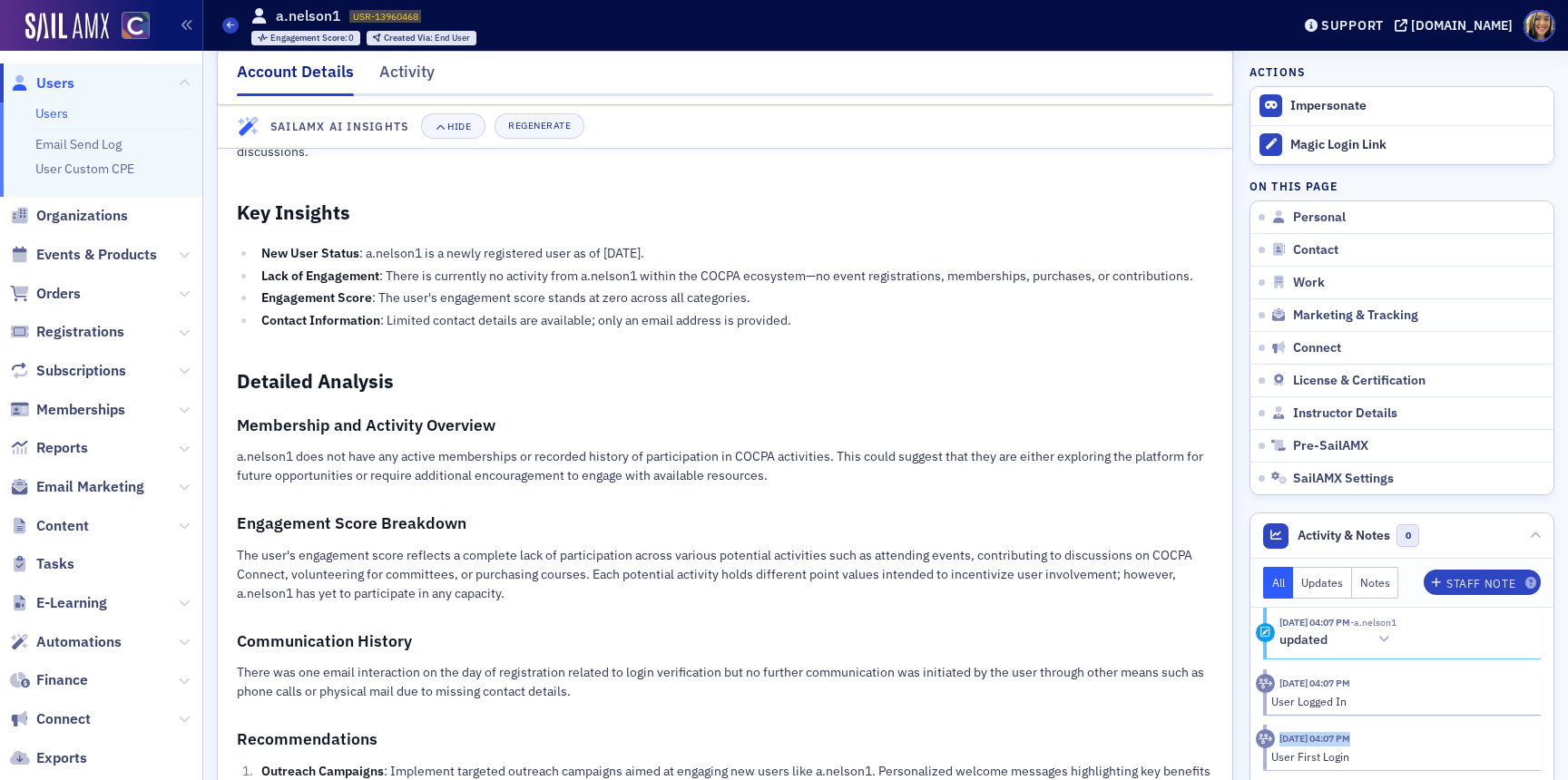 scroll, scrollTop: 118, scrollLeft: 0, axis: vertical 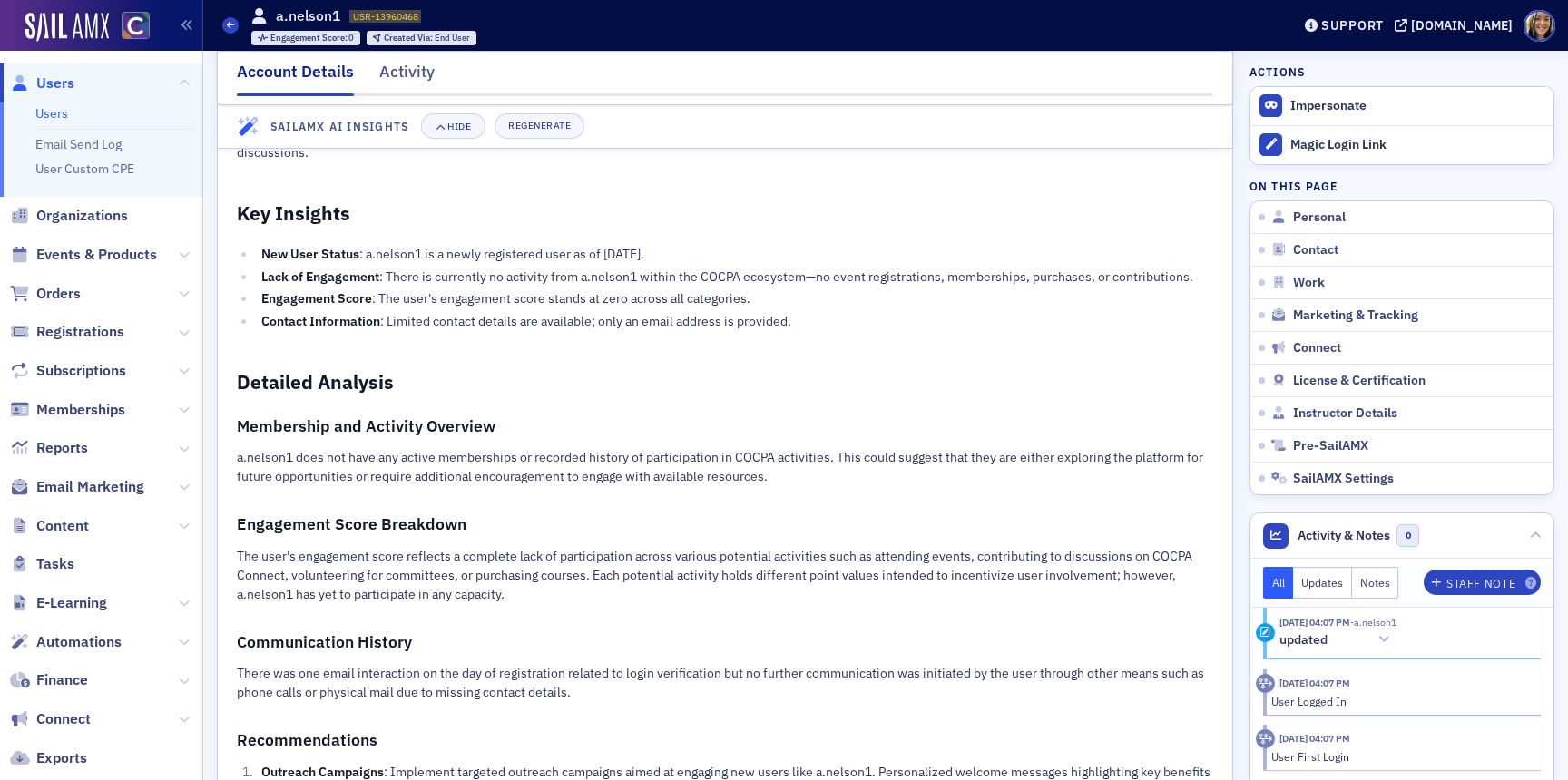 click on "Lack of Engagement : There is currently no activity from a.nelson1 within the COCPA ecosystem—no event registrations, memberships, purchases, or contributions." 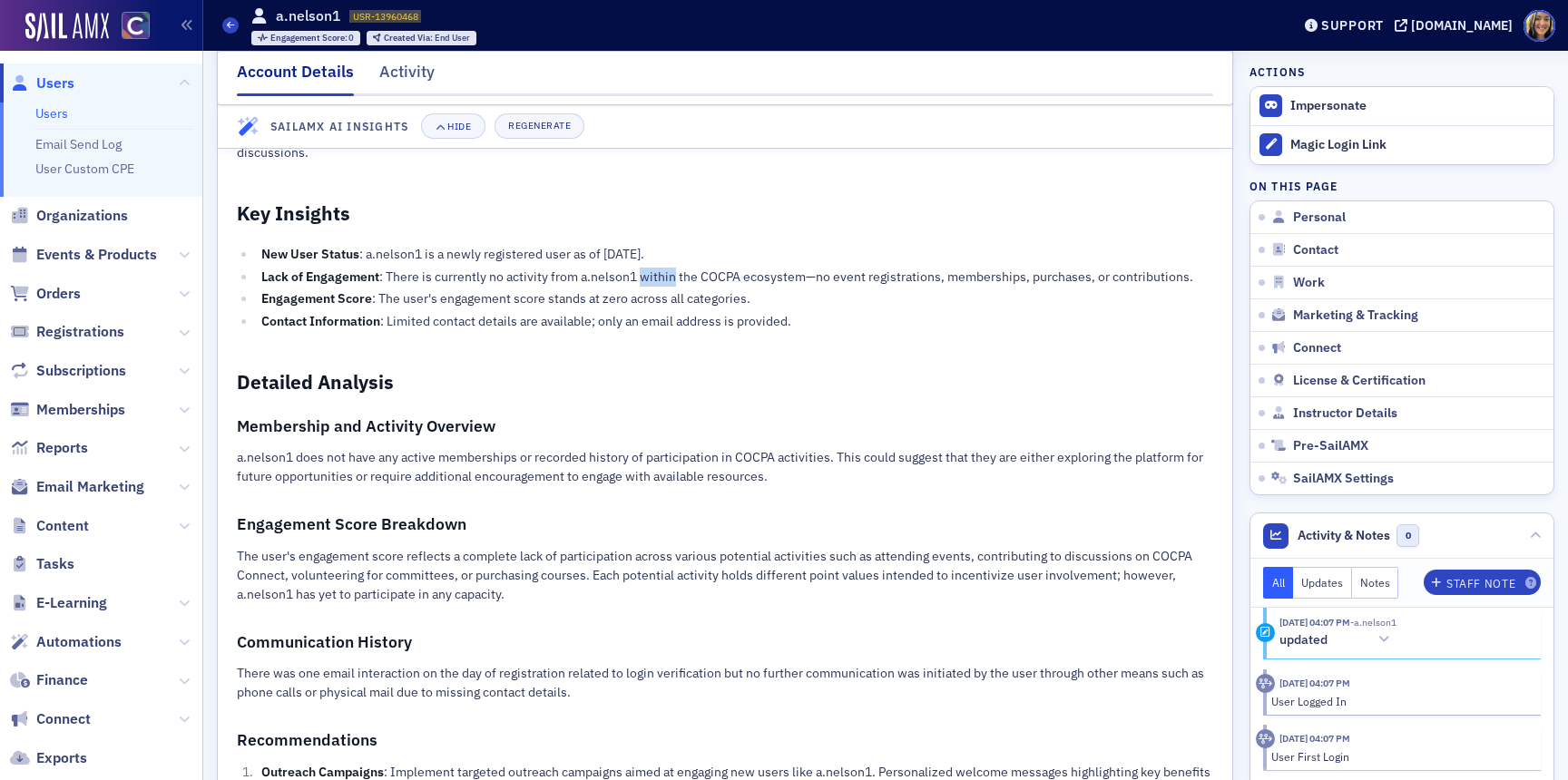 click on "Lack of Engagement : There is currently no activity from a.nelson1 within the COCPA ecosystem—no event registrations, memberships, purchases, or contributions." 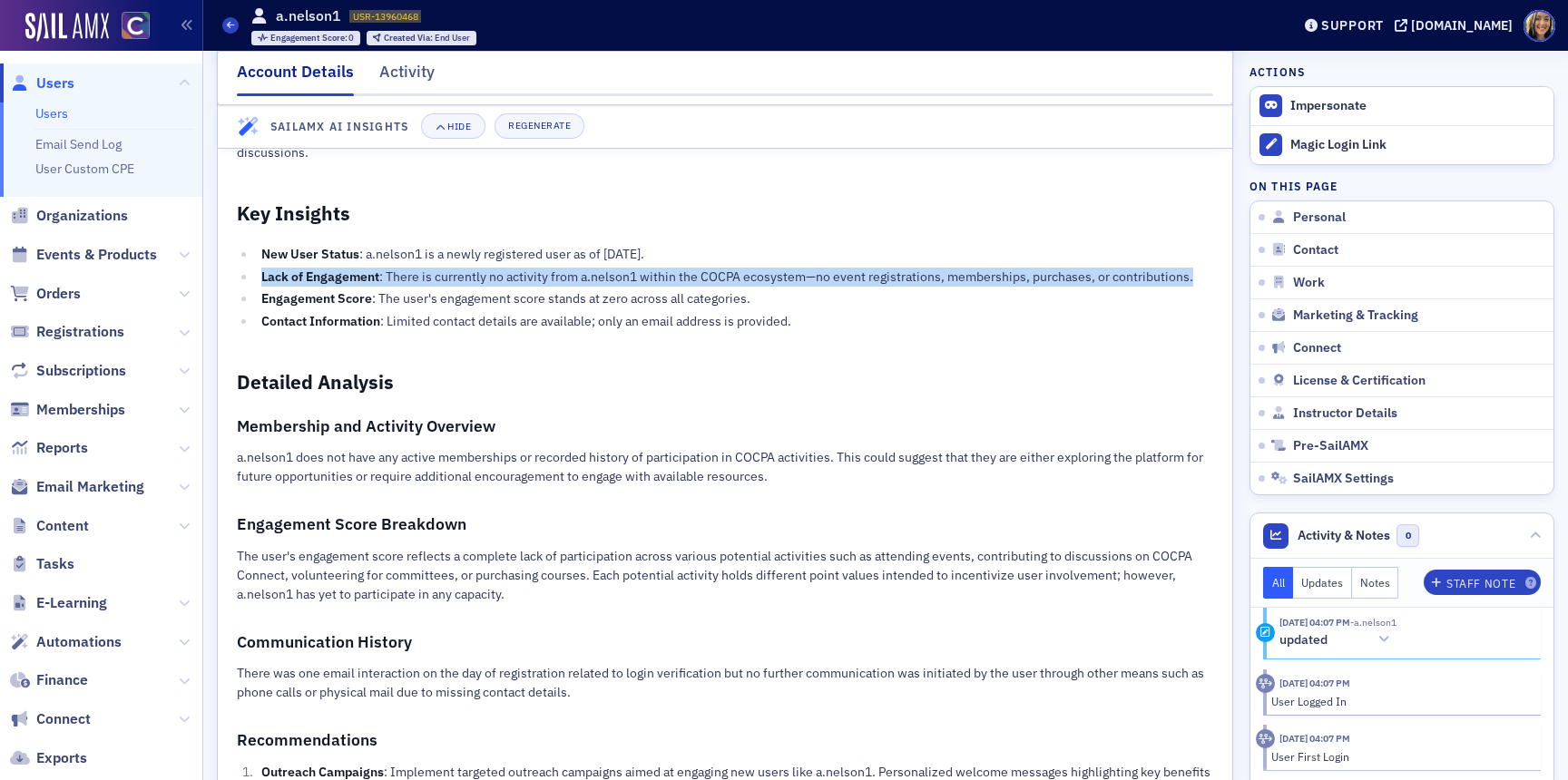 click on "Lack of Engagement : There is currently no activity from a.nelson1 within the COCPA ecosystem—no event registrations, memberships, purchases, or contributions." 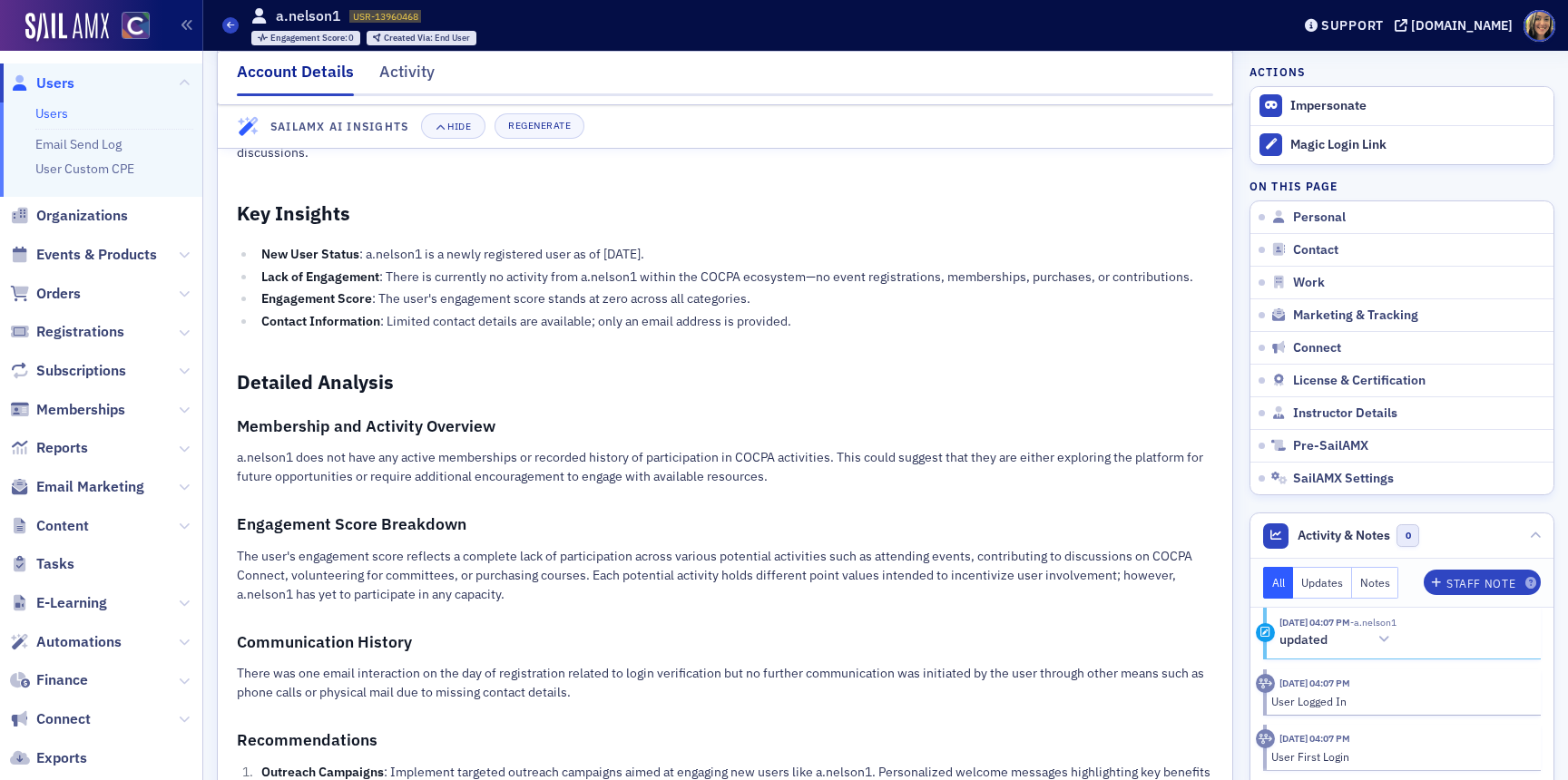 click on "Engagement Score : The user's engagement score stands at zero across all categories." 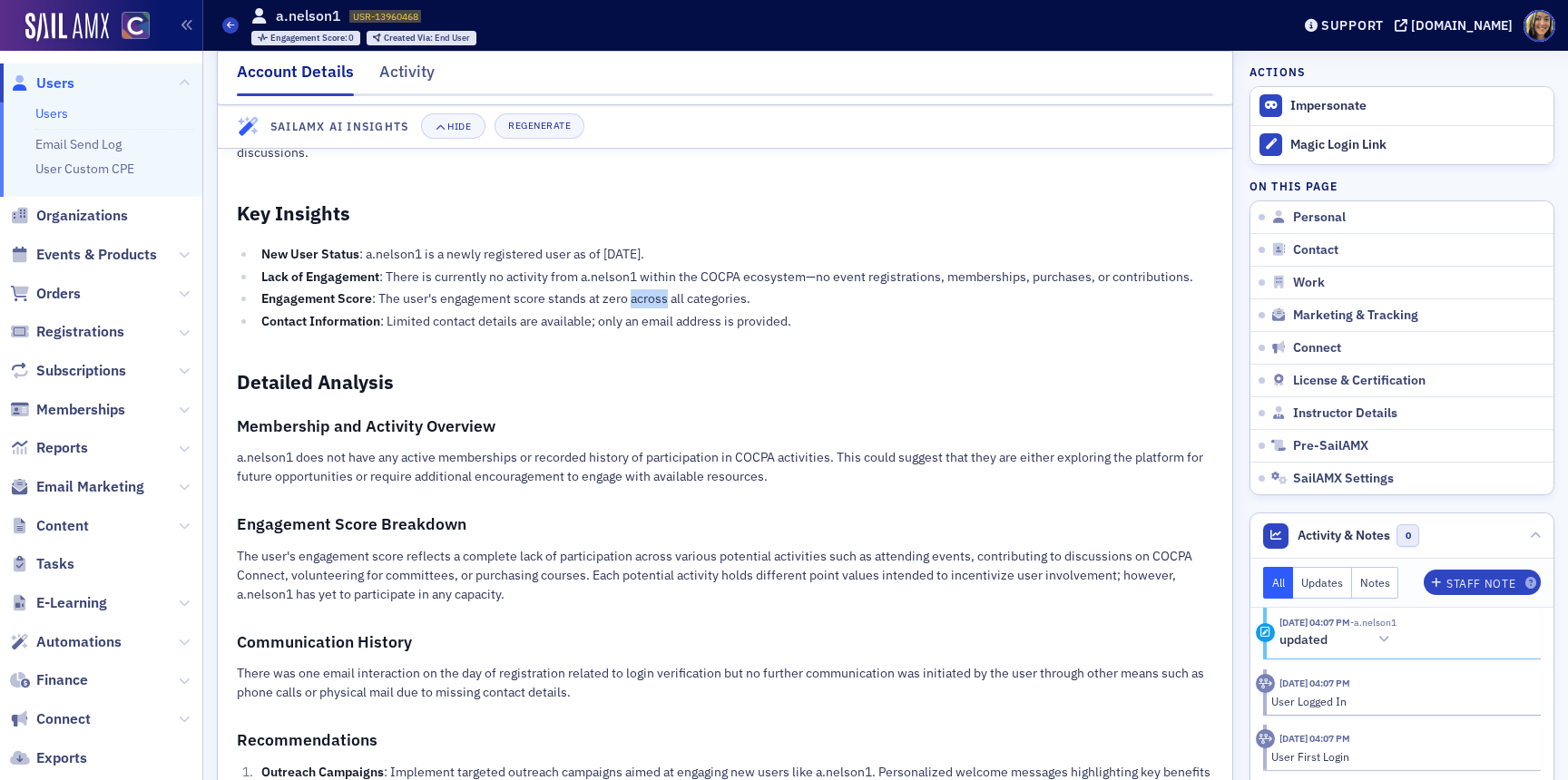 click on "Engagement Score : The user's engagement score stands at zero across all categories." 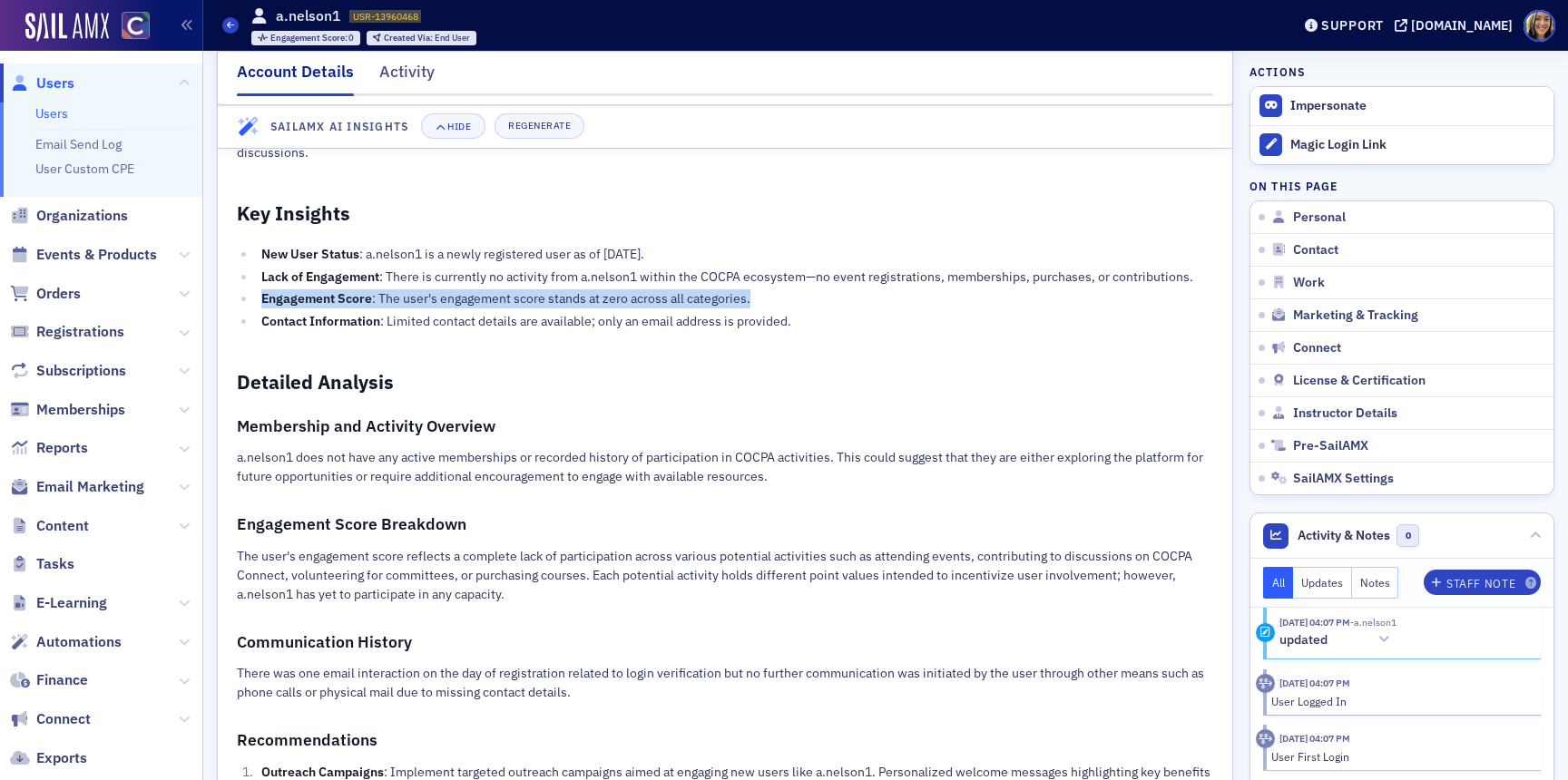 click on "Engagement Score : The user's engagement score stands at zero across all categories." 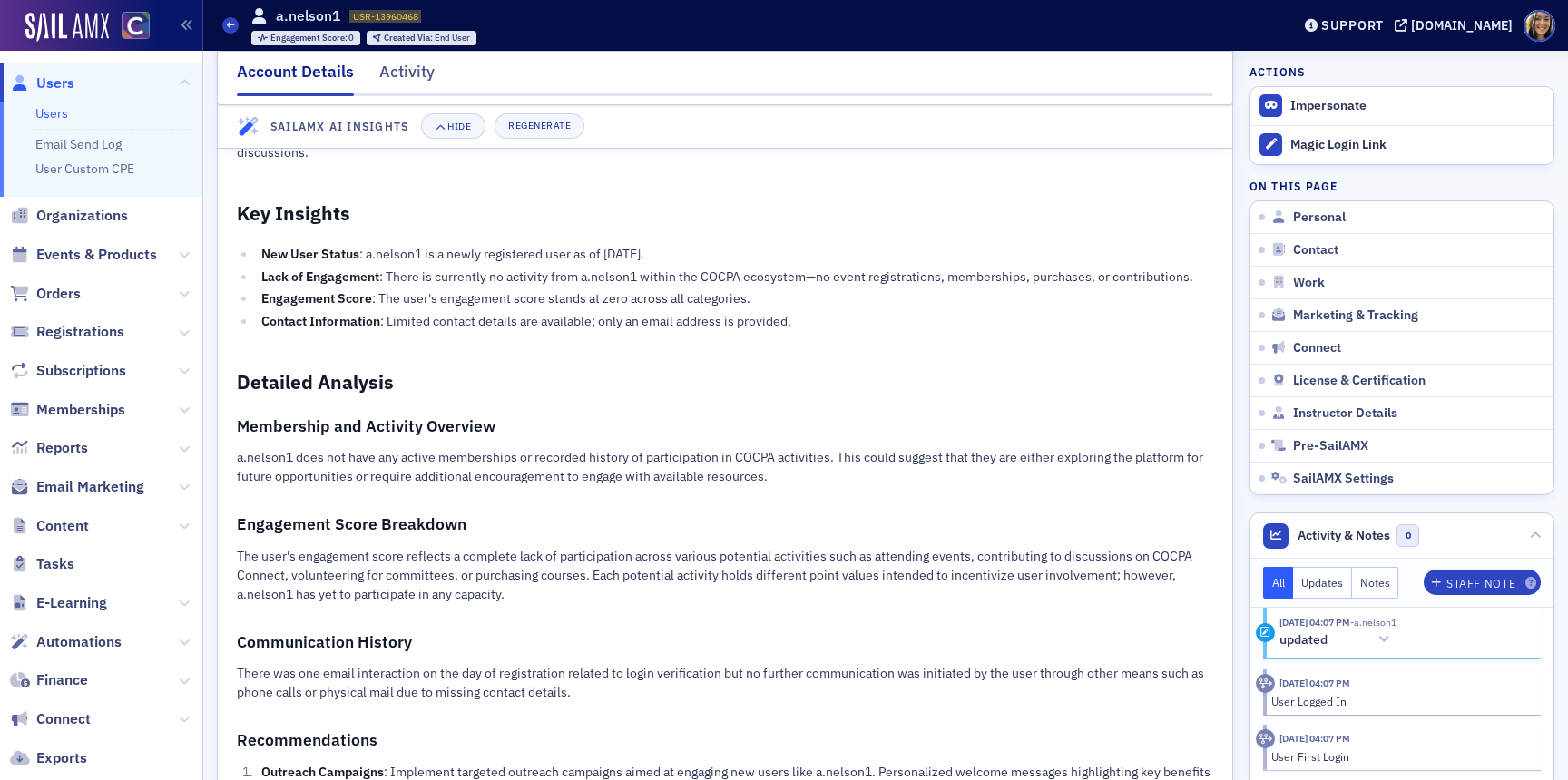 click on "Contact Information : Limited contact details are available; only an email address is provided." 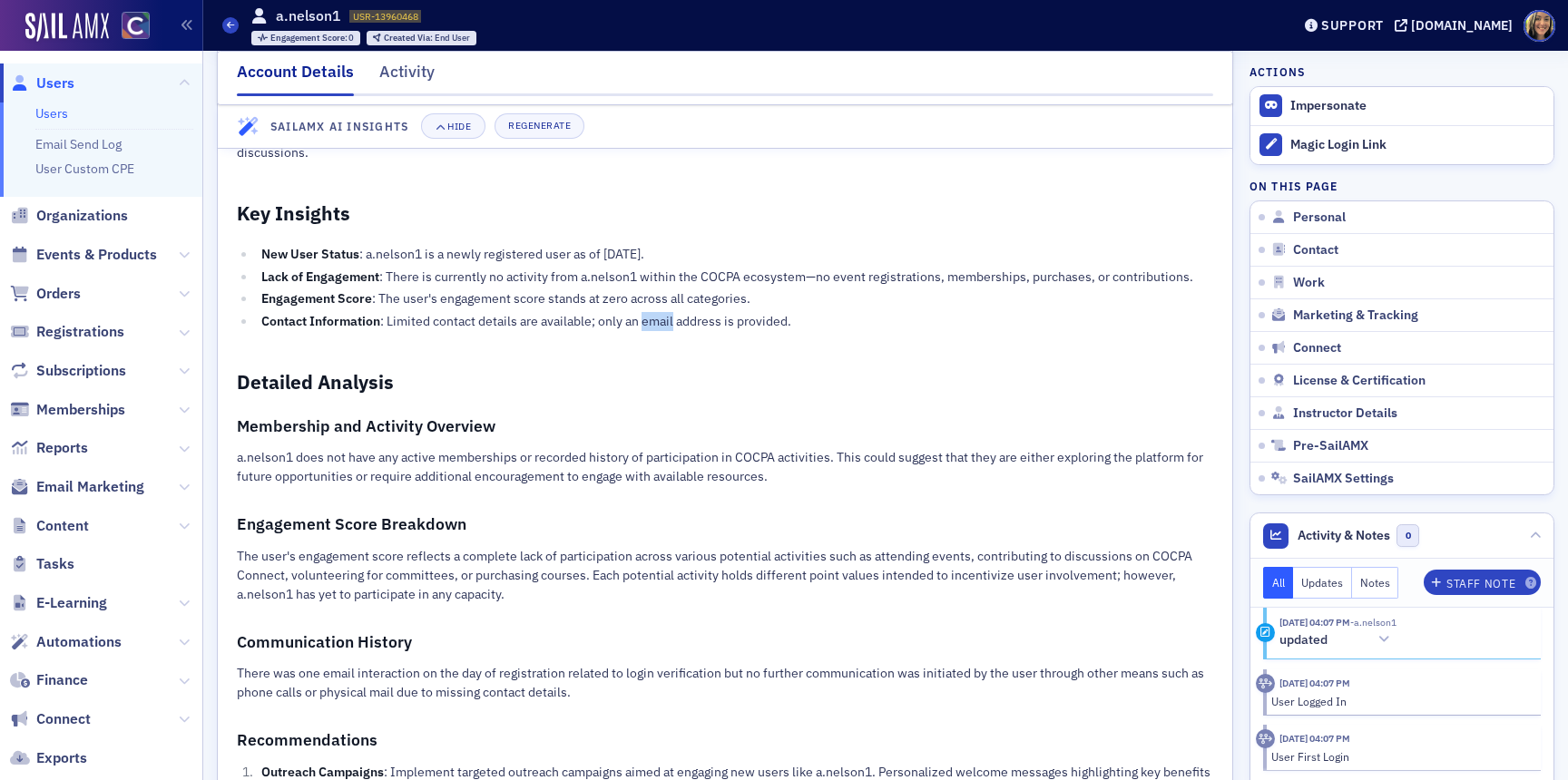 click on "Contact Information : Limited contact details are available; only an email address is provided." 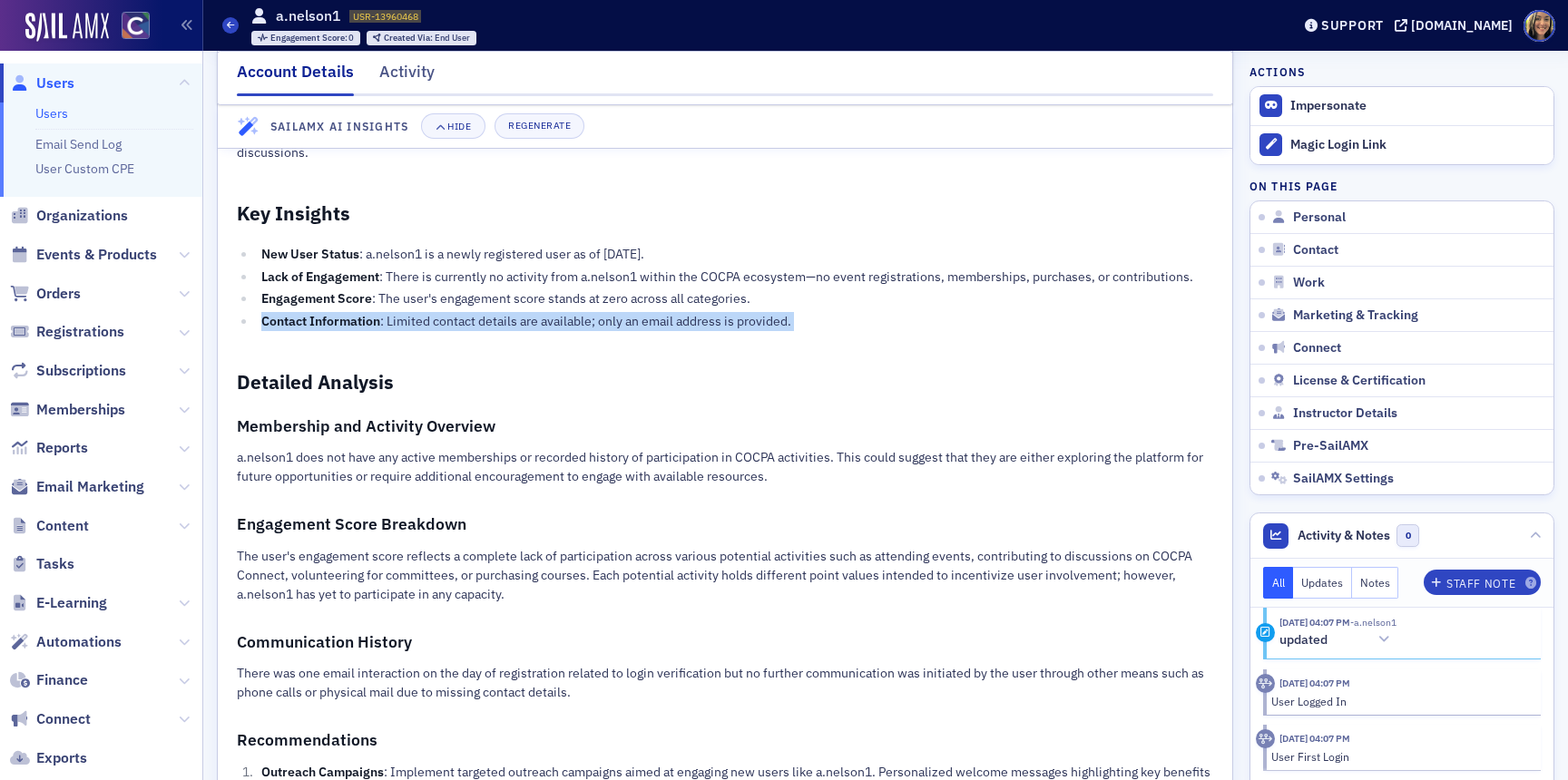 click on "Contact Information : Limited contact details are available; only an email address is provided." 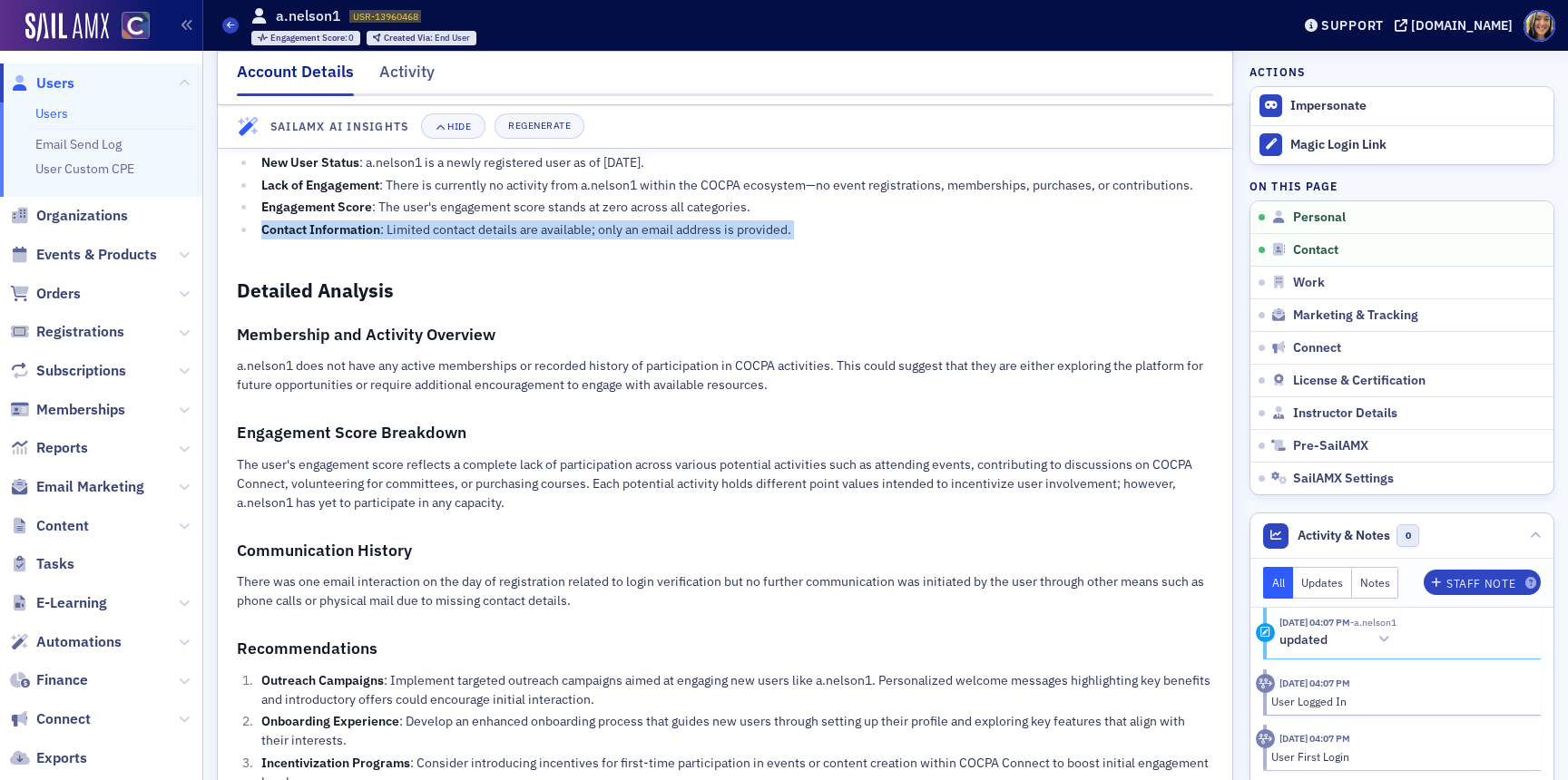 scroll, scrollTop: 0, scrollLeft: 0, axis: both 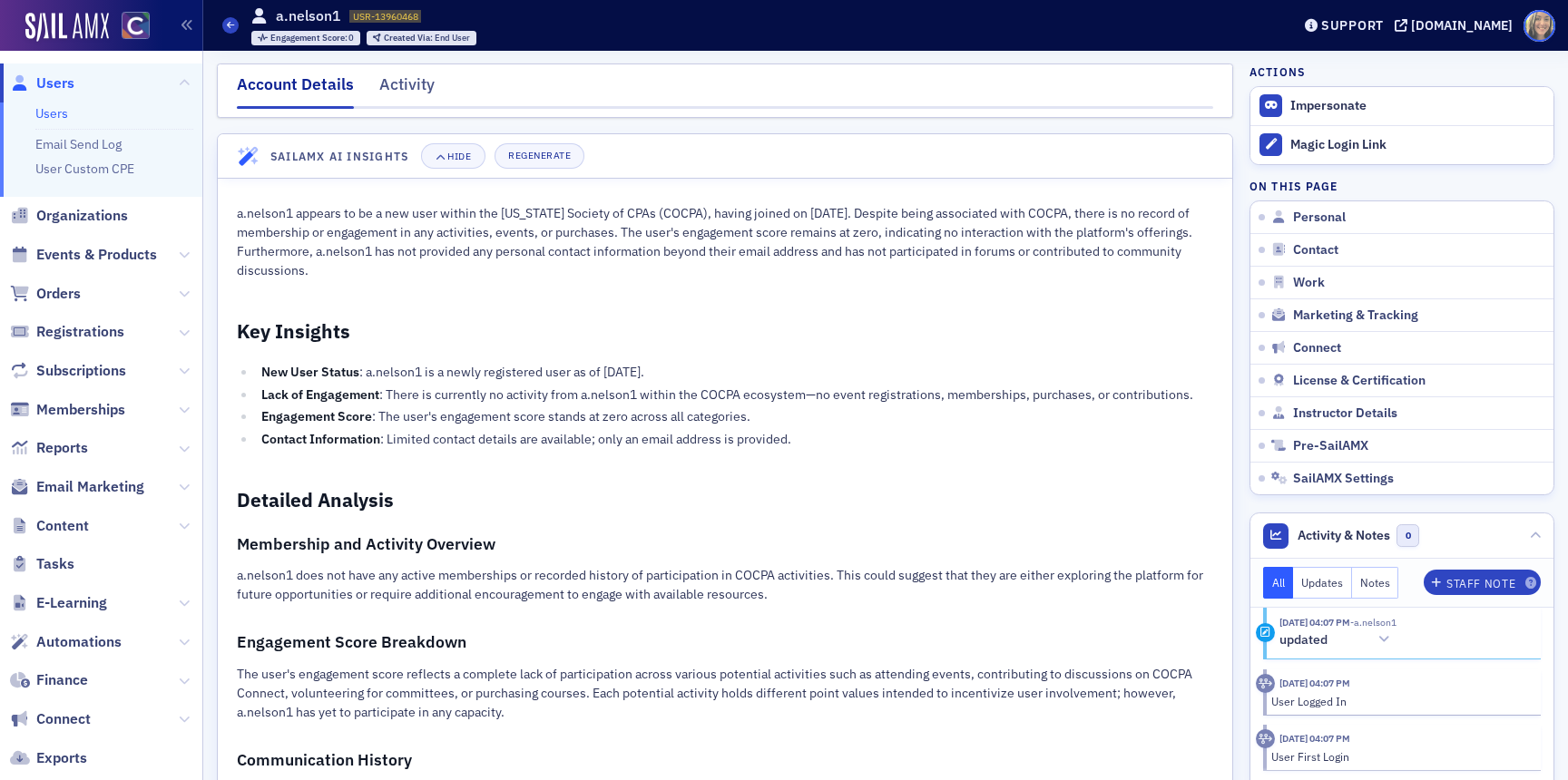 click 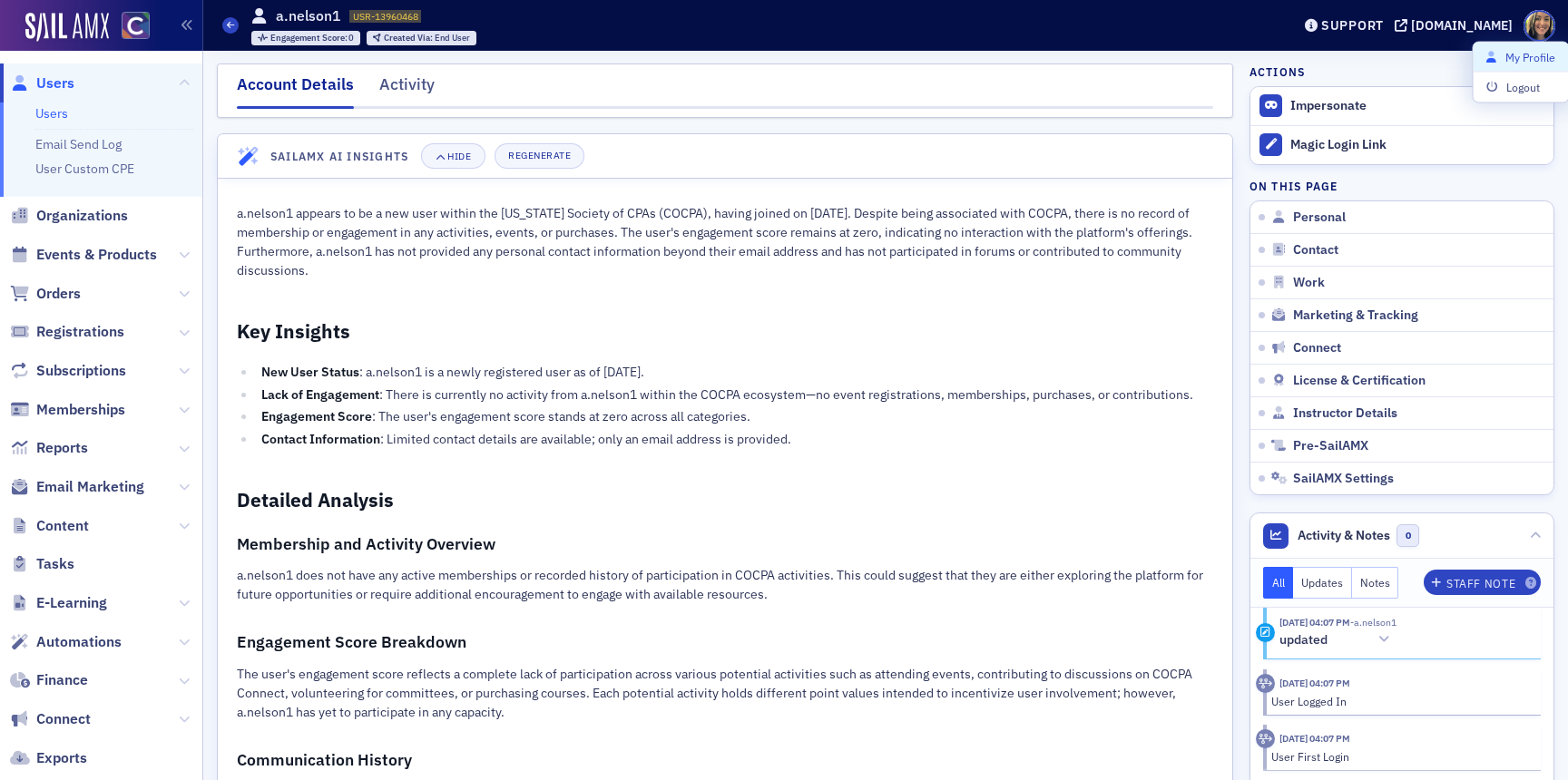 click on "My Profile" at bounding box center (1521, 57) 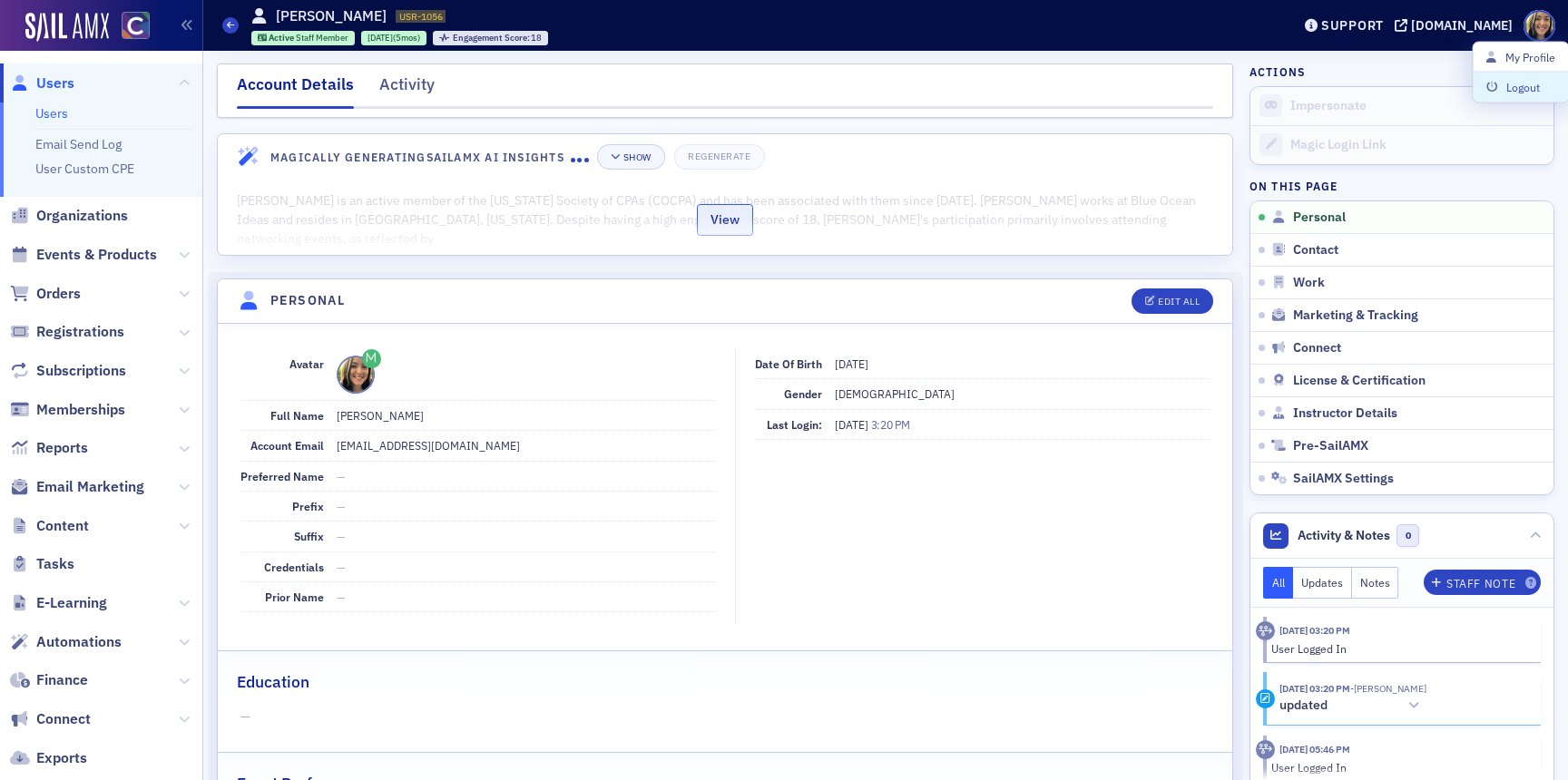 click on "View" 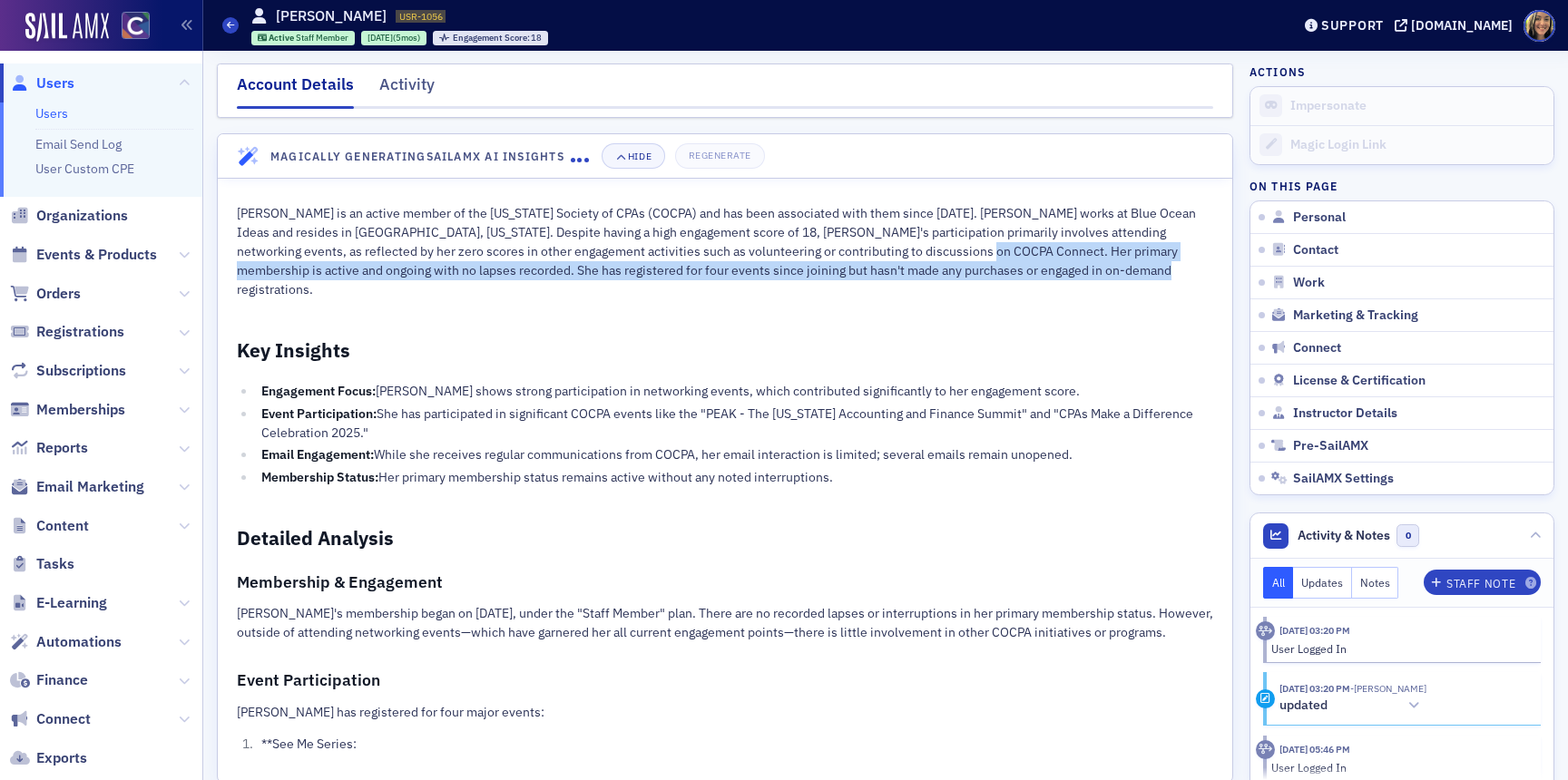 drag, startPoint x: 1076, startPoint y: 276, endPoint x: 909, endPoint y: 253, distance: 168.5764 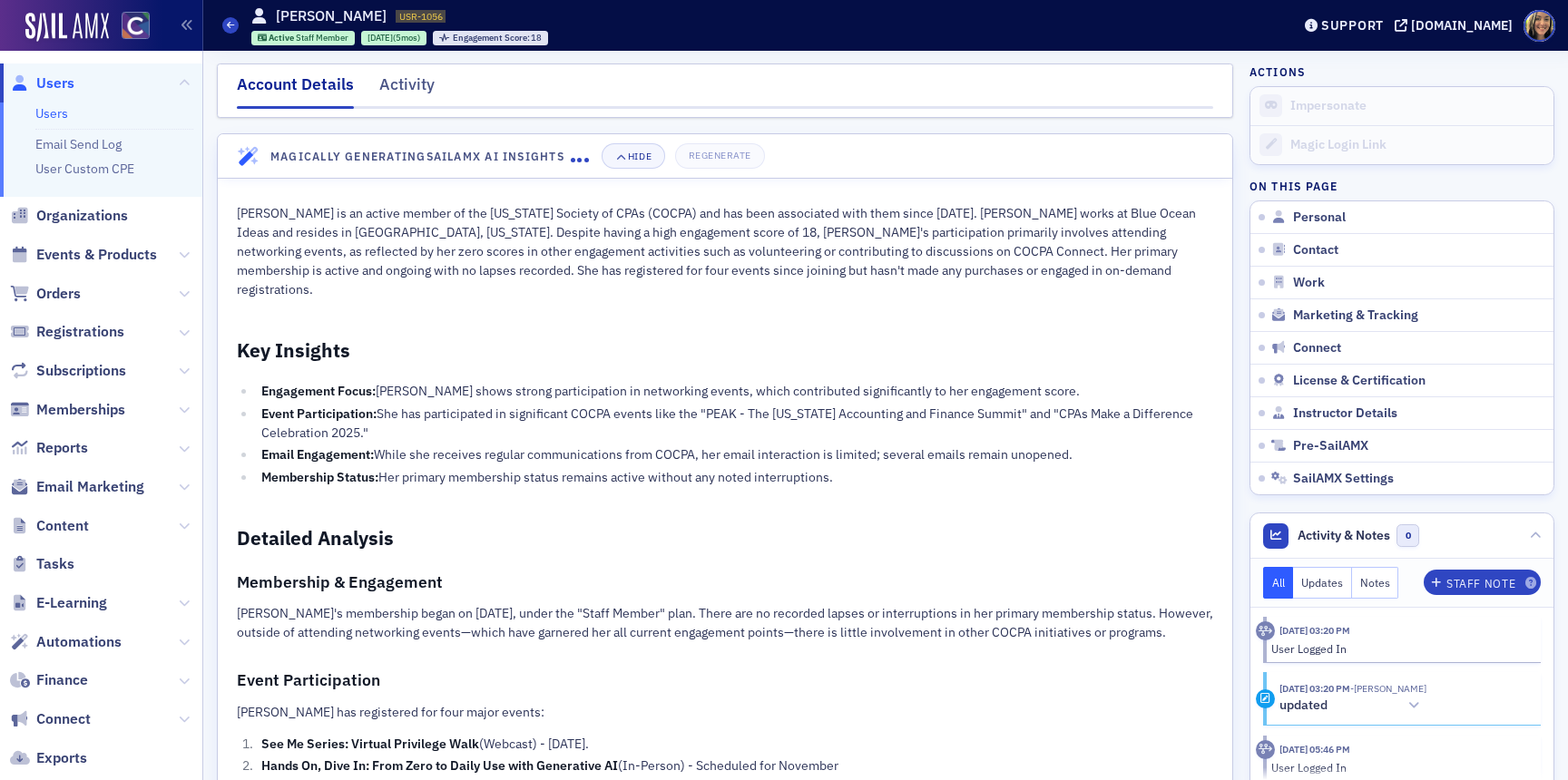 click on "Lauren Standiford is an active member of the Colorado Society of CPAs (COCPA) and has been associated with them since January 30, 2025. Lauren works at Blue Ocean Ideas and resides in Towson, Maryland. Despite having a high engagement score of 18, Lauren's participation primarily involves attending networking events, as reflected by her zero scores in other engagement activities such as volunteering or contributing to discussions on COCPA Connect. Her primary membership is active and ongoing with no lapses recorded. She has registered for four events since joining but hasn't made any purchases or engaged in on-demand registrations." 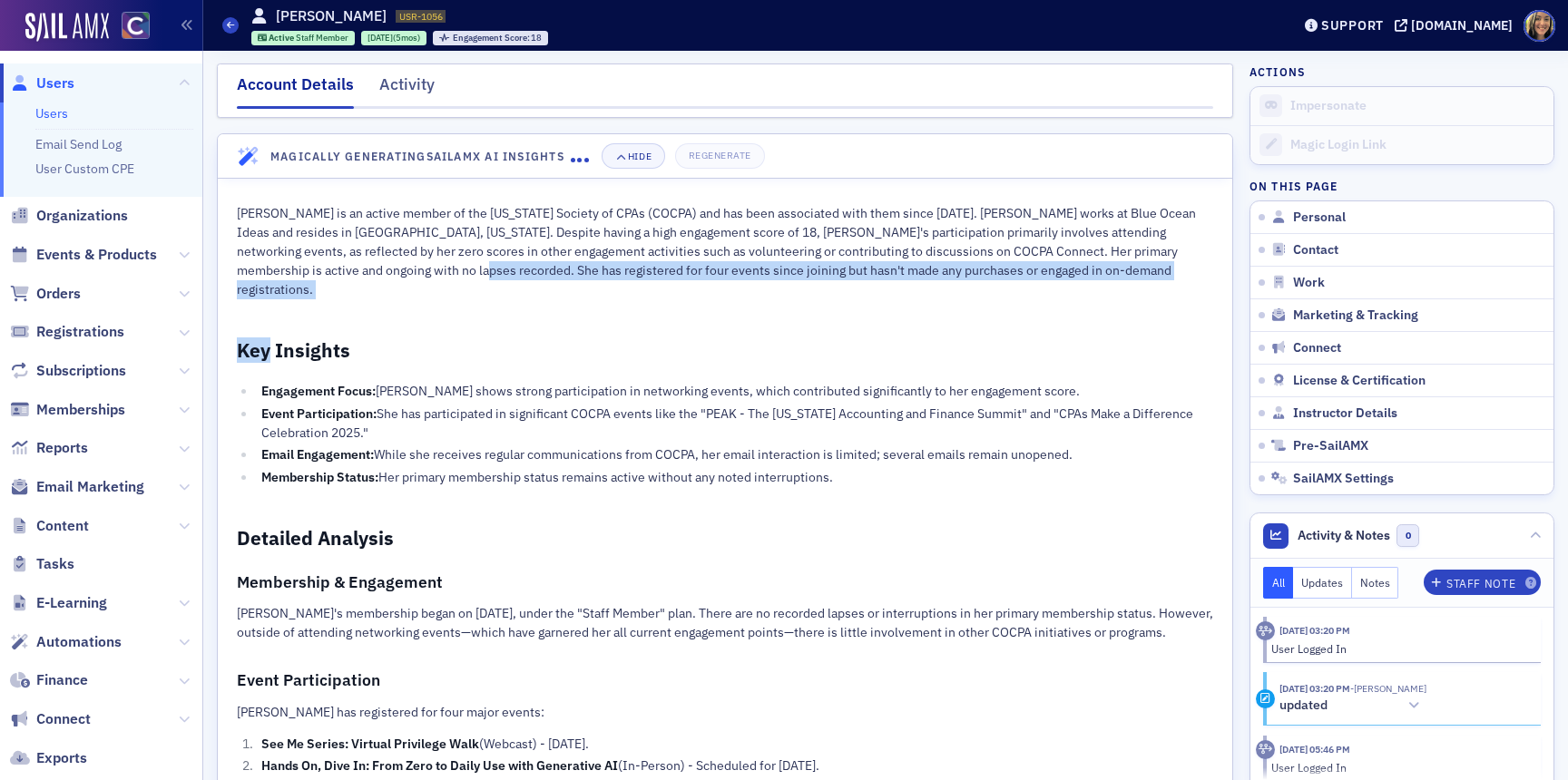 drag, startPoint x: 382, startPoint y: 272, endPoint x: 1123, endPoint y: 292, distance: 741.26986 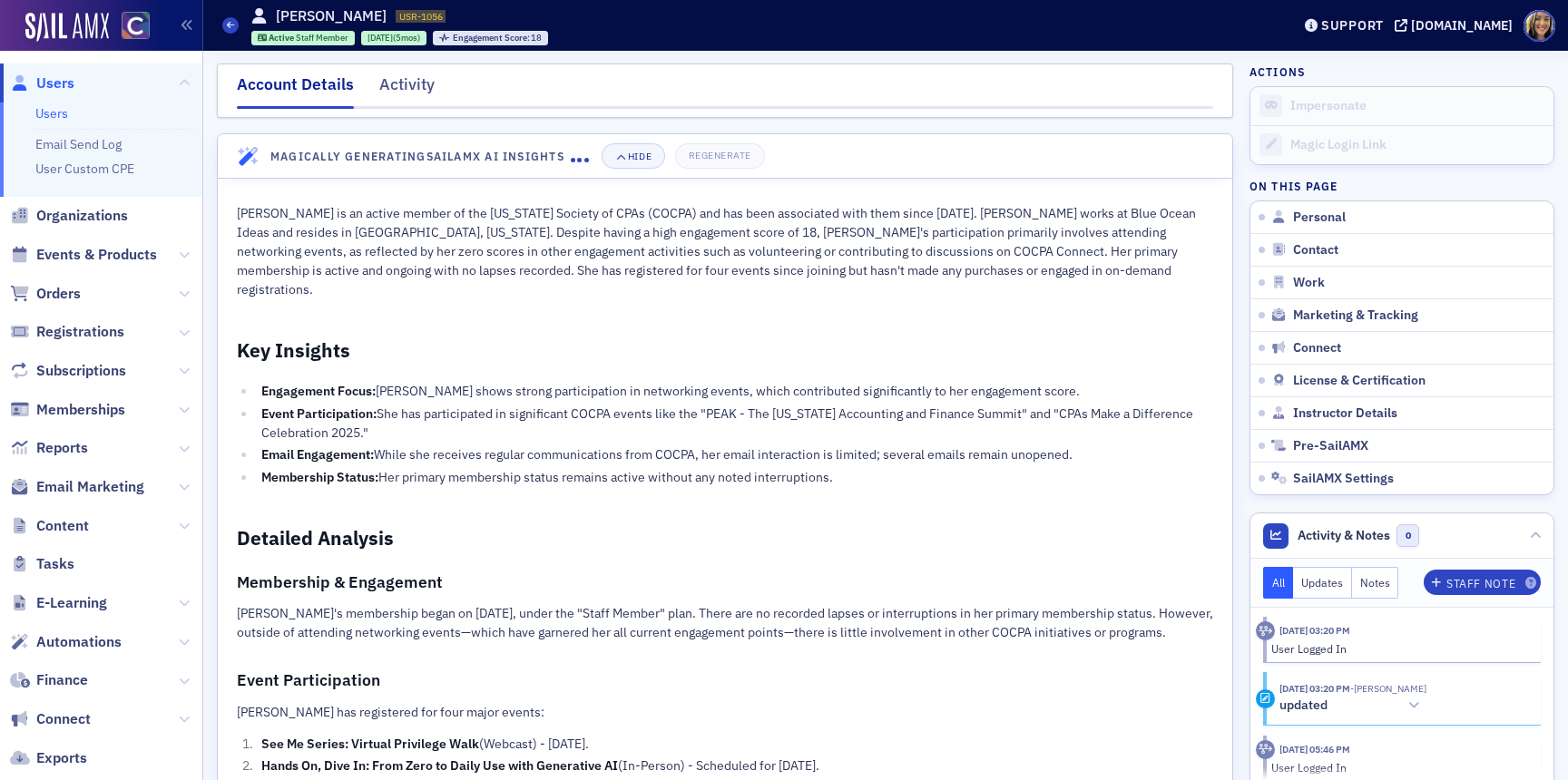 click on "Lauren Standiford is an active member of the Colorado Society of CPAs (COCPA) and has been associated with them since January 30, 2025. Lauren works at Blue Ocean Ideas and resides in Towson, Maryland. Despite having a high engagement score of 18, Lauren's participation primarily involves attending networking events, as reflected by her zero scores in other engagement activities such as volunteering or contributing to discussions on COCPA Connect. Her primary membership is active and ongoing with no lapses recorded. She has registered for four events since joining but hasn't made any purchases or engaged in on-demand registrations." 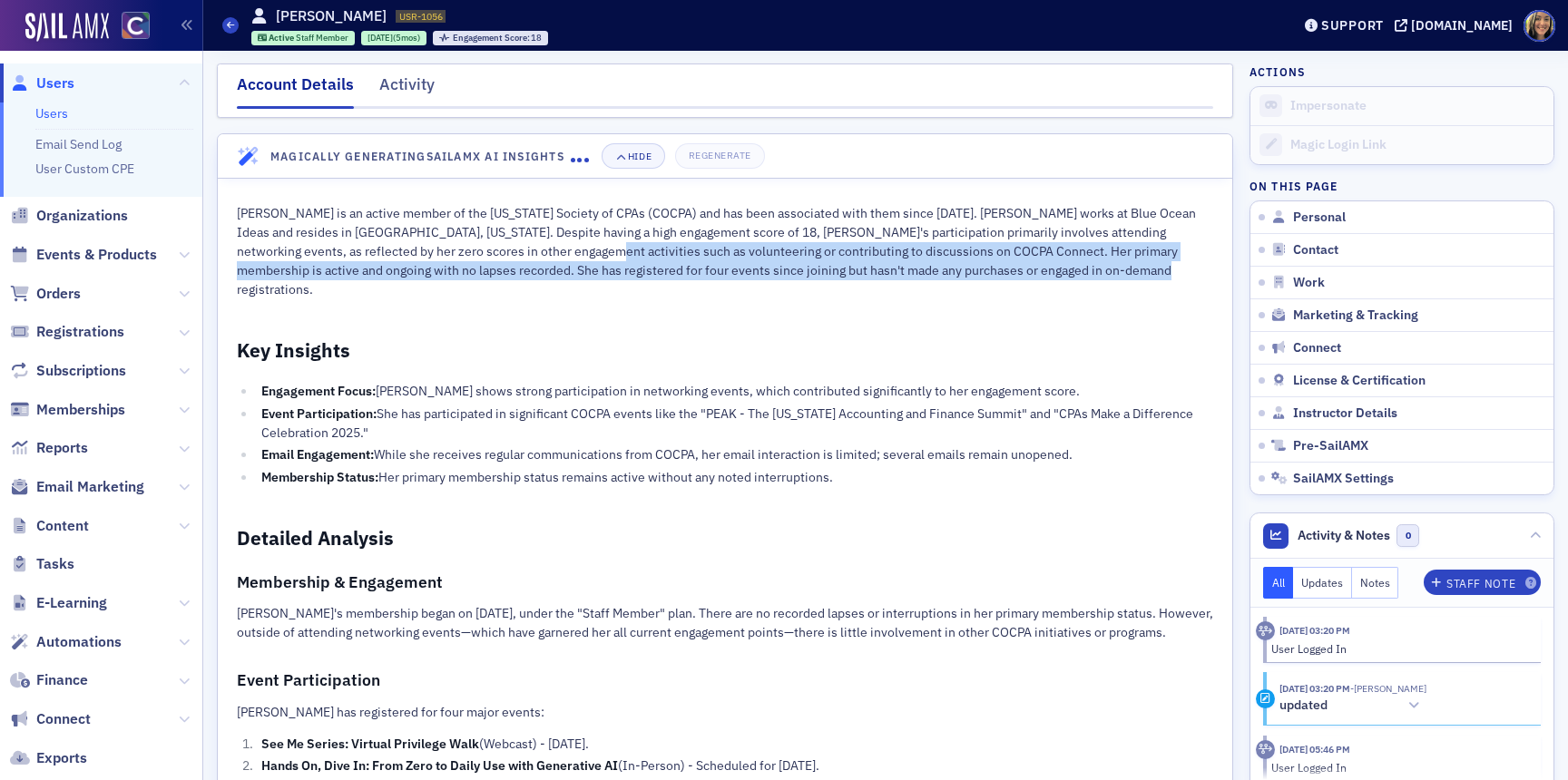 drag, startPoint x: 1047, startPoint y: 273, endPoint x: 531, endPoint y: 254, distance: 516.3497 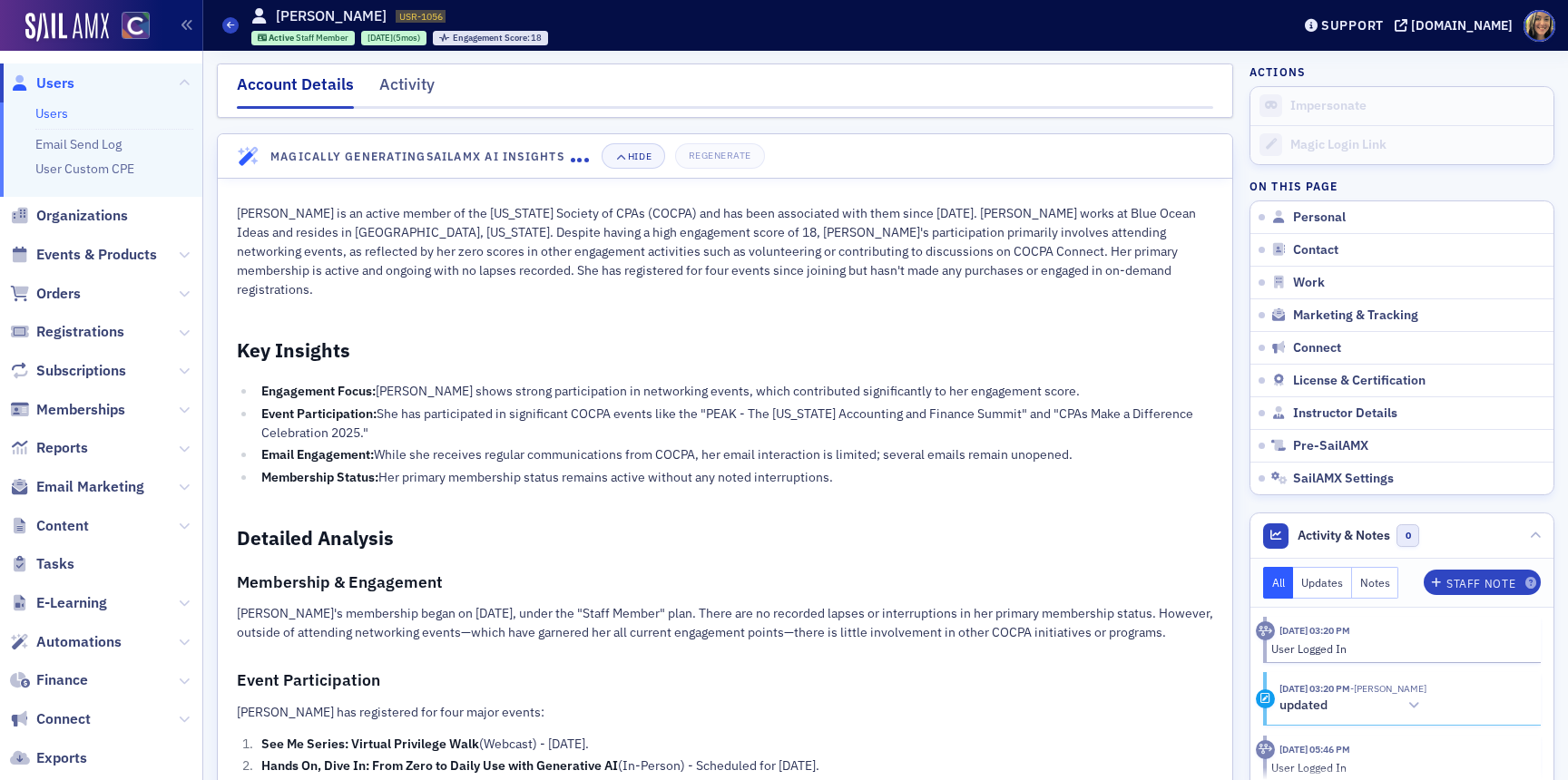 click on "Lauren Standiford is an active member of the Colorado Society of CPAs (COCPA) and has been associated with them since January 30, 2025. Lauren works at Blue Ocean Ideas and resides in Towson, Maryland. Despite having a high engagement score of 18, Lauren's participation primarily involves attending networking events, as reflected by her zero scores in other engagement activities such as volunteering or contributing to discussions on COCPA Connect. Her primary membership is active and ongoing with no lapses recorded. She has registered for four events since joining but hasn't made any purchases or engaged in on-demand registrations." 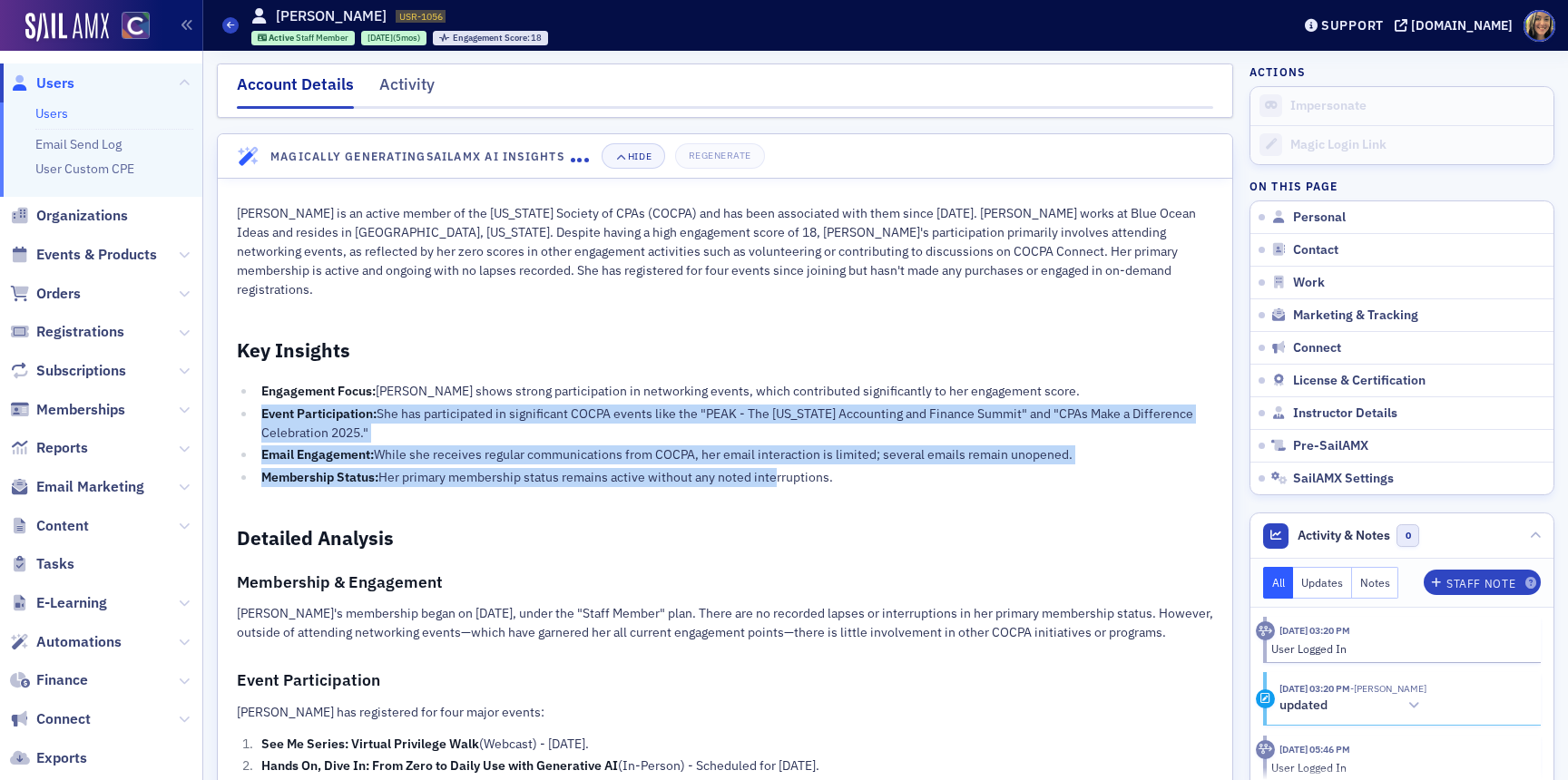drag, startPoint x: 258, startPoint y: 384, endPoint x: 774, endPoint y: 463, distance: 522.0125 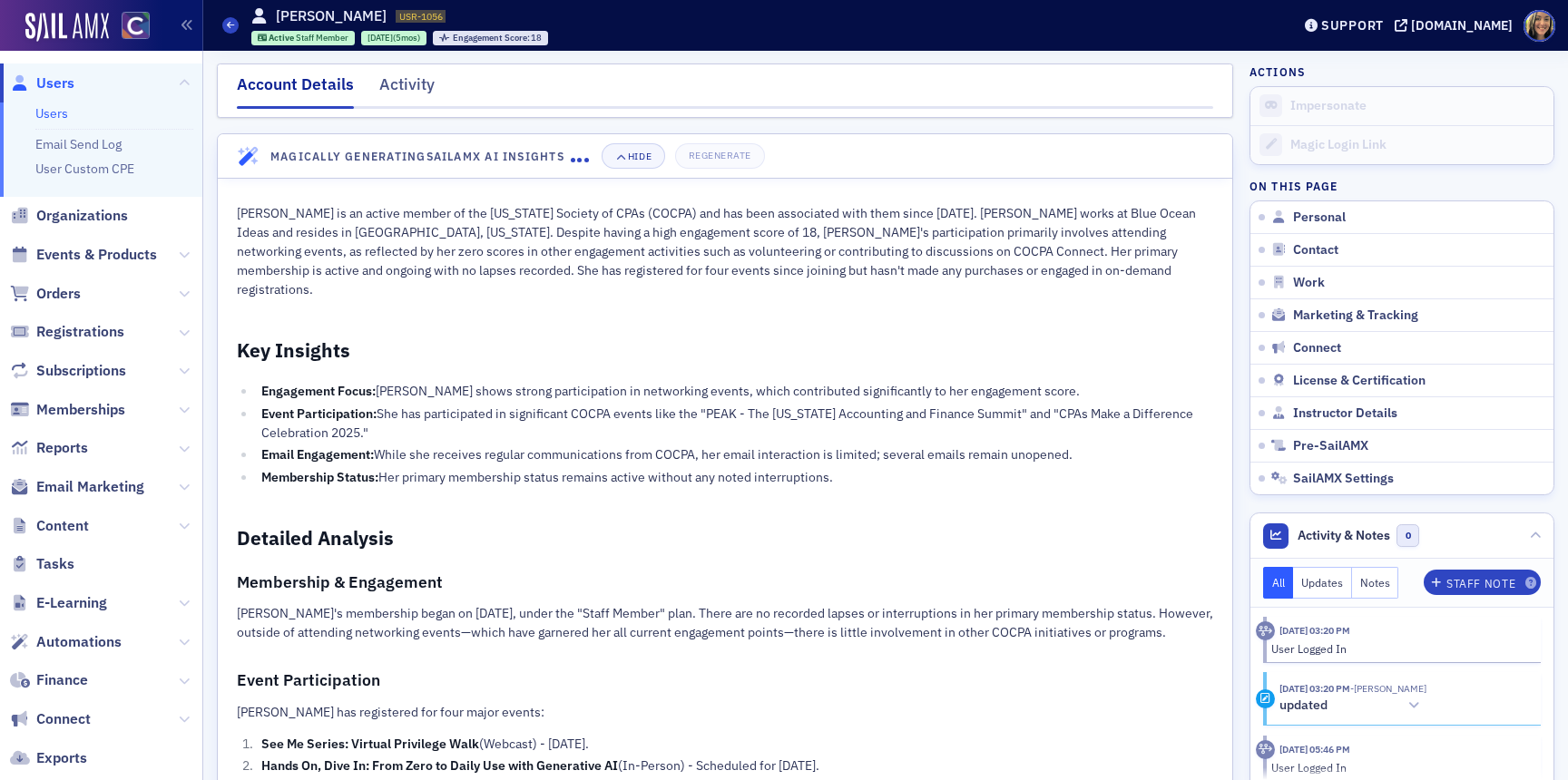 click on "Membership Status:  Her primary membership status remains active without any noted interruptions." 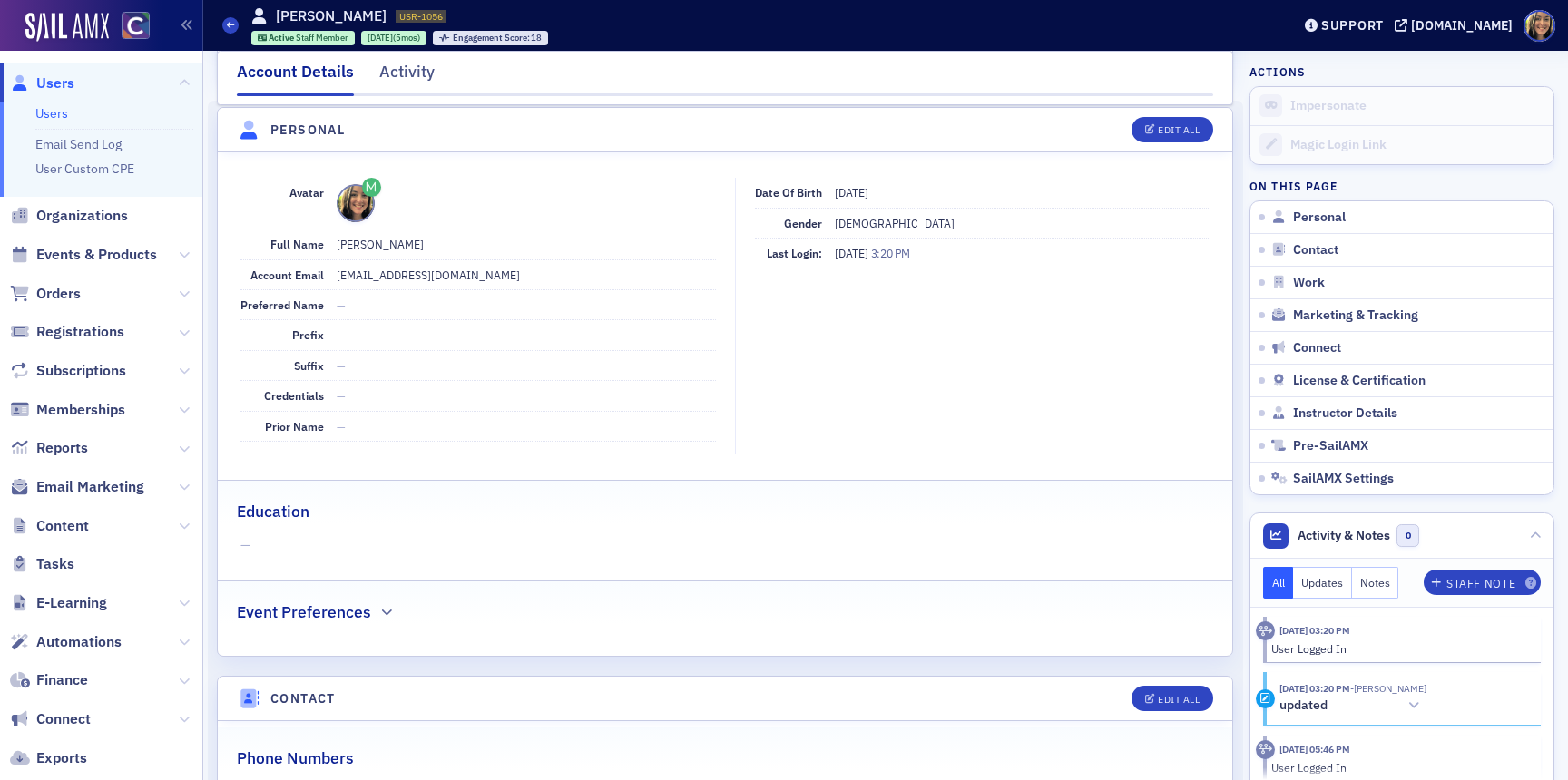 scroll, scrollTop: 0, scrollLeft: 0, axis: both 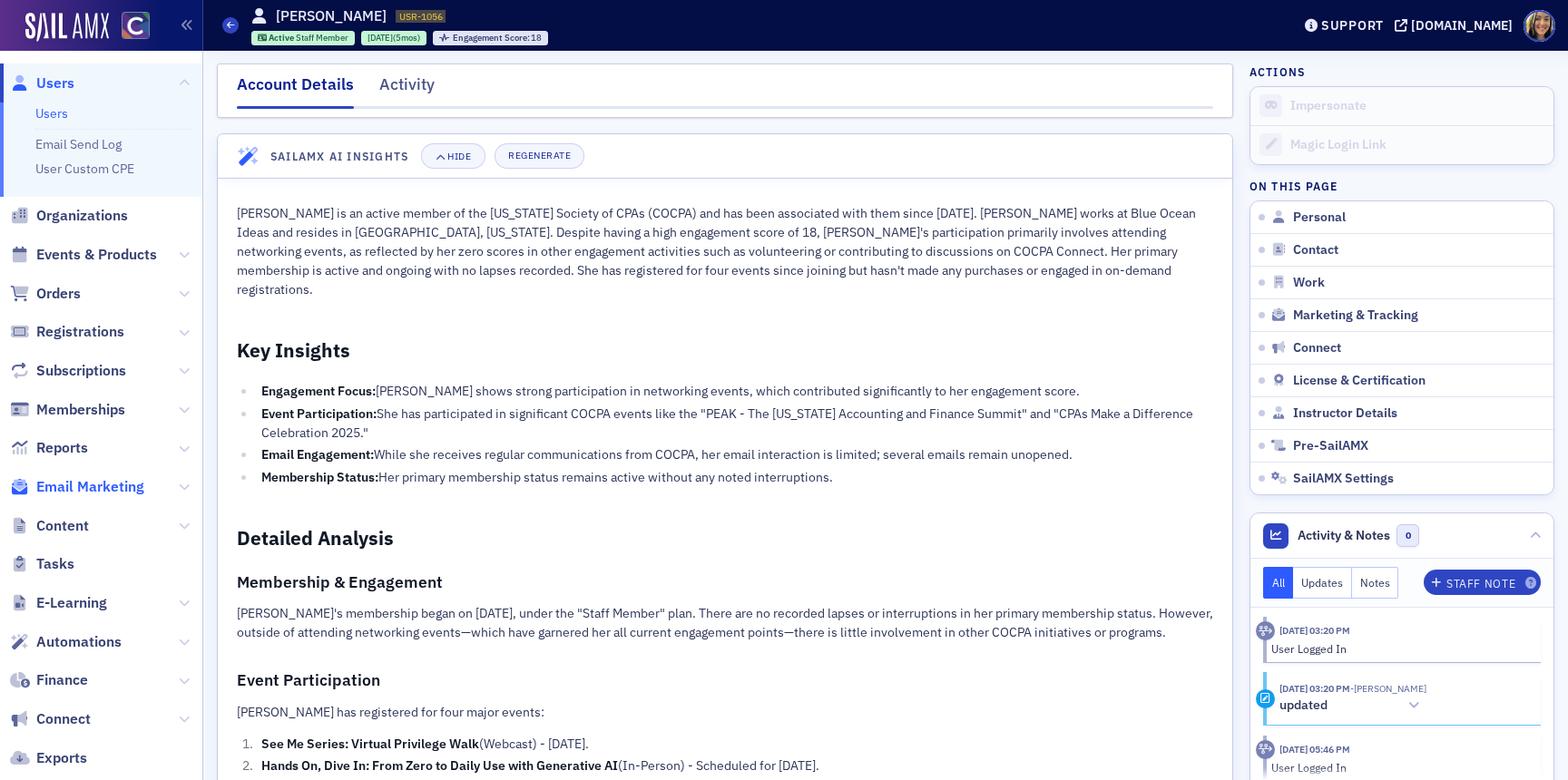 click on "Email Marketing" 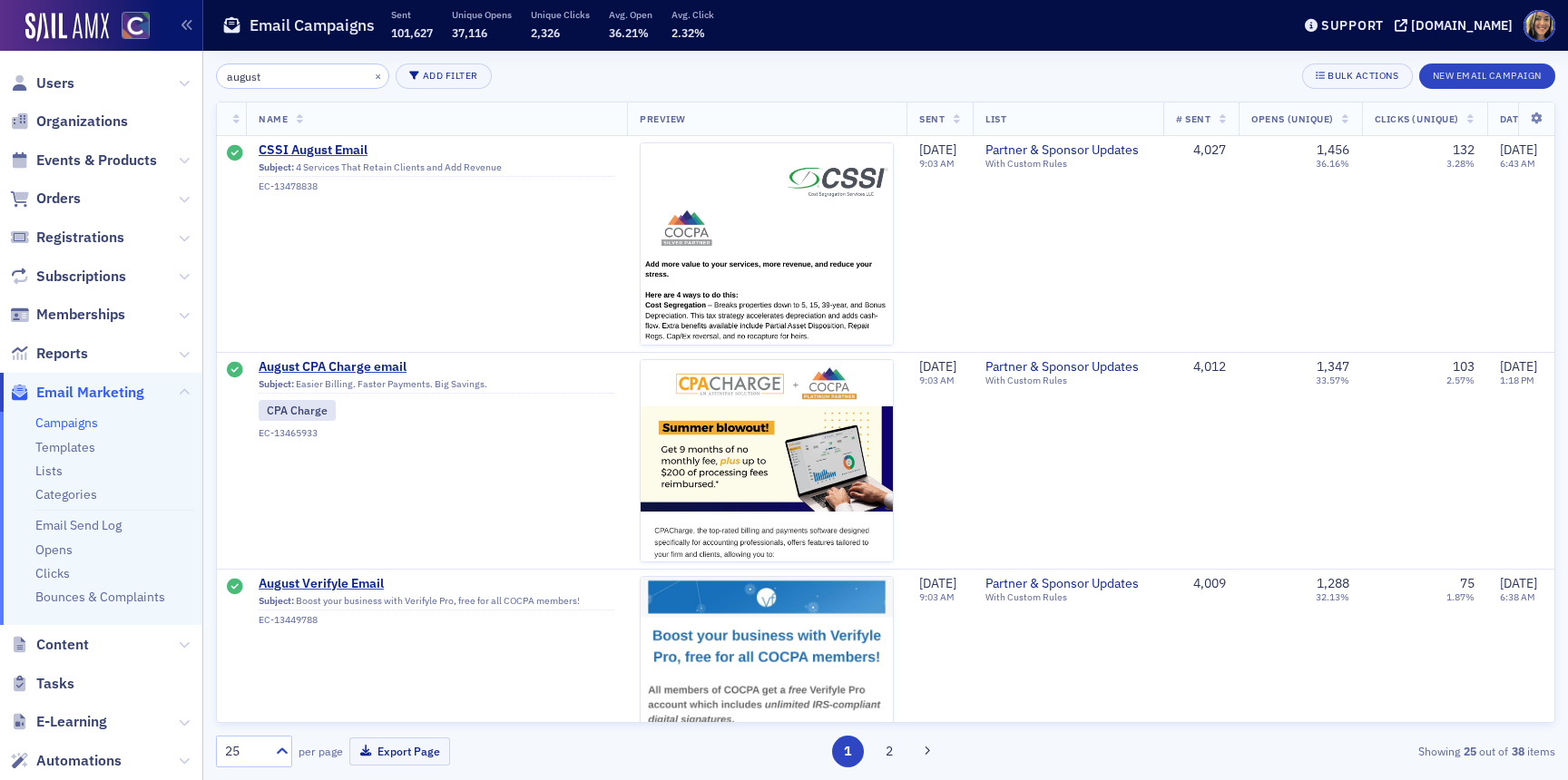 click on "august" 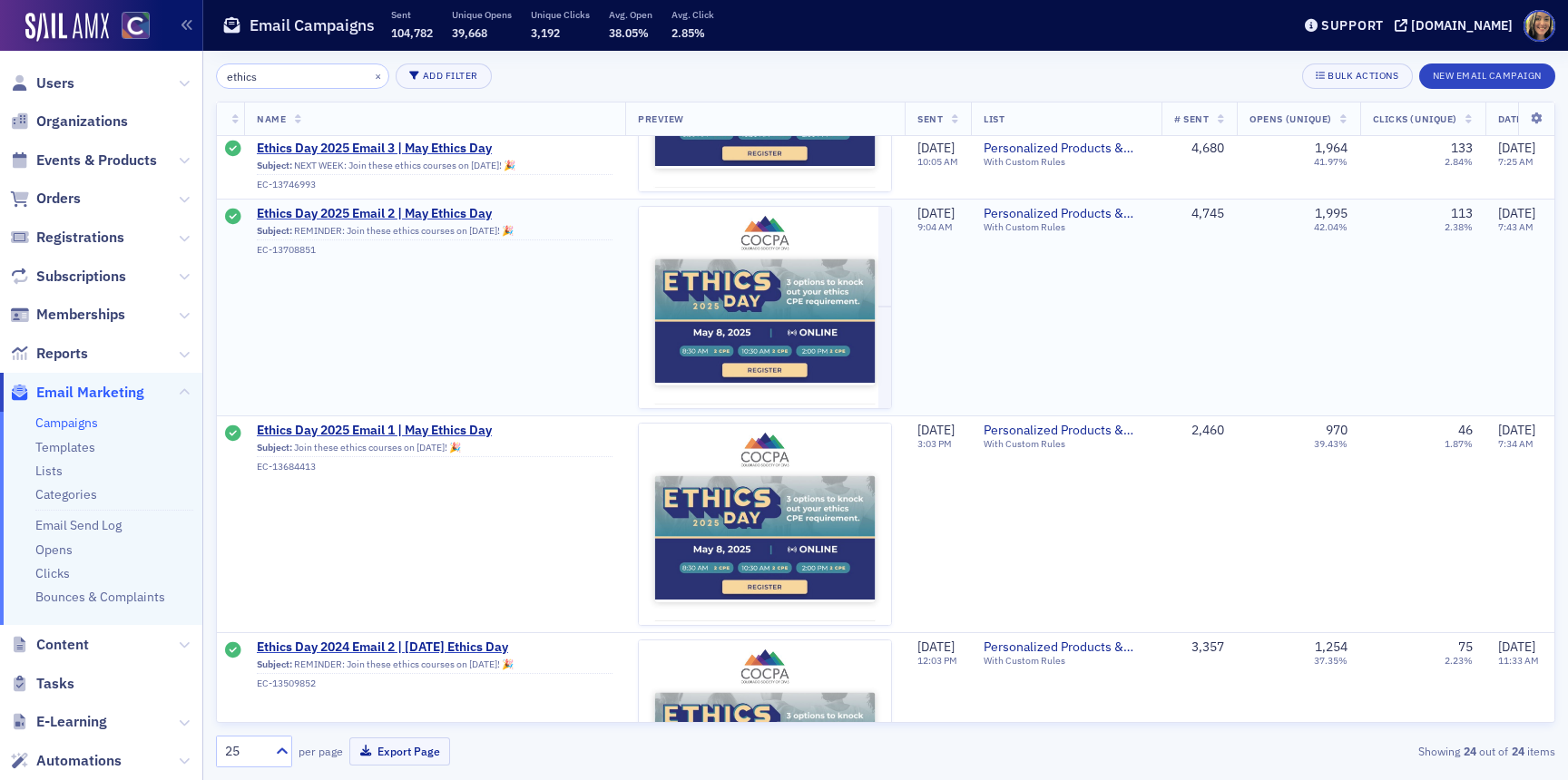 scroll, scrollTop: 153, scrollLeft: 3, axis: both 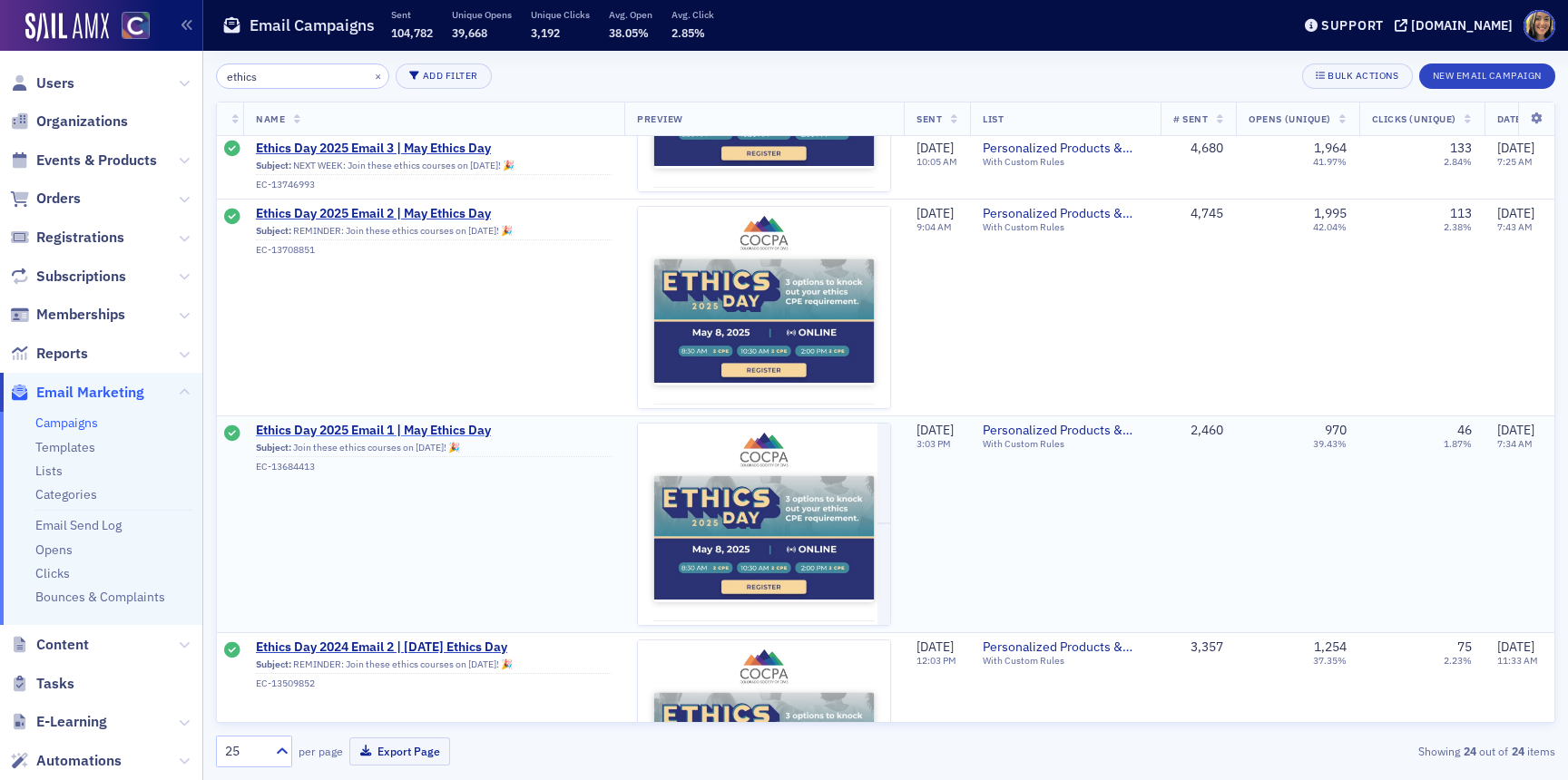type on "ethics" 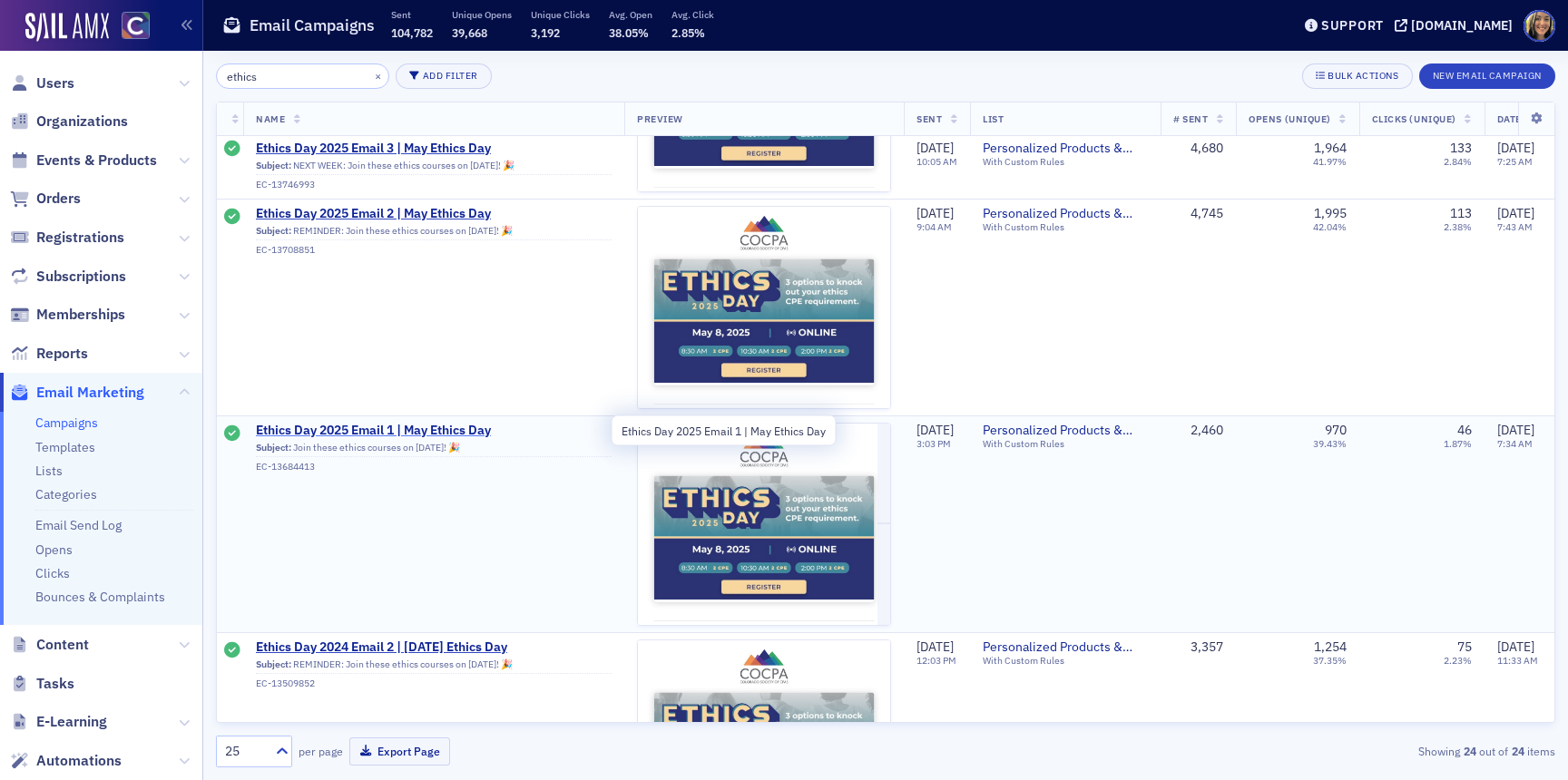 click on "Ethics Day 2025 Email 1 | May Ethics Day" 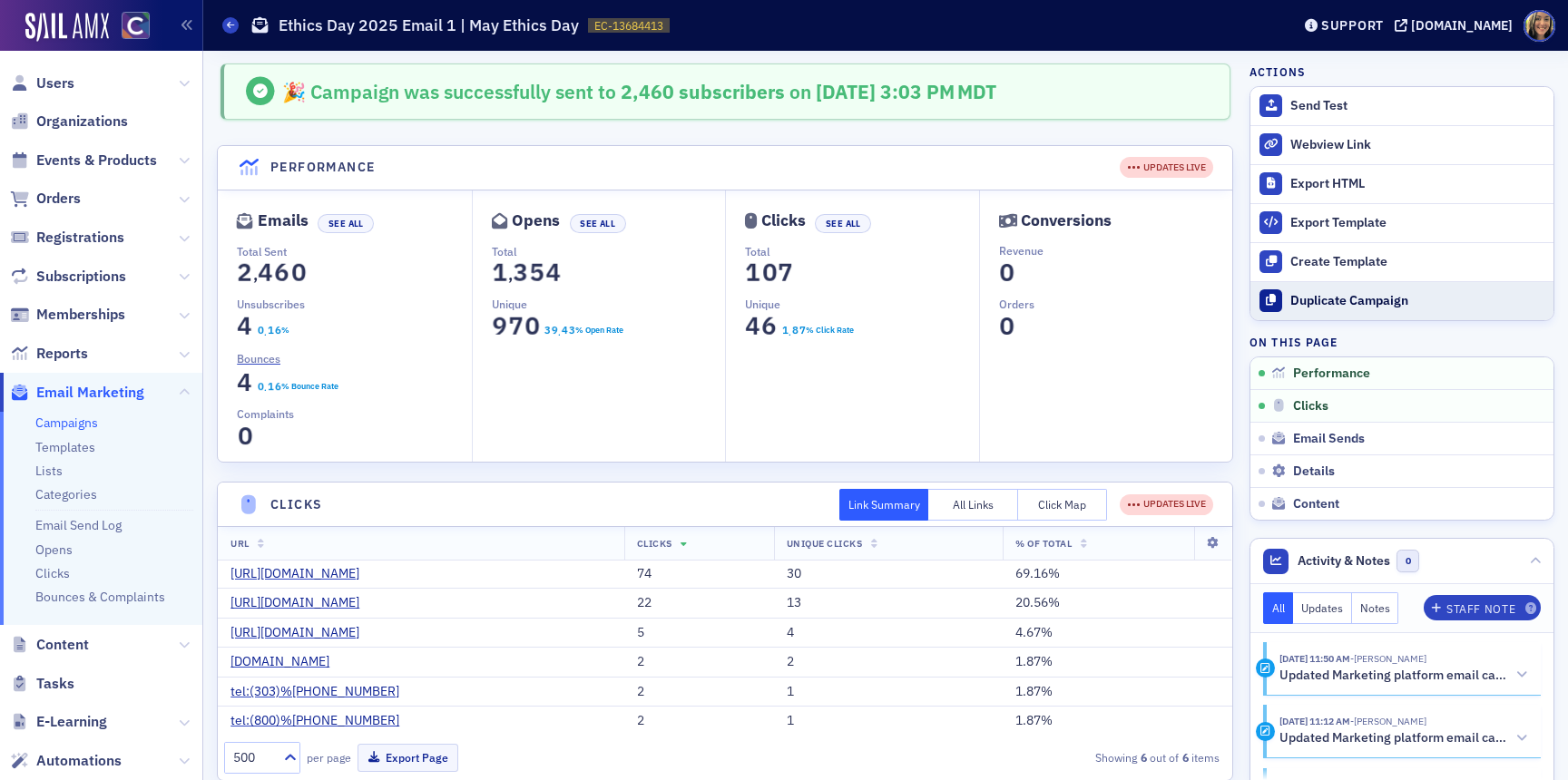 click on "Duplicate Campaign" 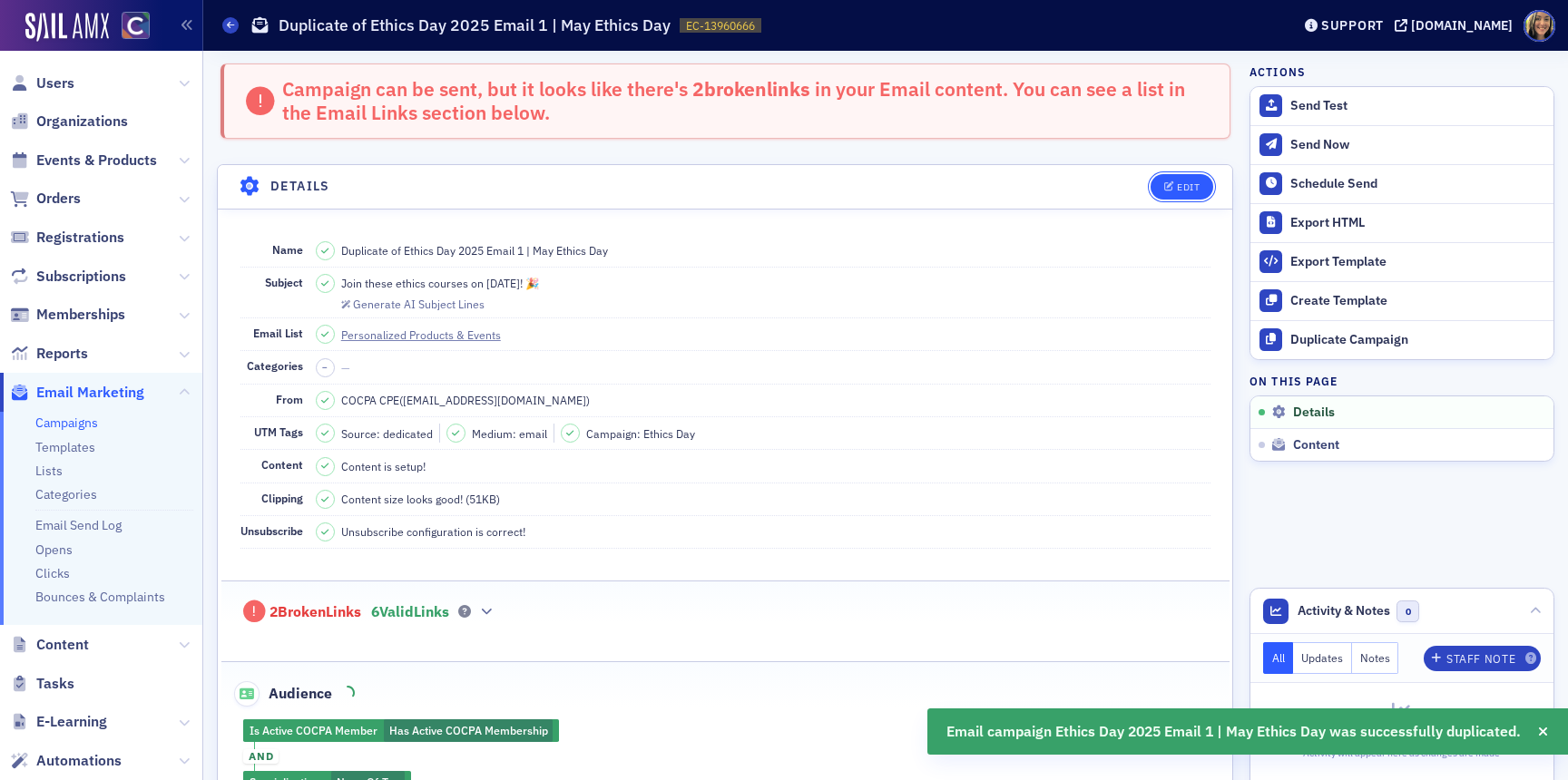 click on "Edit" 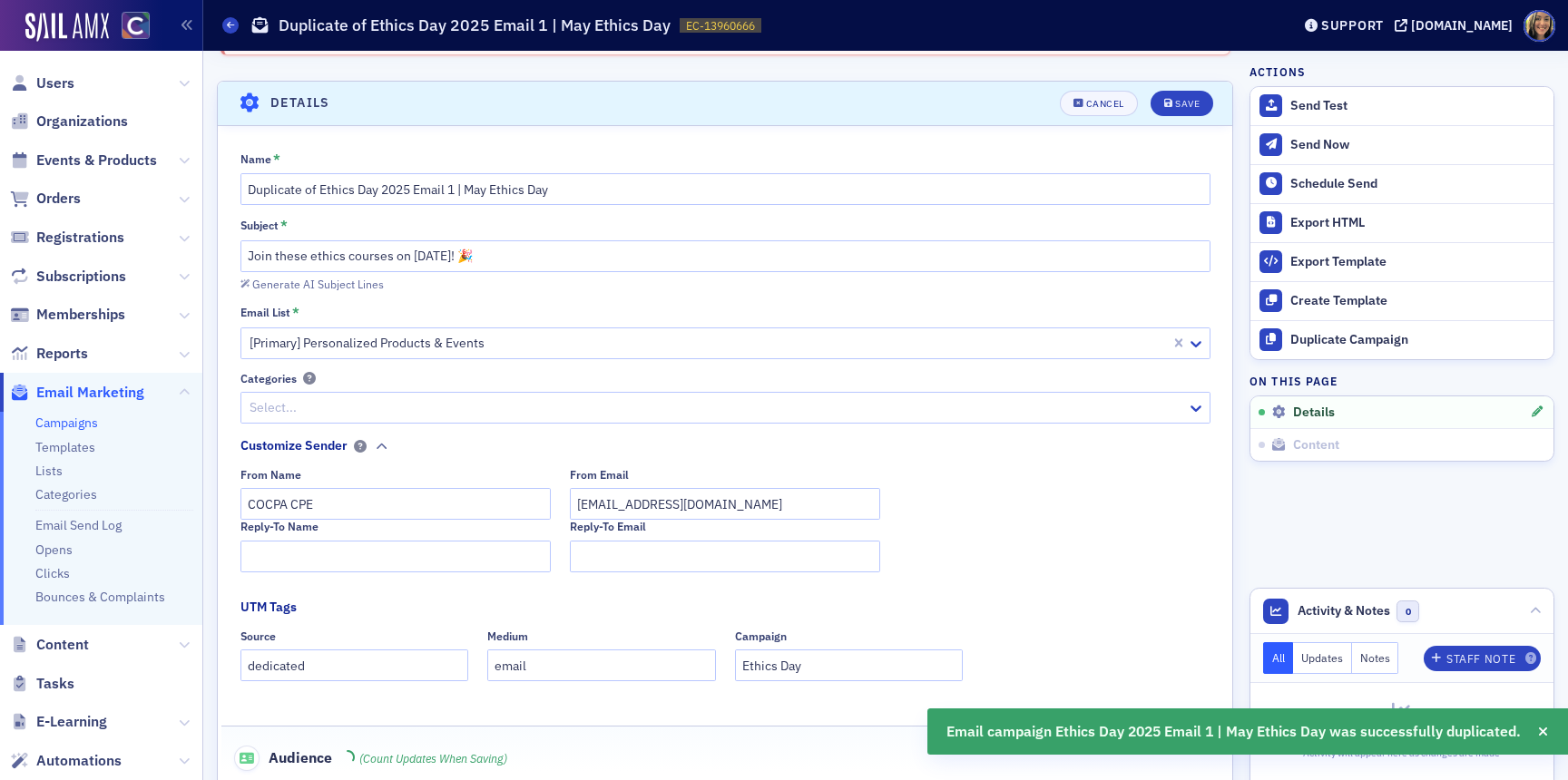 scroll, scrollTop: 103, scrollLeft: 0, axis: vertical 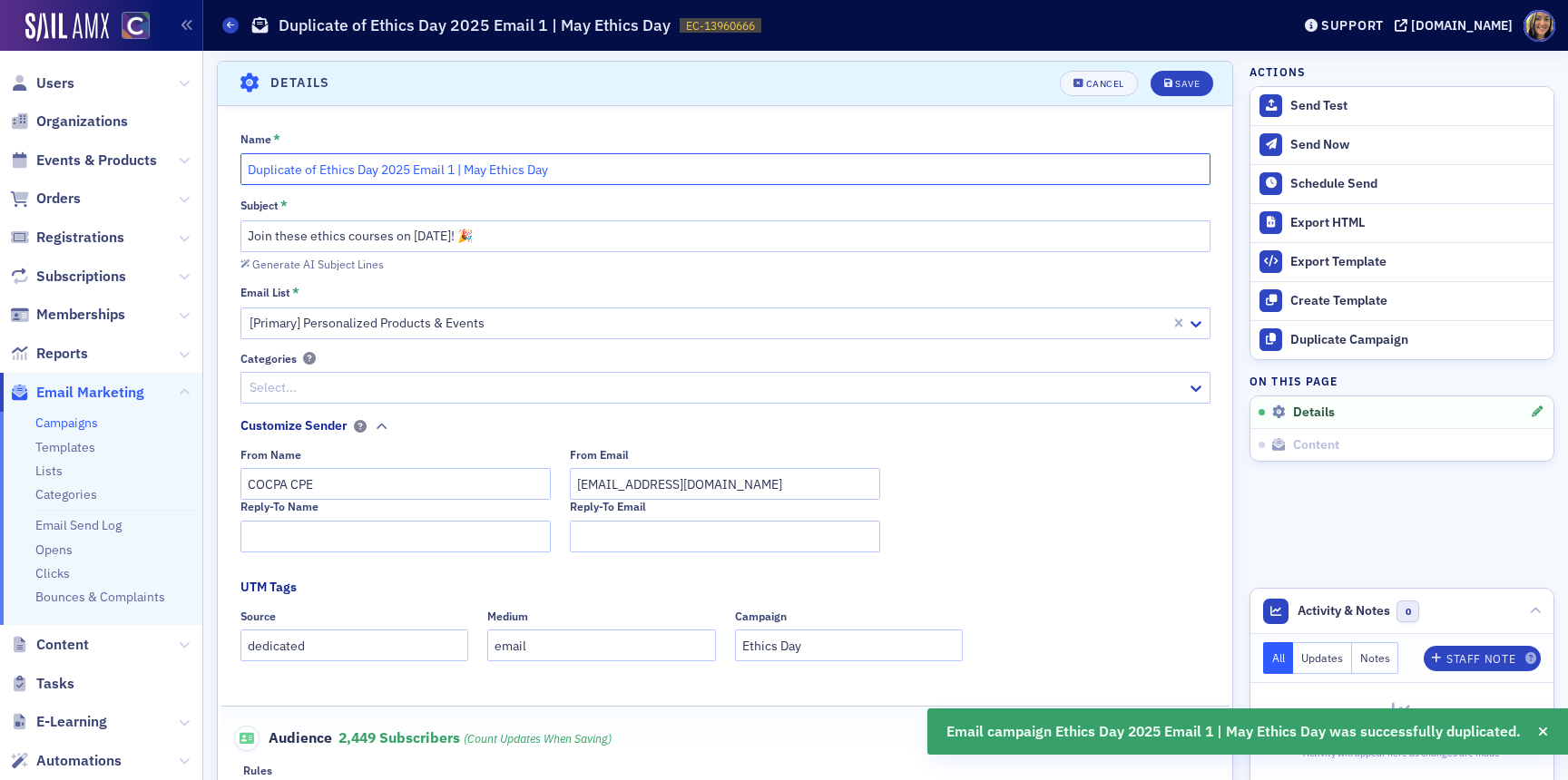 drag, startPoint x: 316, startPoint y: 170, endPoint x: 113, endPoint y: 180, distance: 203.24616 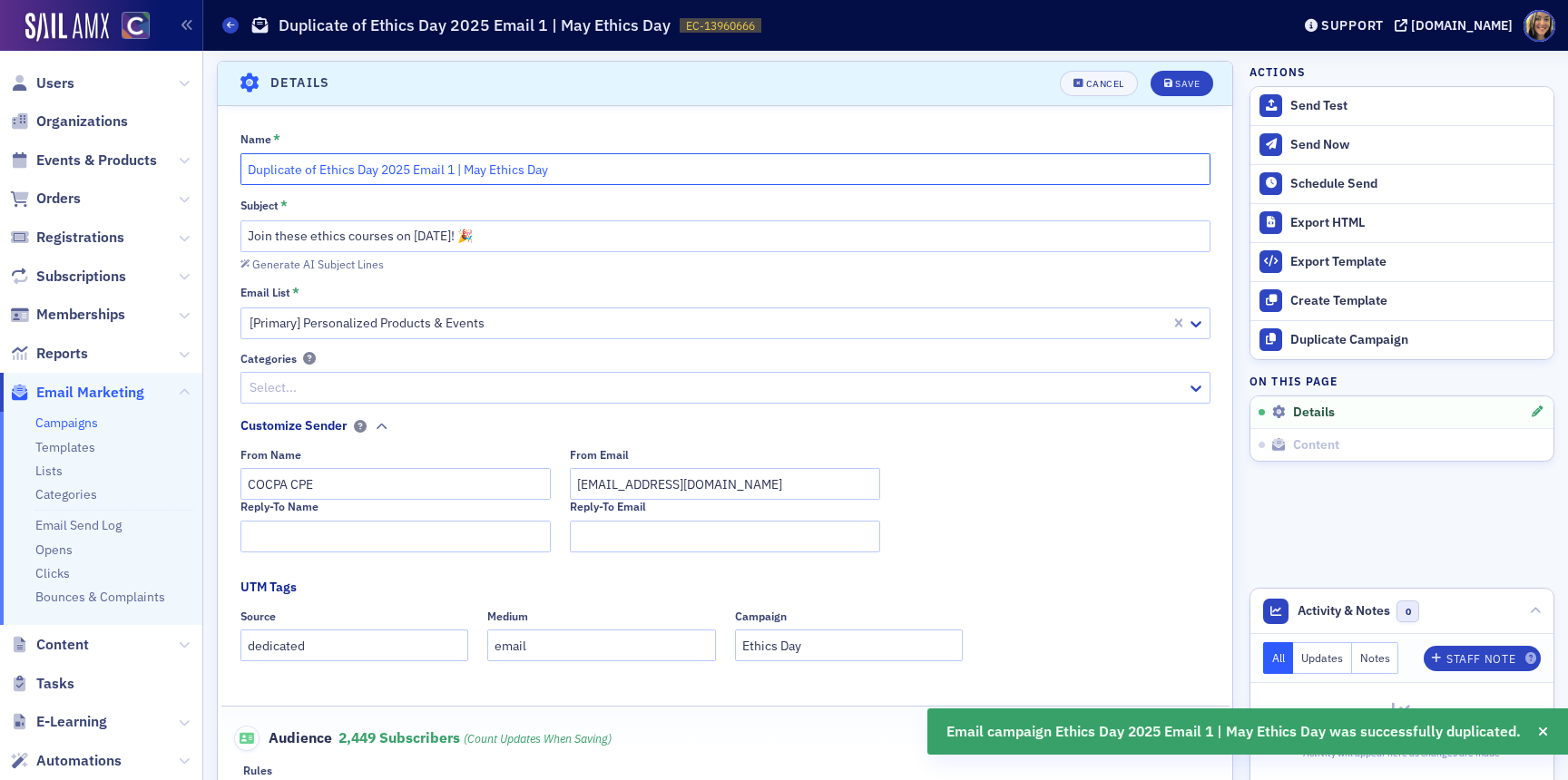click on "Duplicate of Ethics Day 2025 Email 1 | May Ethics Day" 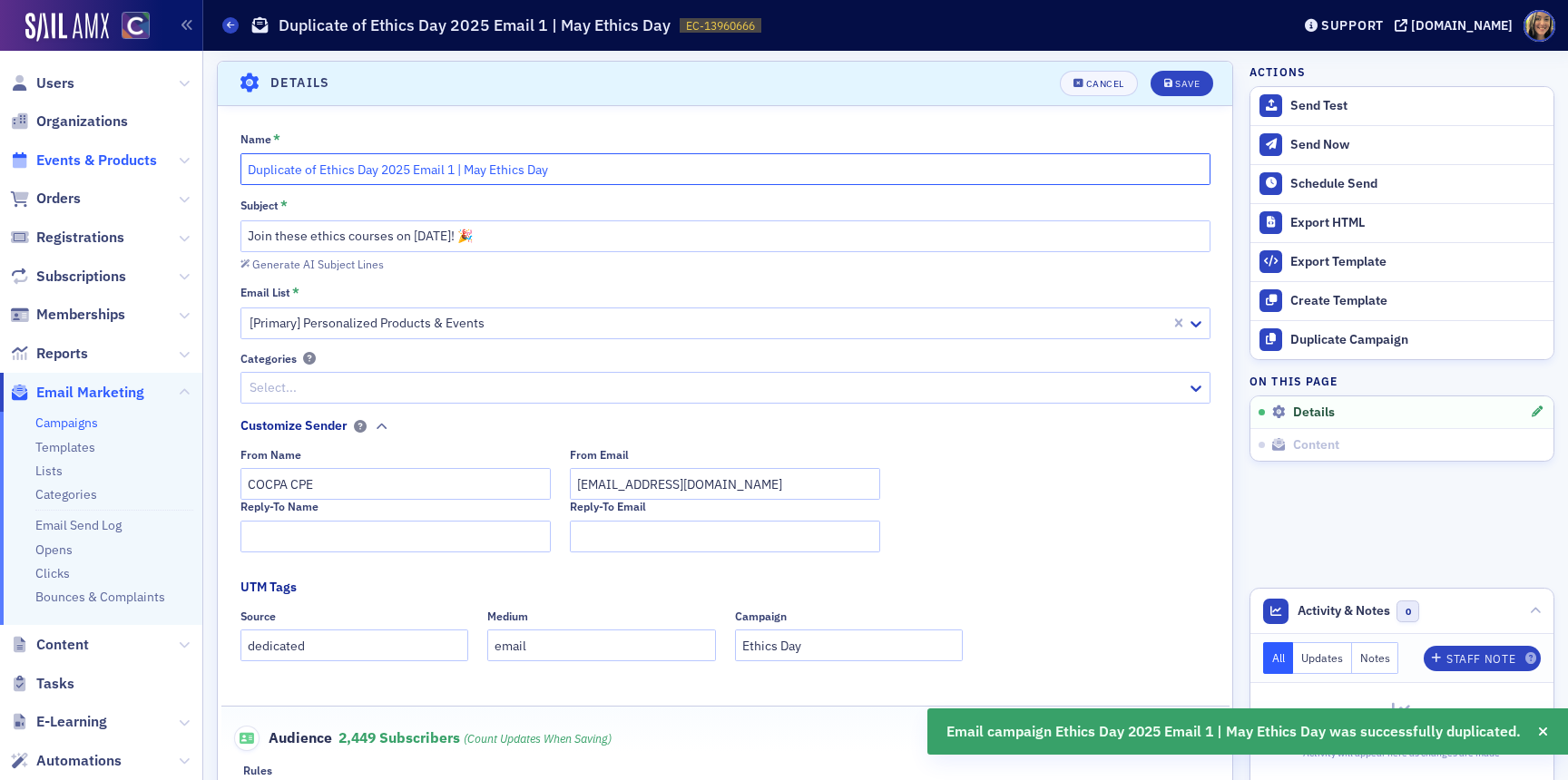 drag, startPoint x: 320, startPoint y: 170, endPoint x: 113, endPoint y: 162, distance: 207.1545 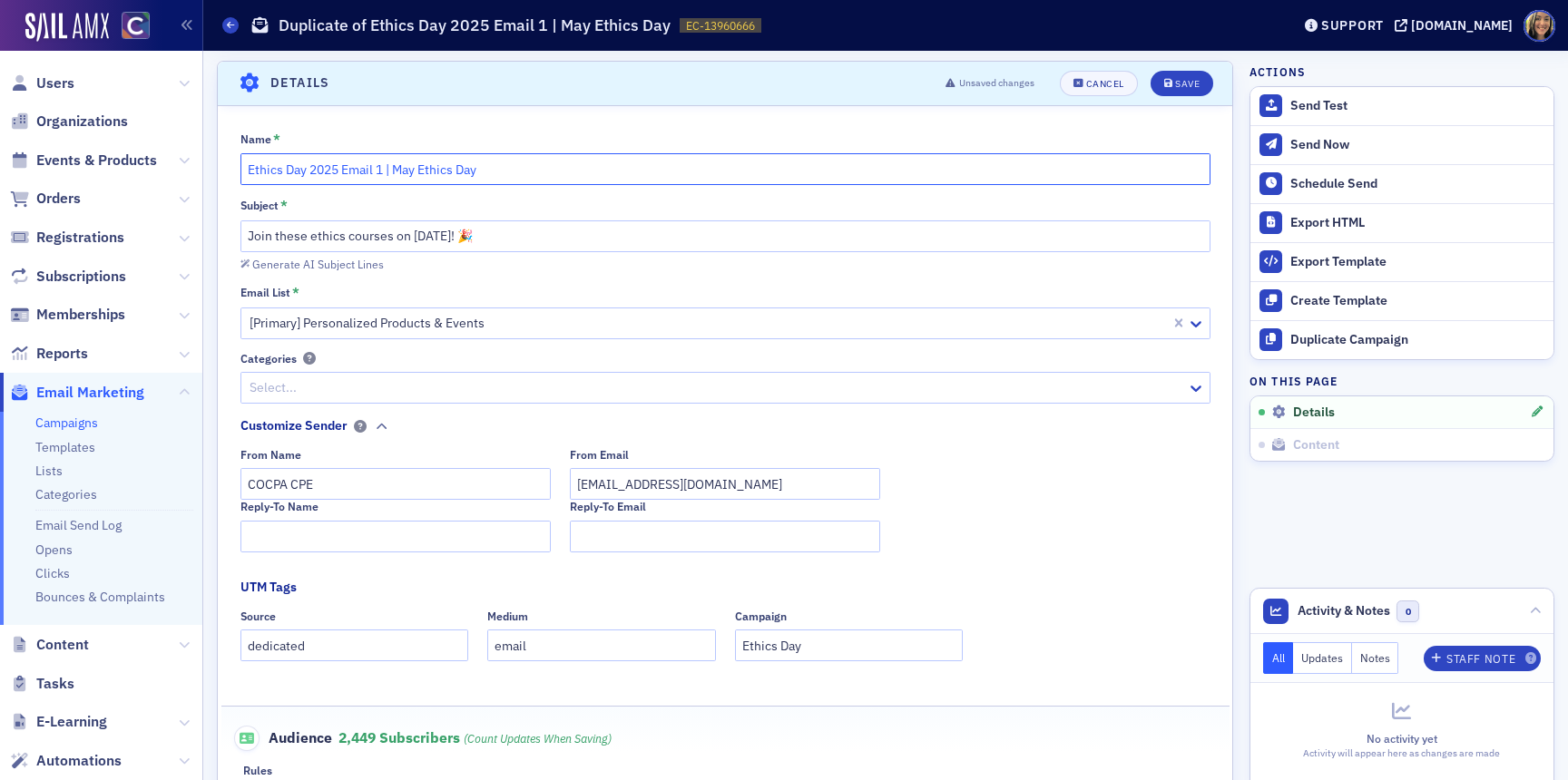 drag, startPoint x: 418, startPoint y: 178, endPoint x: 393, endPoint y: 175, distance: 25.179357 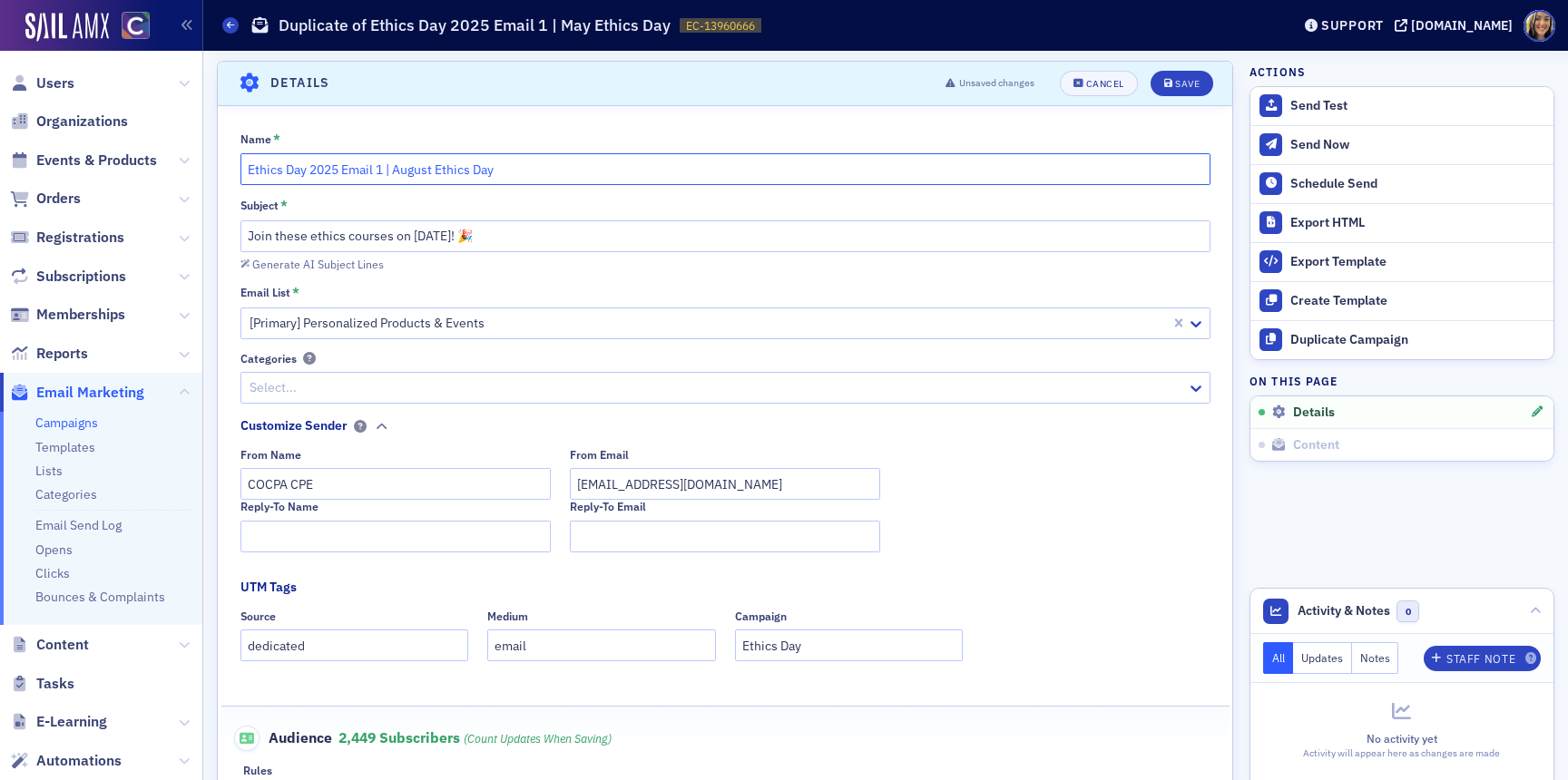 type on "Ethics Day 2025 Email 1 | August Ethics Day" 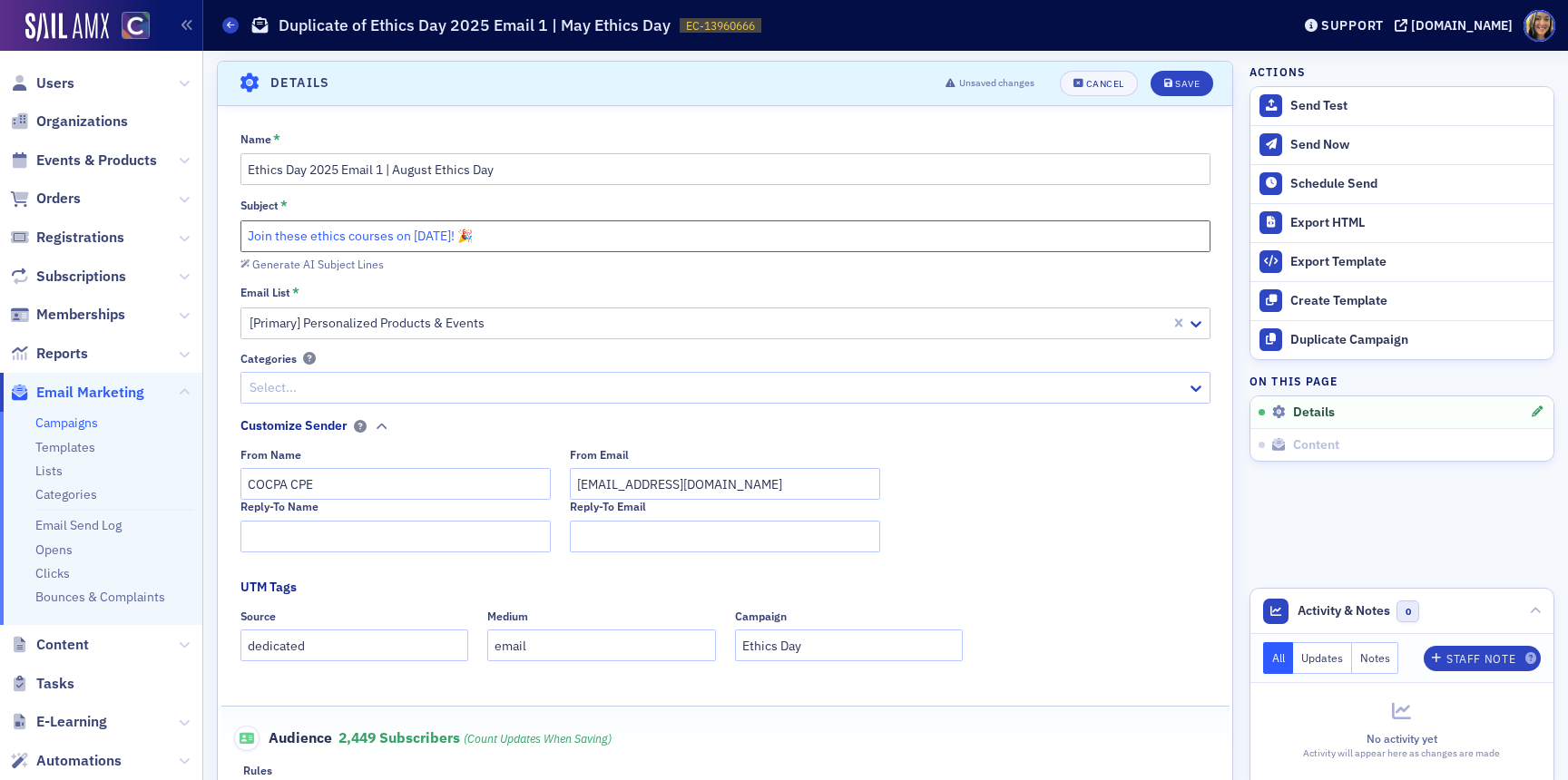 drag, startPoint x: 446, startPoint y: 239, endPoint x: 412, endPoint y: 241, distance: 34.05877 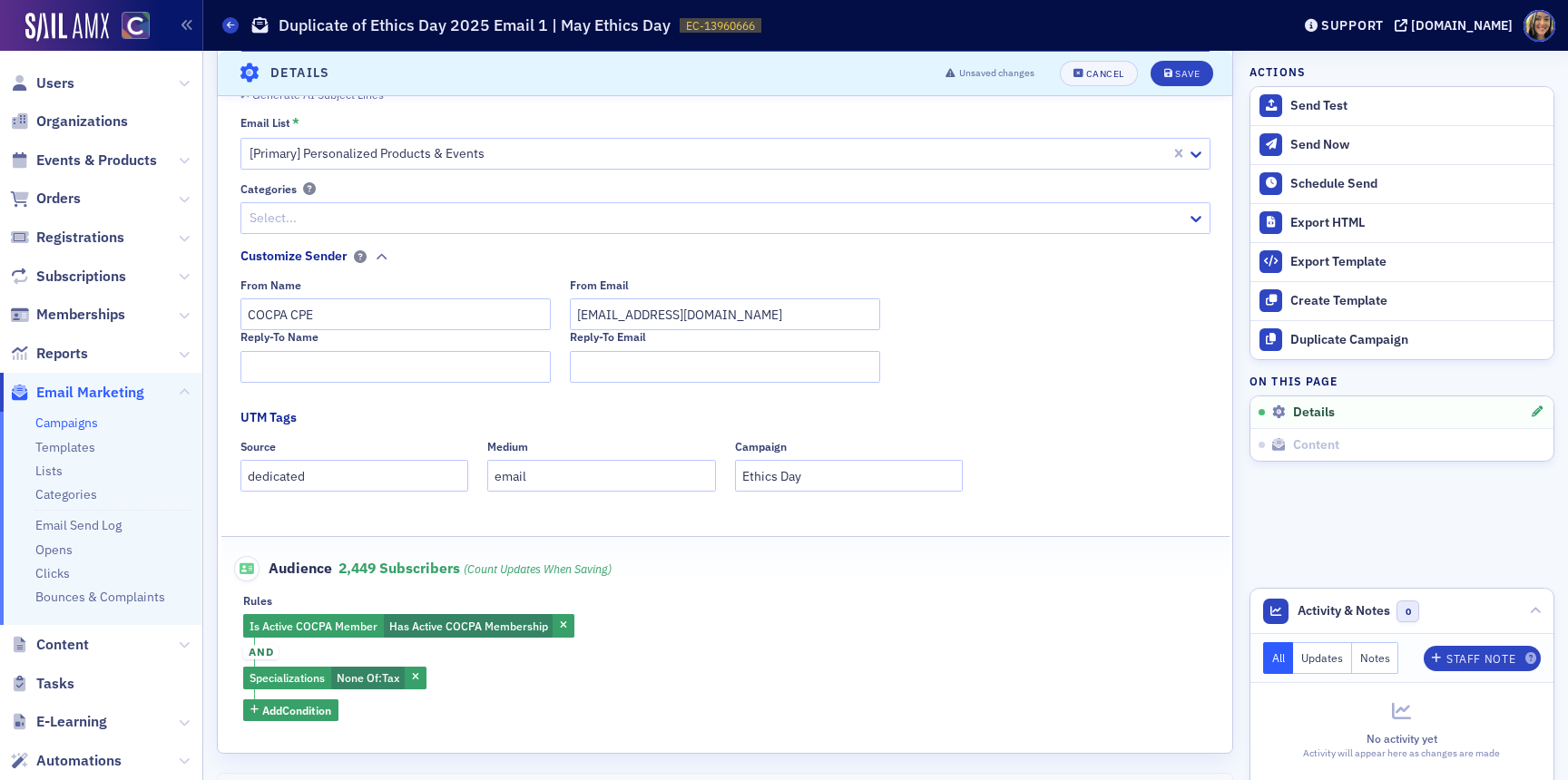 scroll, scrollTop: 266, scrollLeft: 0, axis: vertical 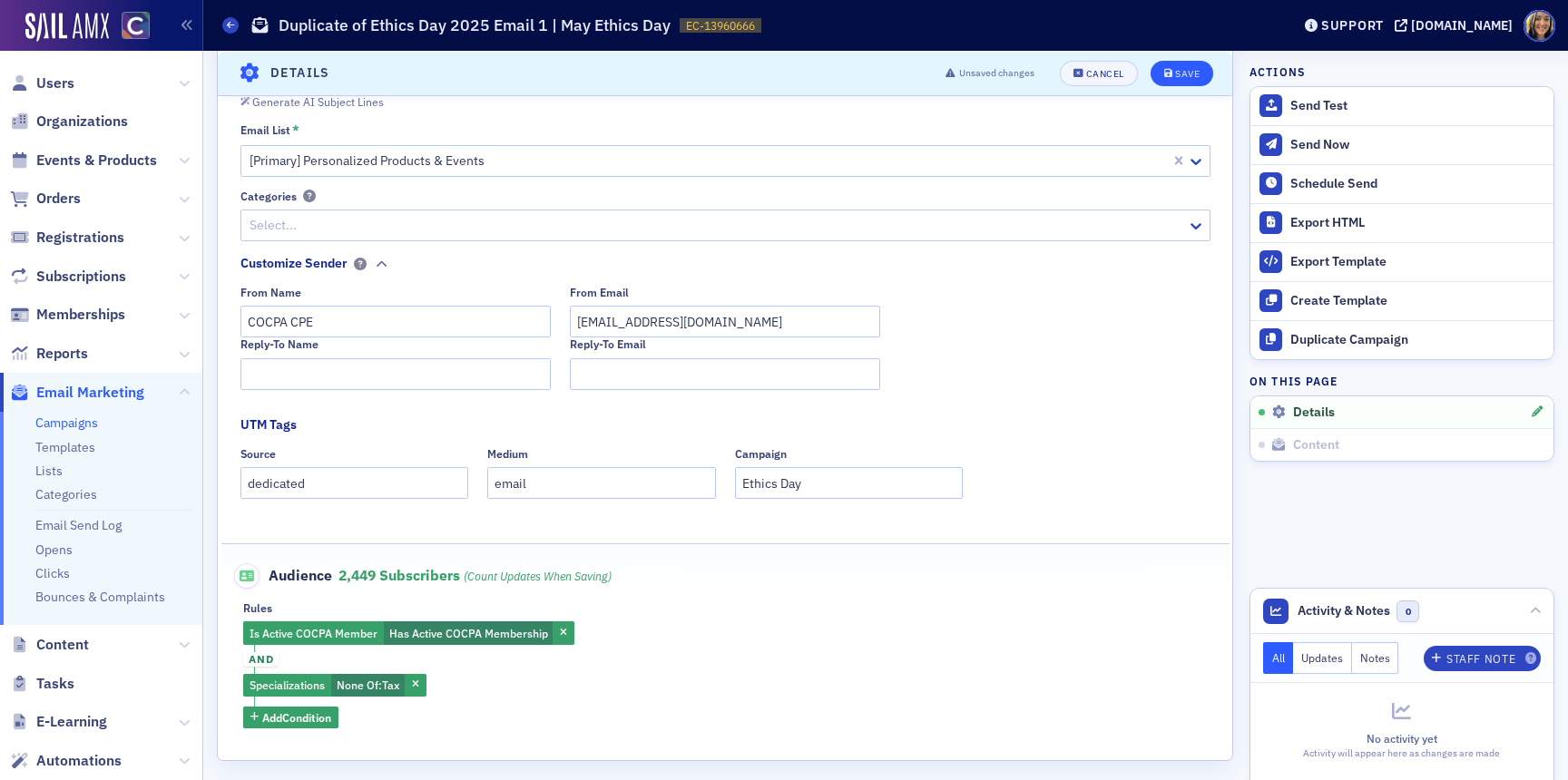 type on "Join these ethics courses on August 12th! 🎉" 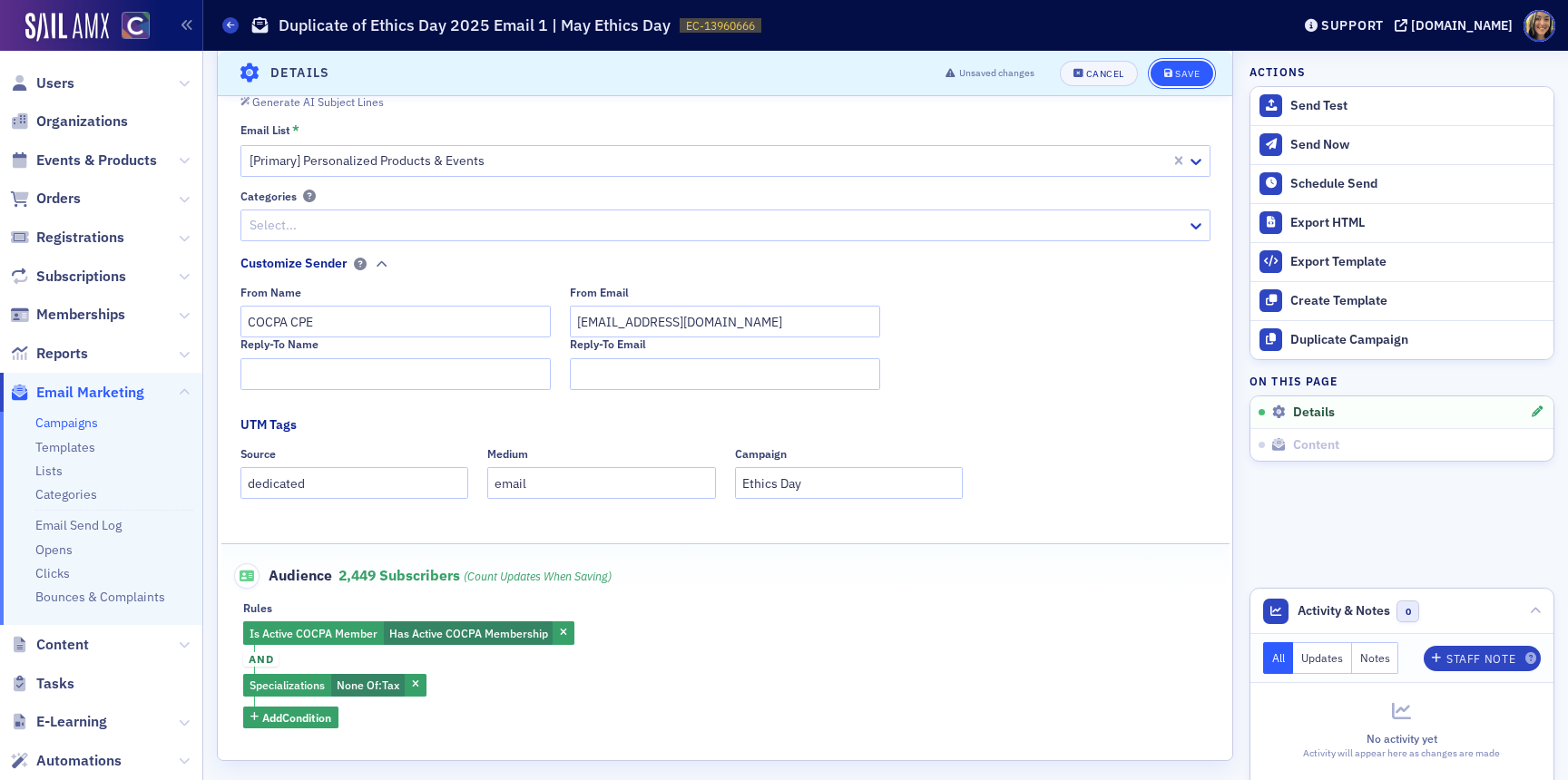 click on "Save" 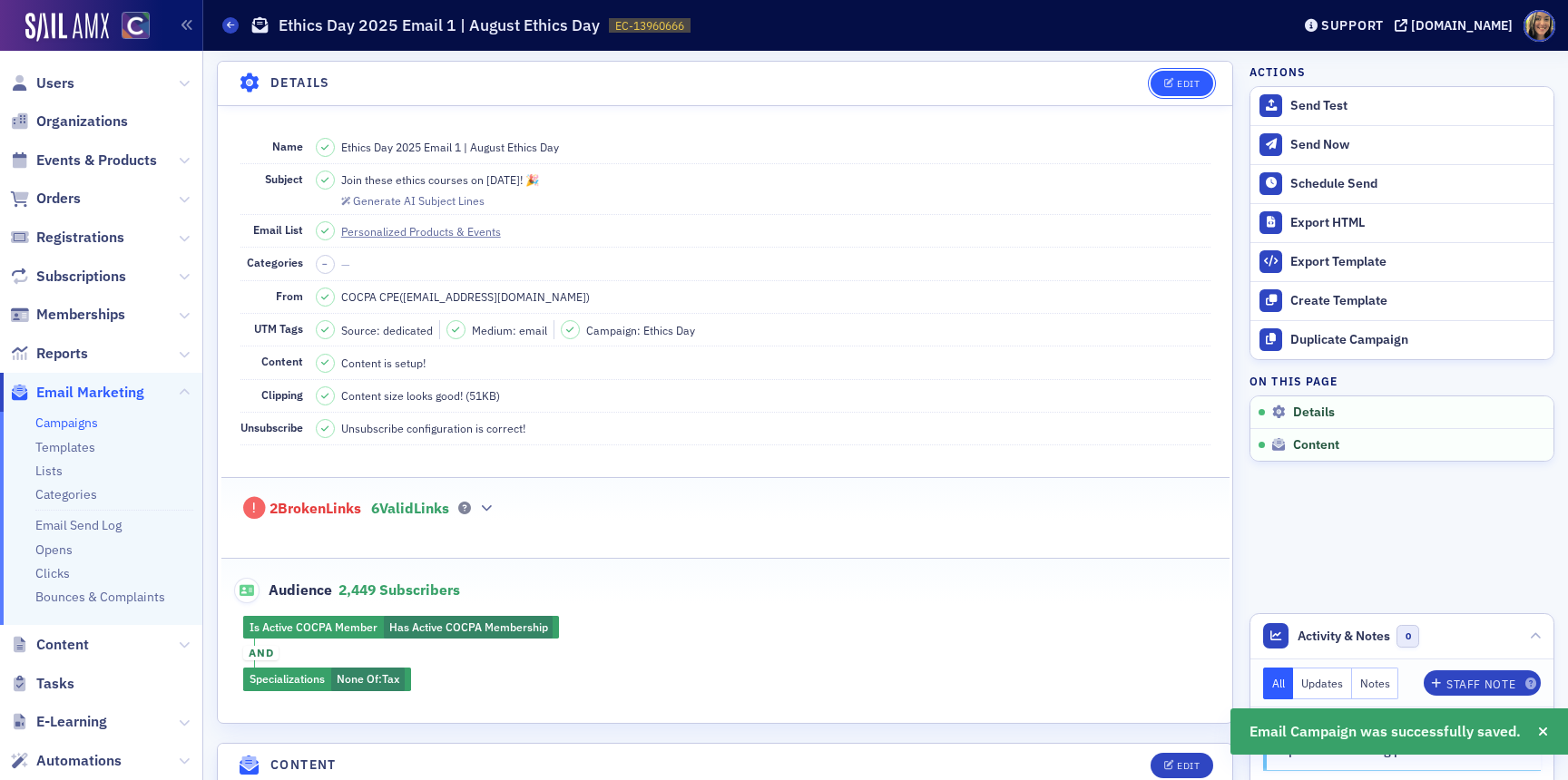 click on "Edit" 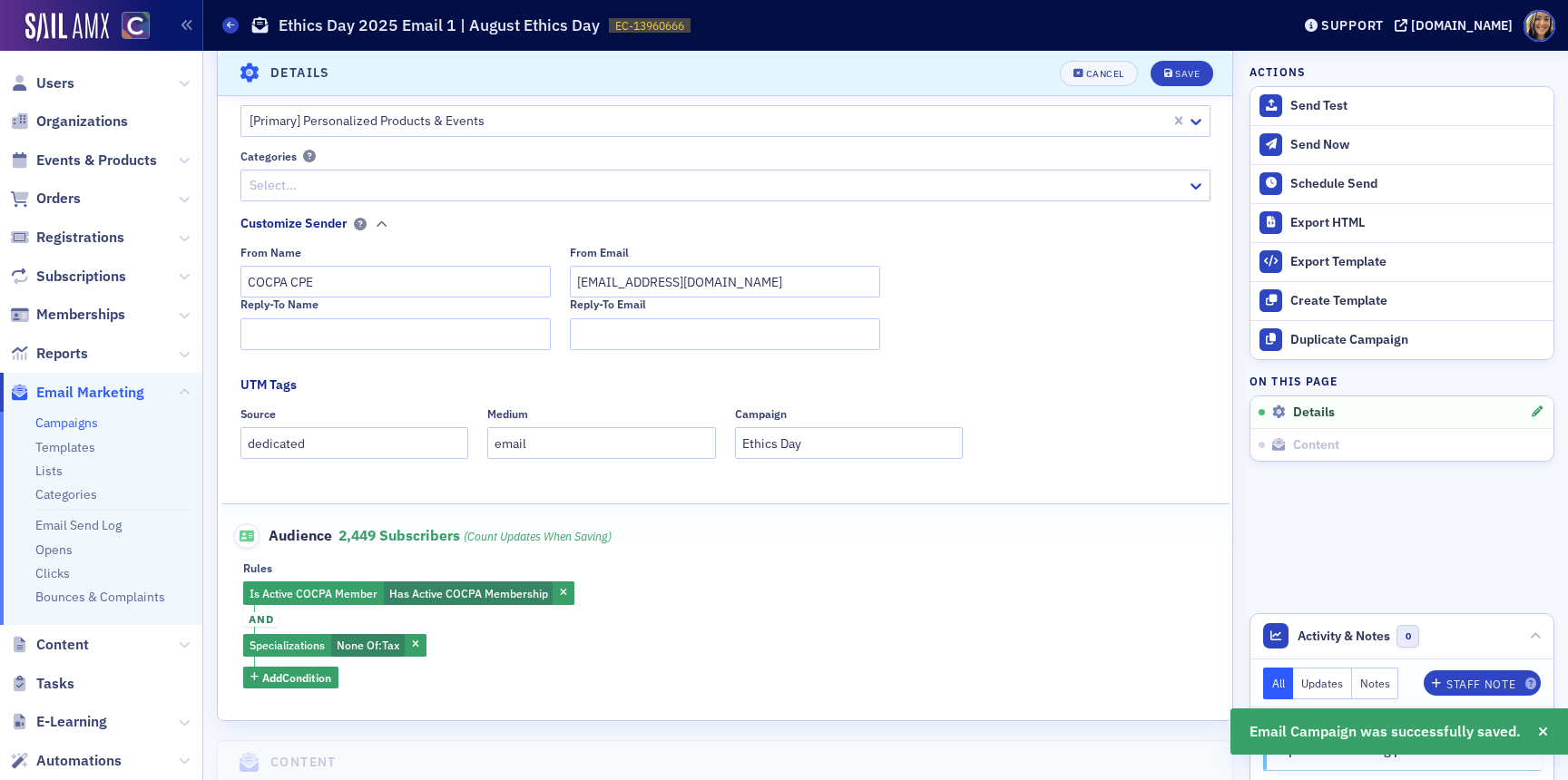 scroll, scrollTop: 313, scrollLeft: 0, axis: vertical 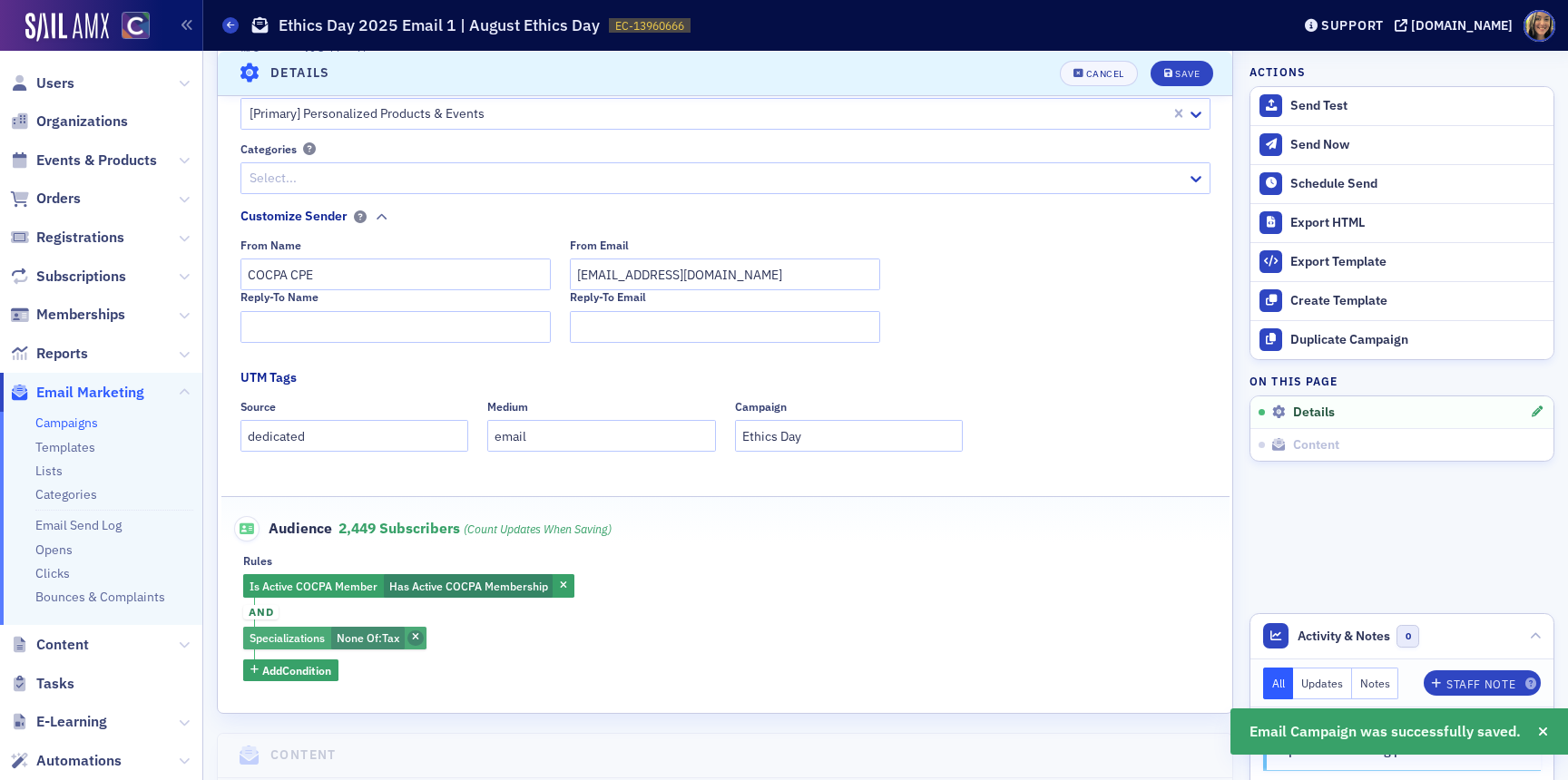 click 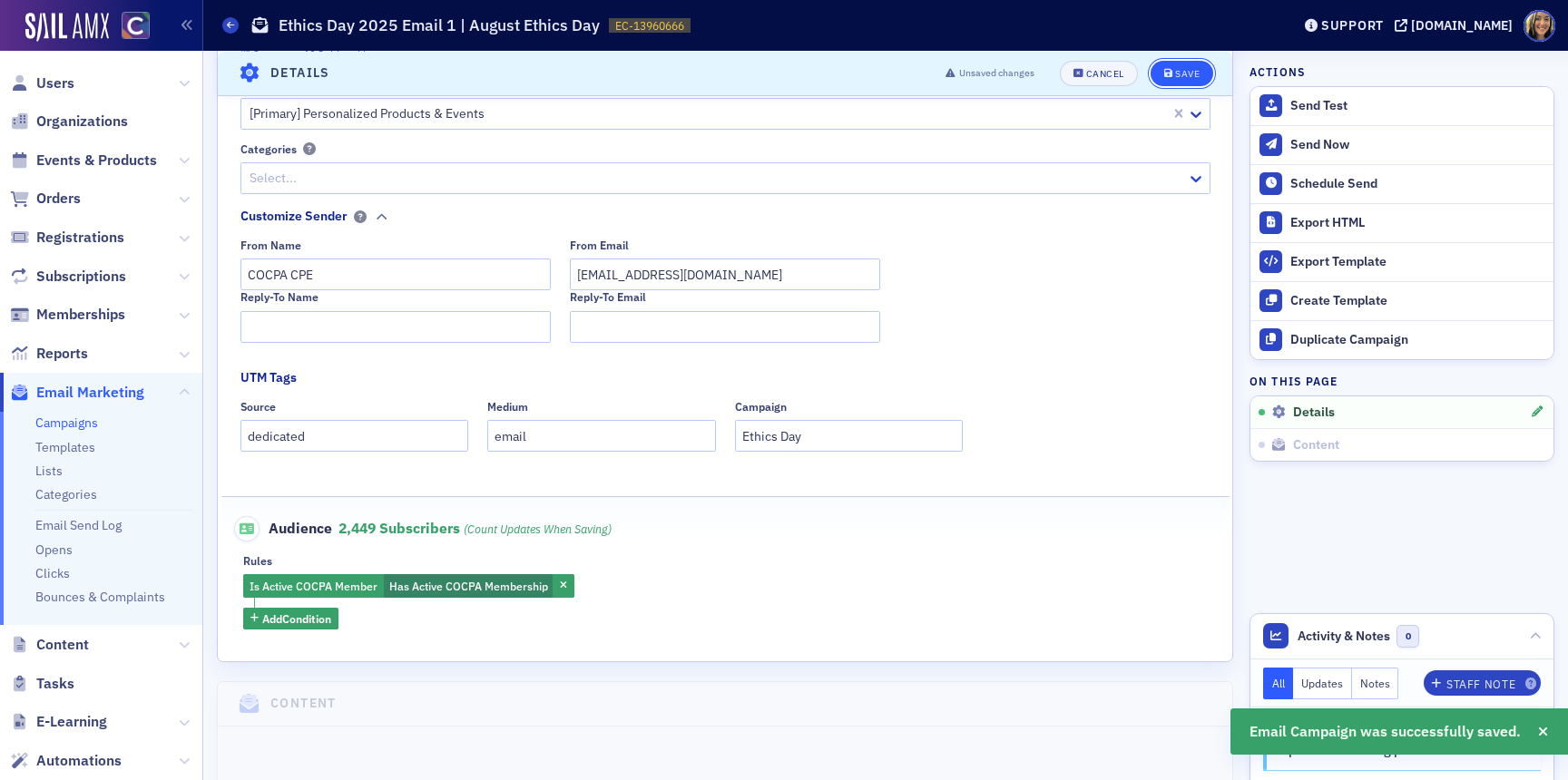 click on "Save" 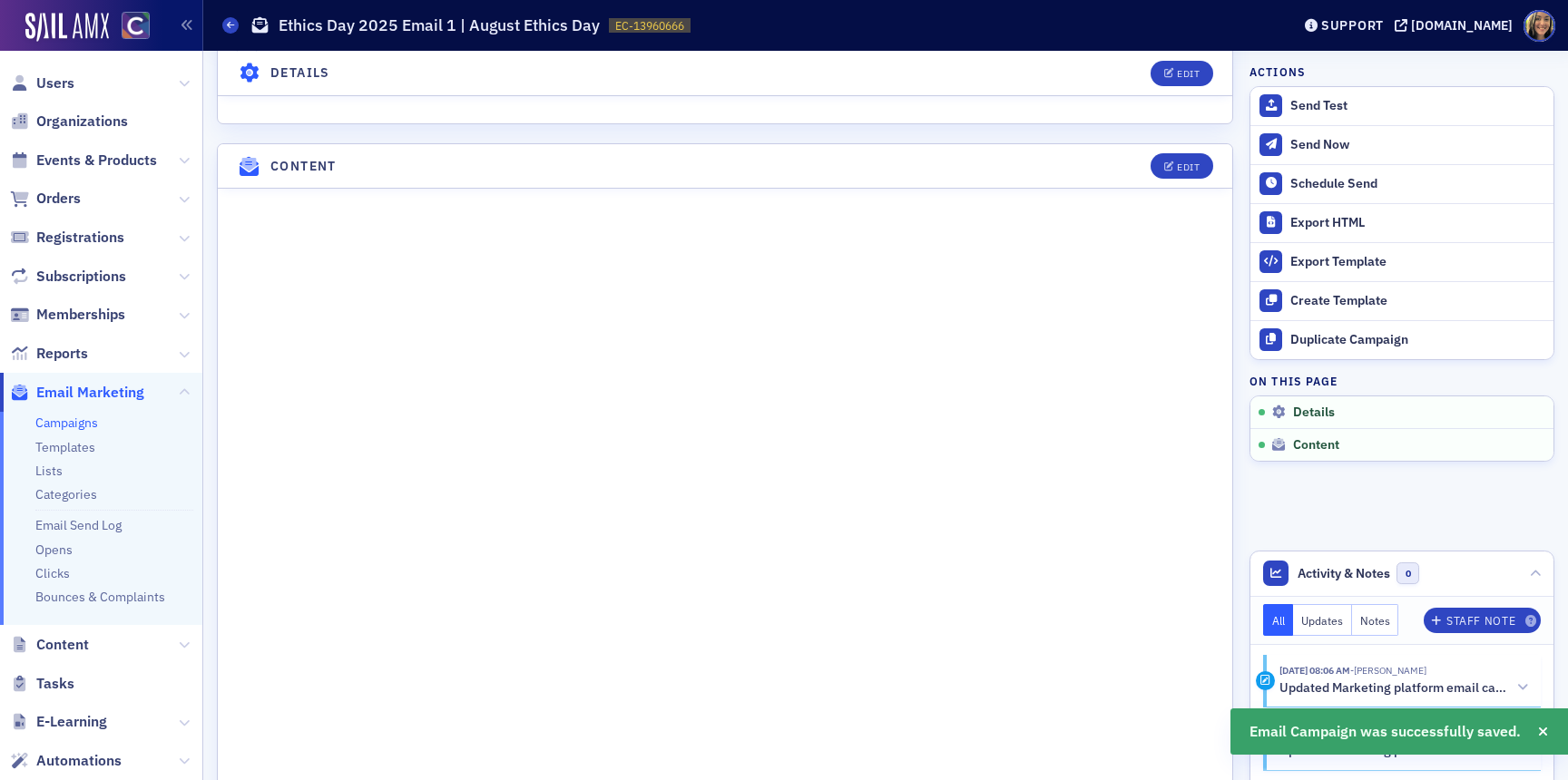 scroll, scrollTop: 651, scrollLeft: 0, axis: vertical 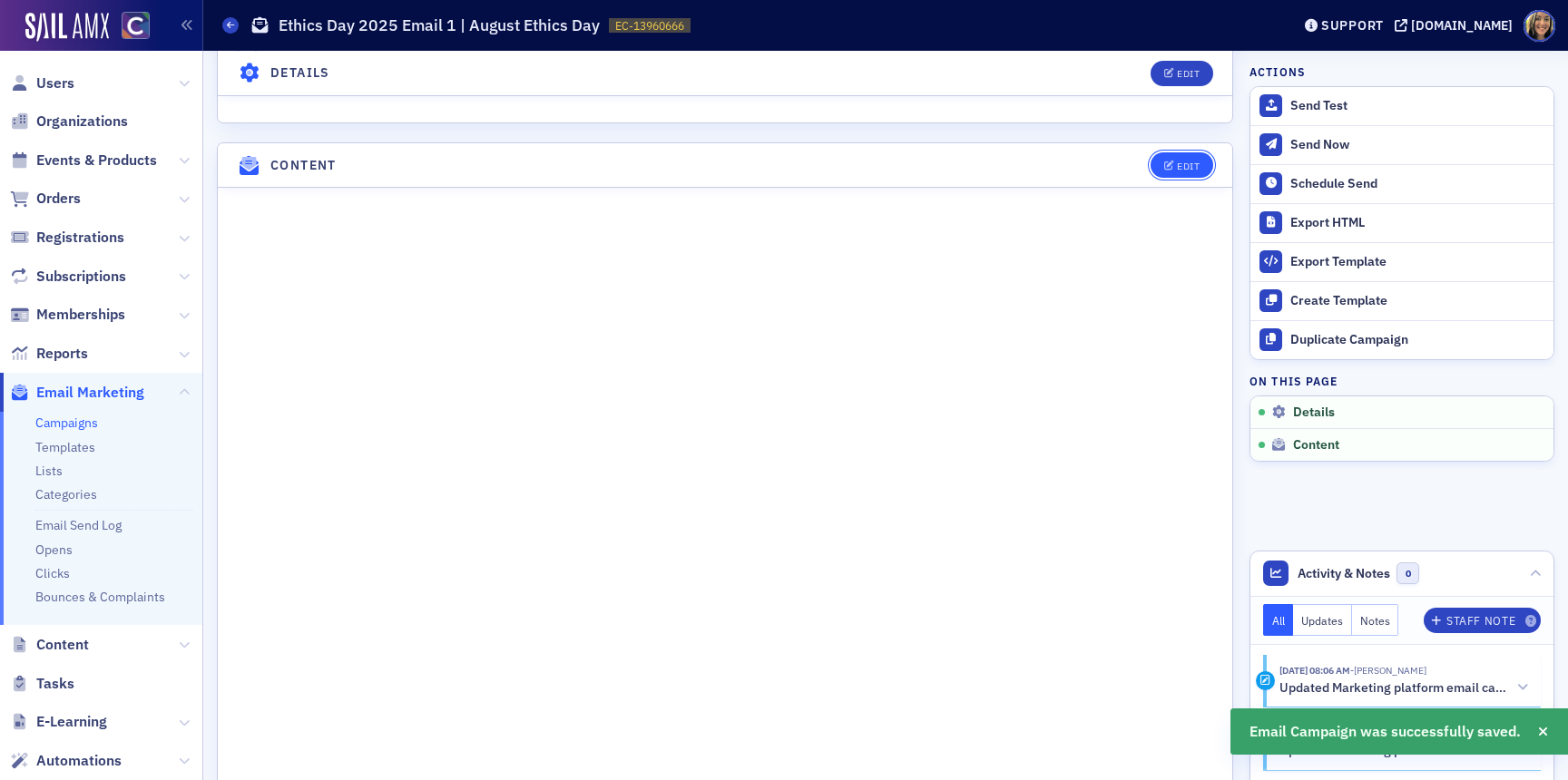 click on "Edit" 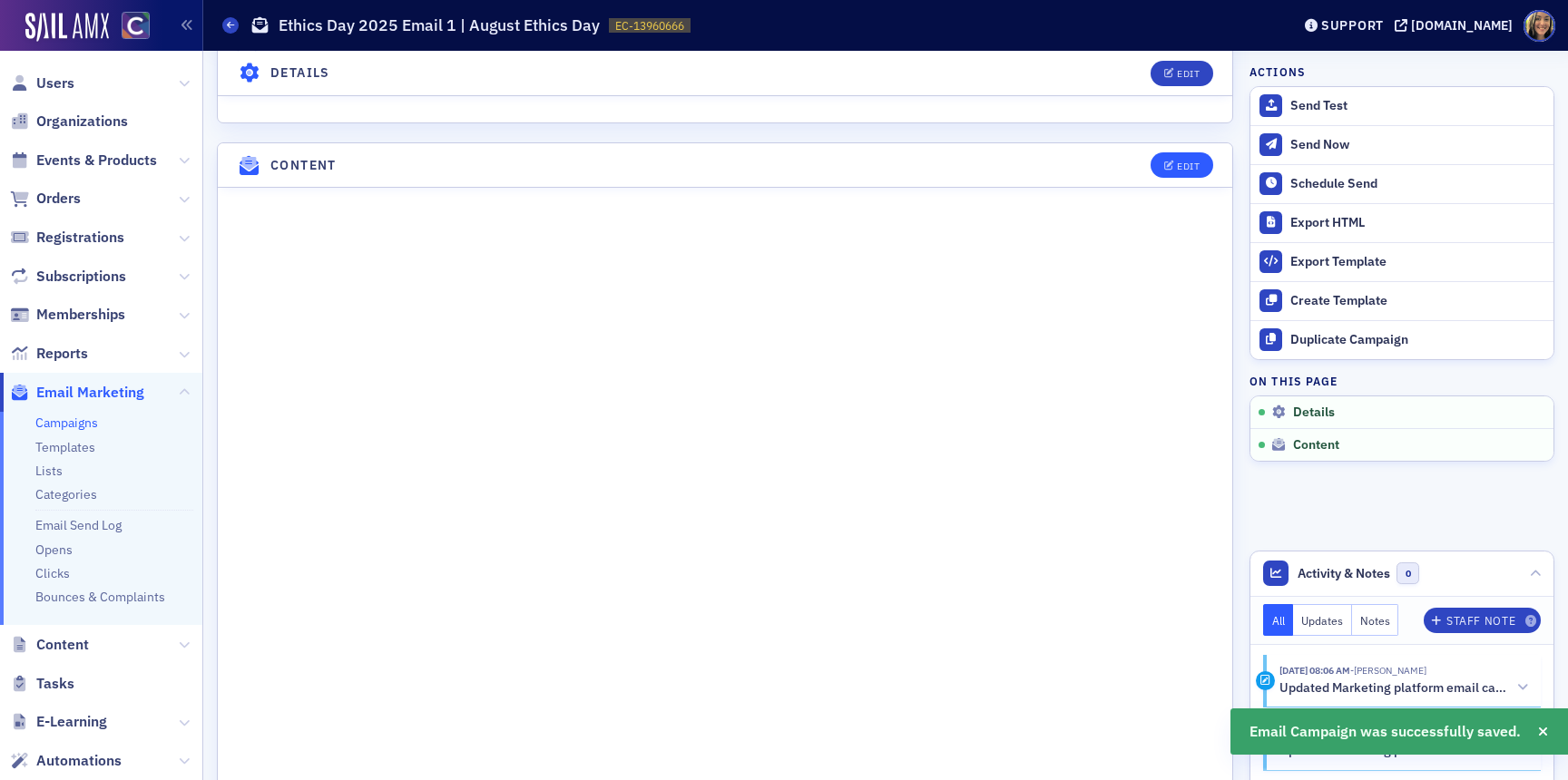 scroll, scrollTop: 24, scrollLeft: 0, axis: vertical 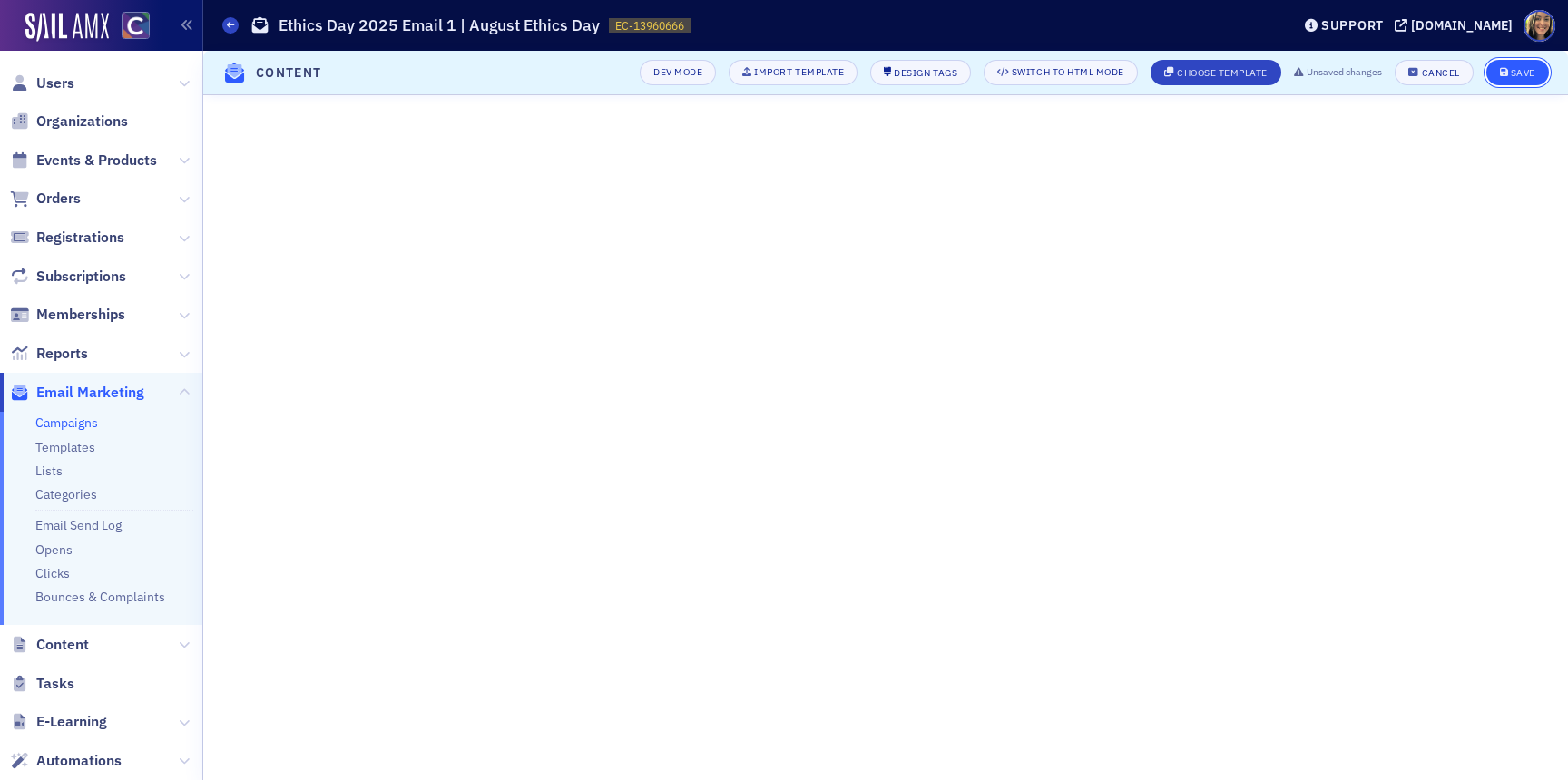 click on "Save" 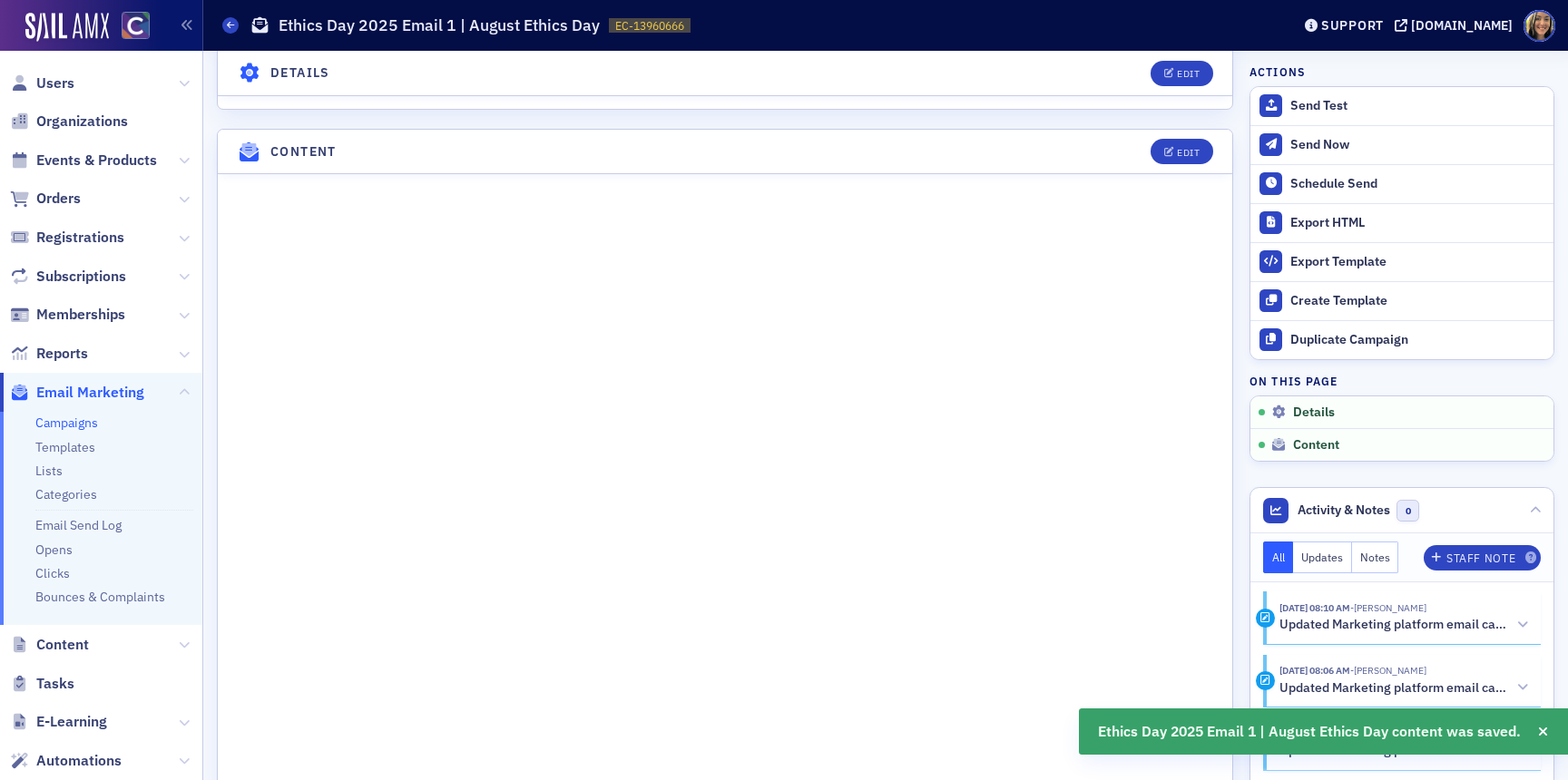 scroll, scrollTop: 713, scrollLeft: 0, axis: vertical 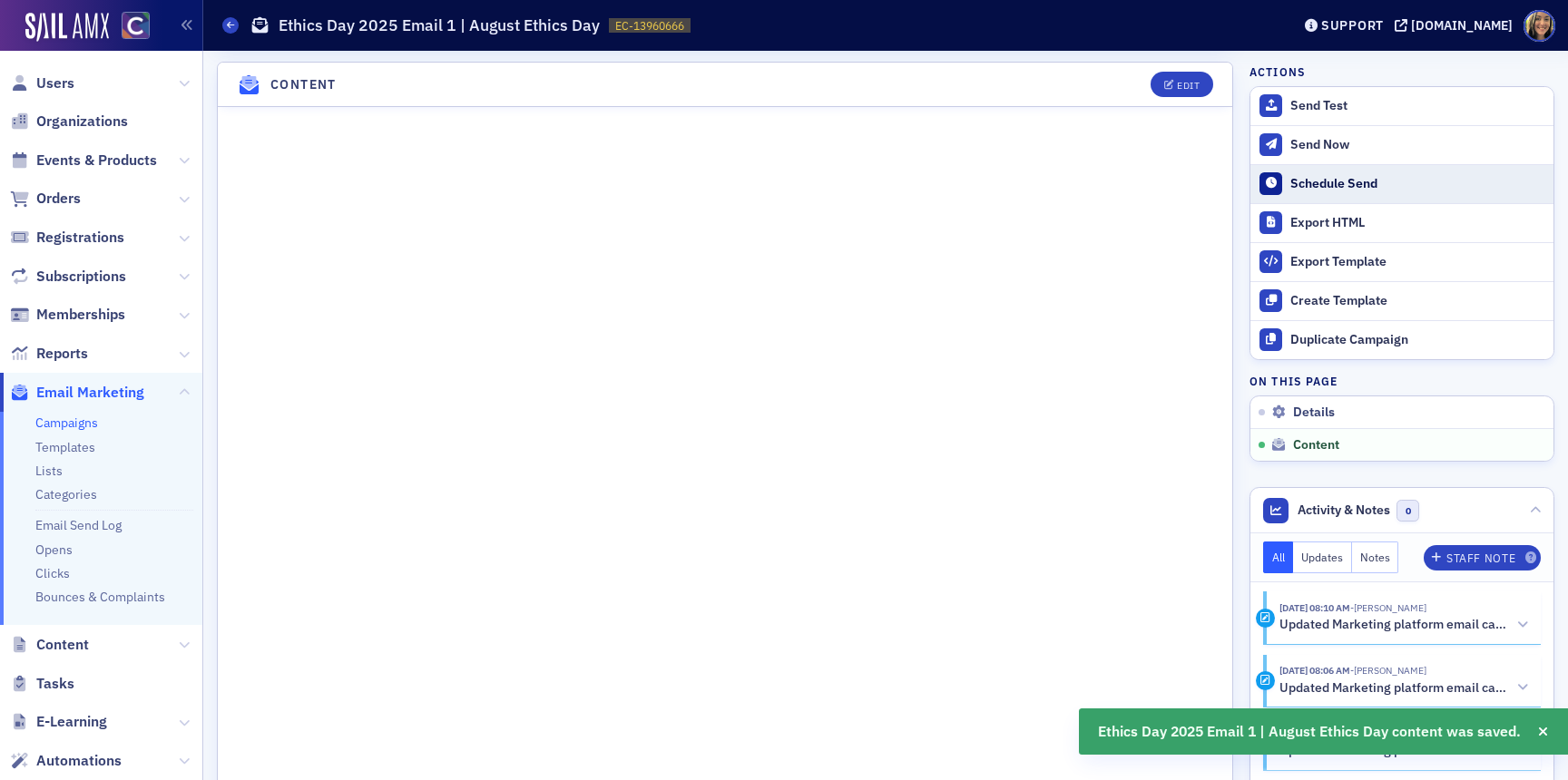 click on "Schedule Send" 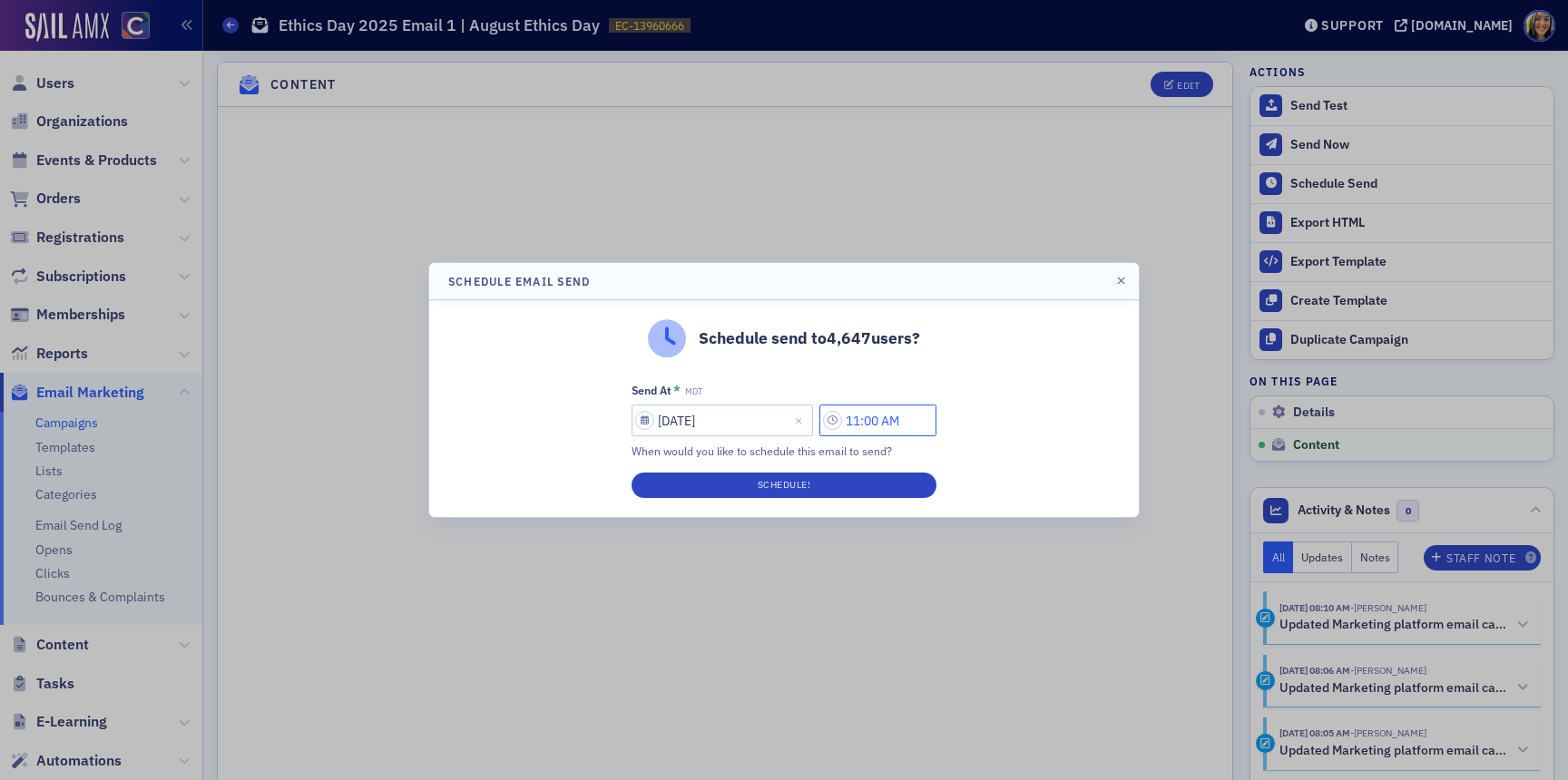 drag, startPoint x: 871, startPoint y: 423, endPoint x: 849, endPoint y: 423, distance: 22 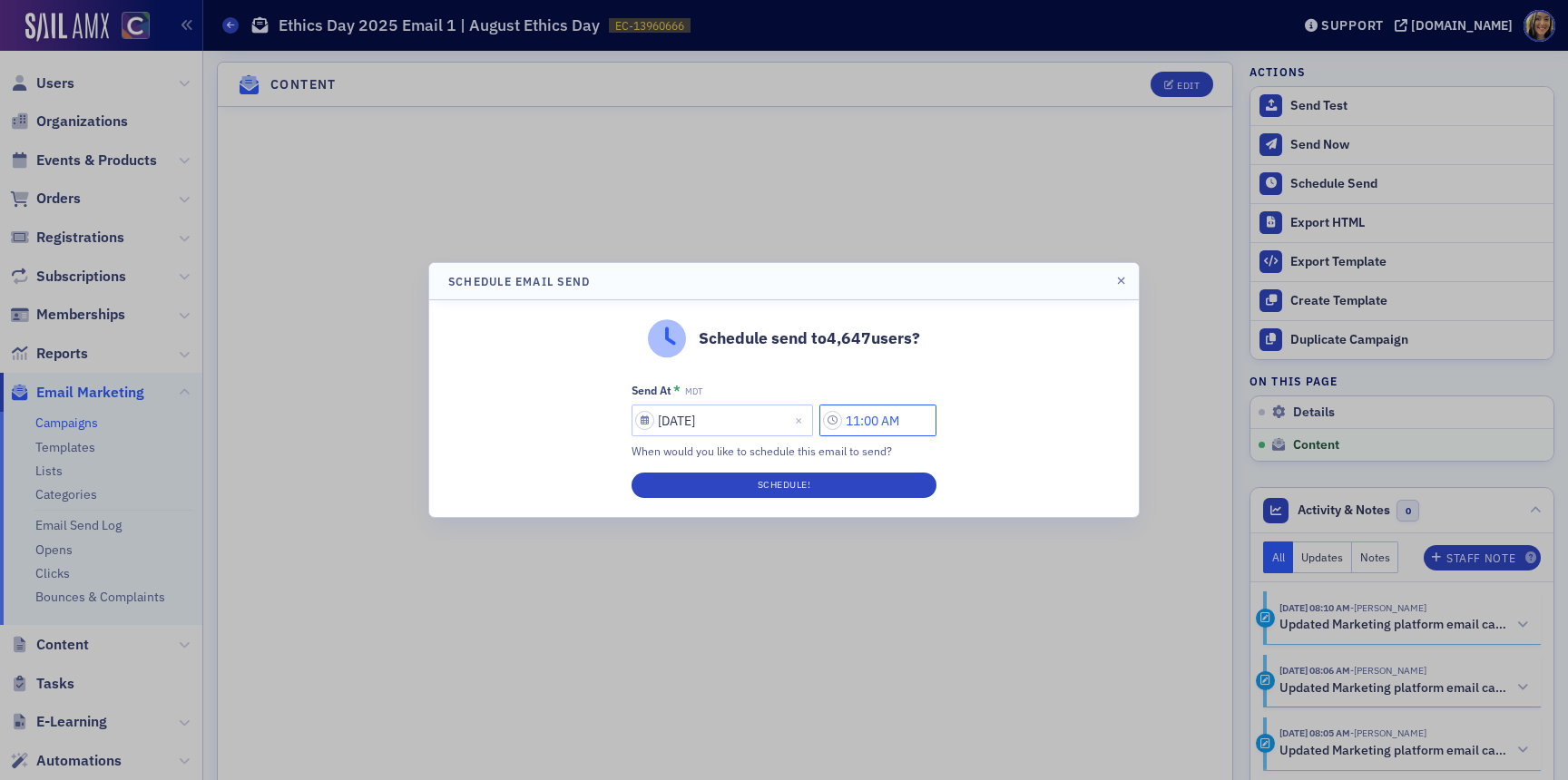 click on "11:00 AM" at bounding box center [877, 420] 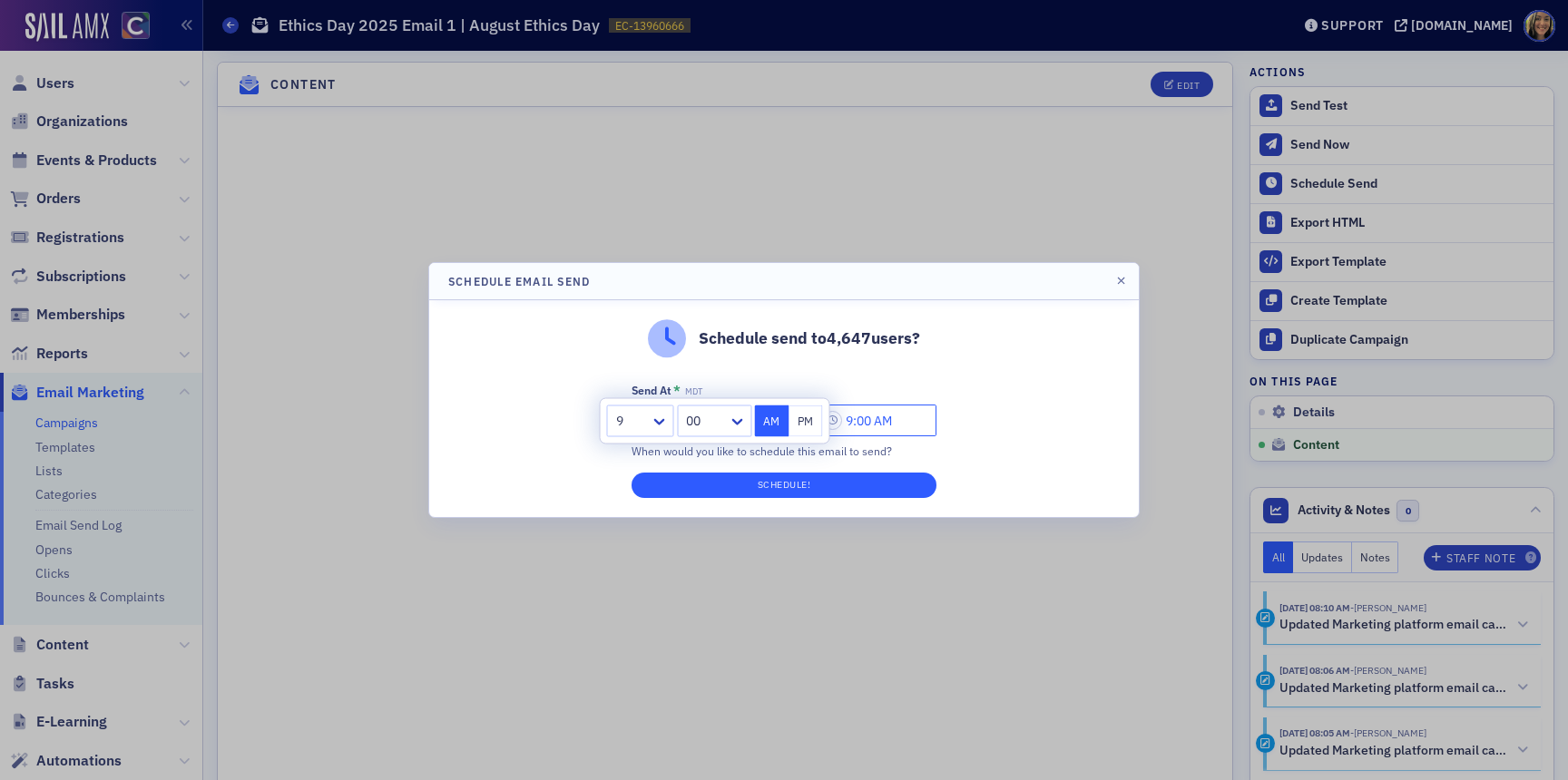 type on "9:00 AM" 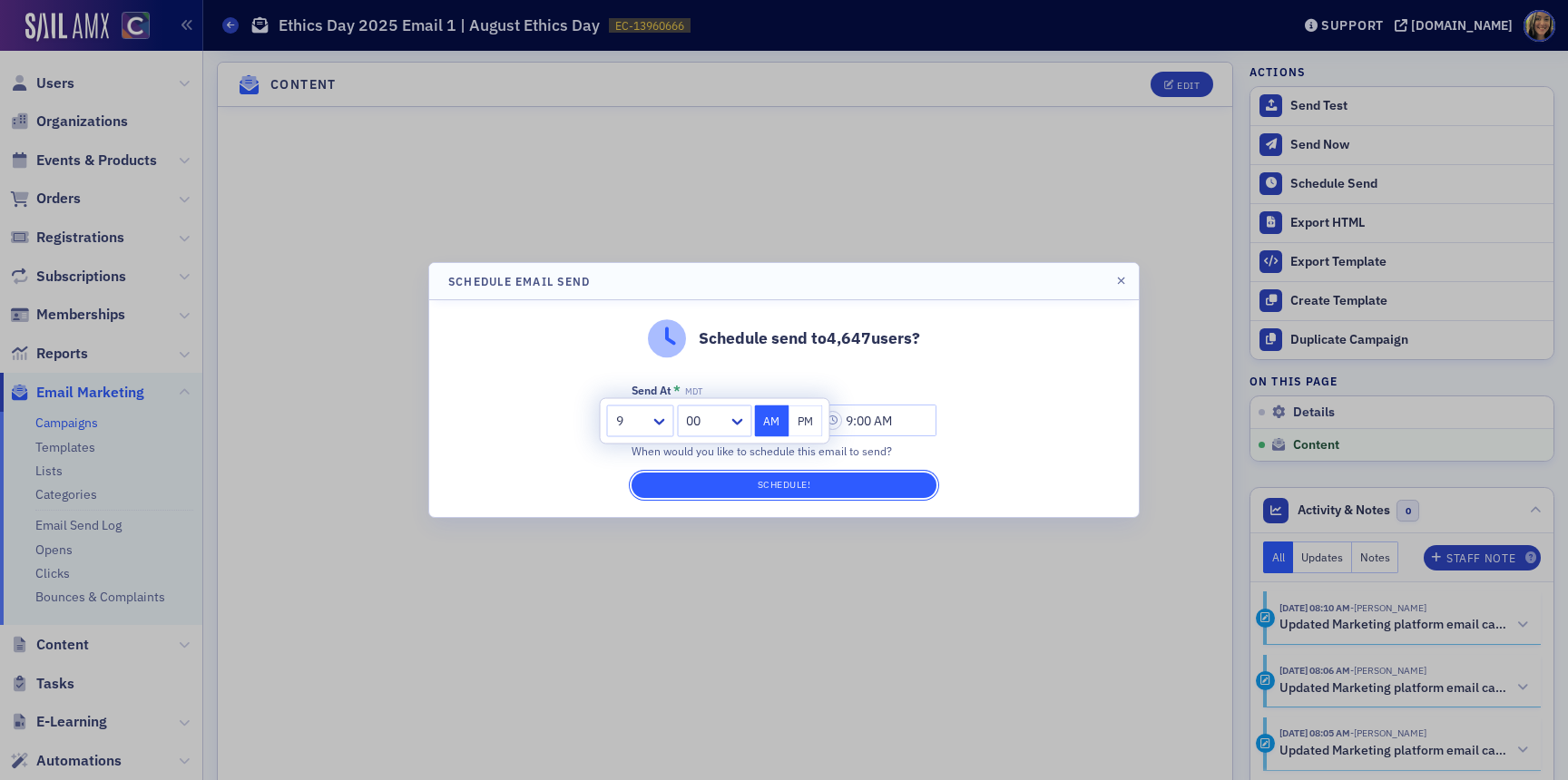 click on "Schedule!" at bounding box center (784, 485) 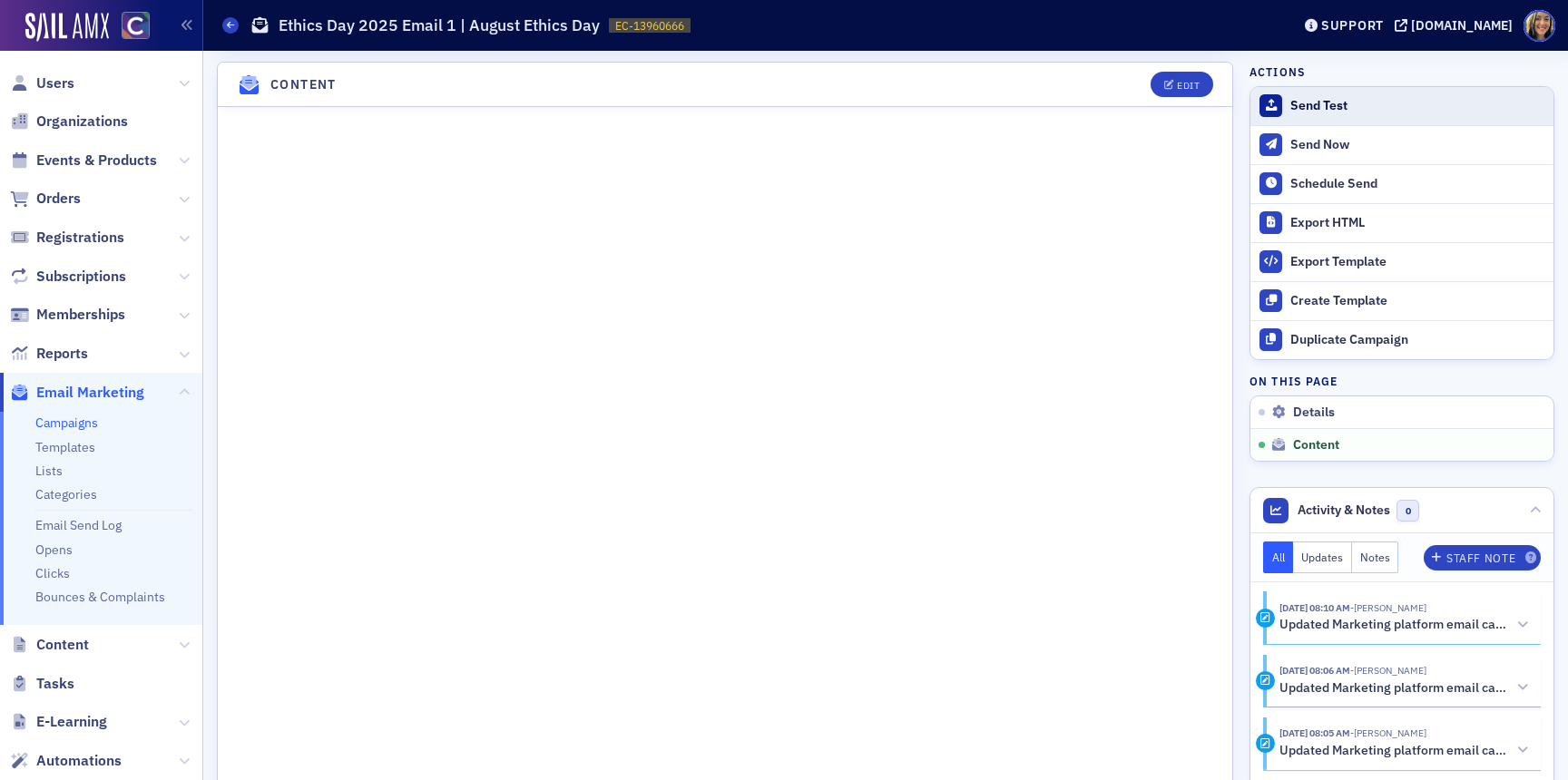 click on "Send Test" 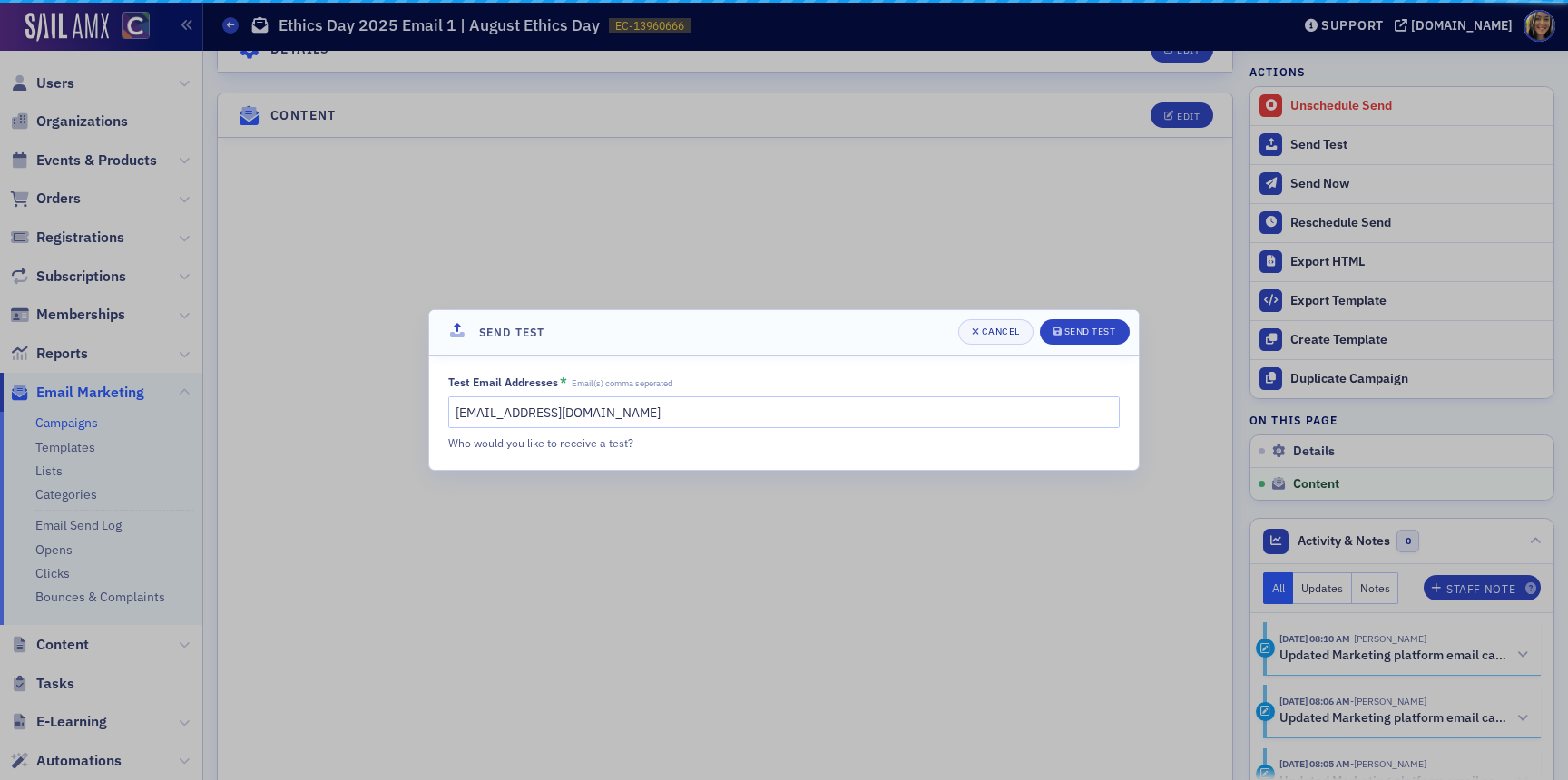scroll, scrollTop: 743, scrollLeft: 0, axis: vertical 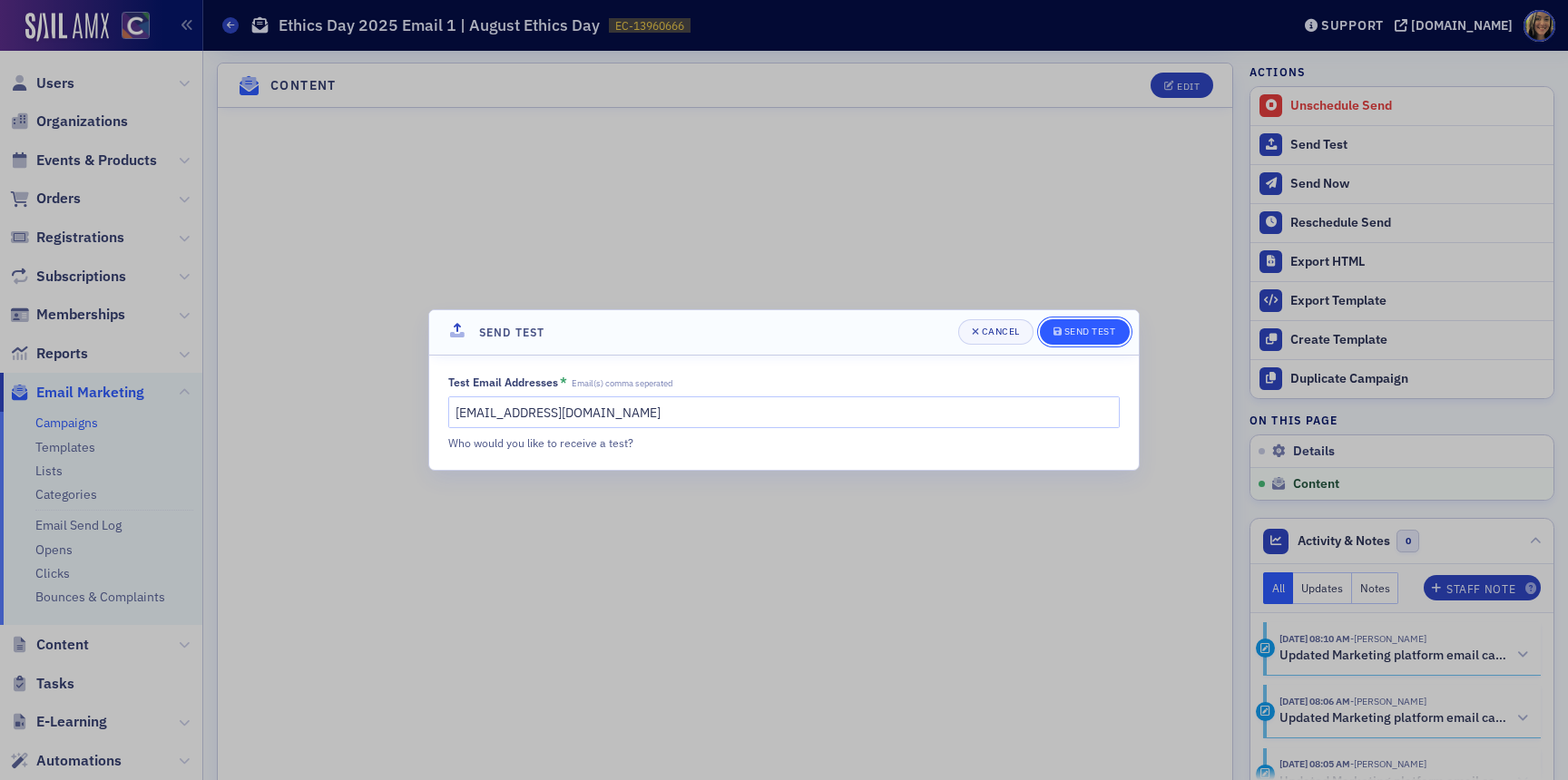 click on "Send Test" at bounding box center [1084, 332] 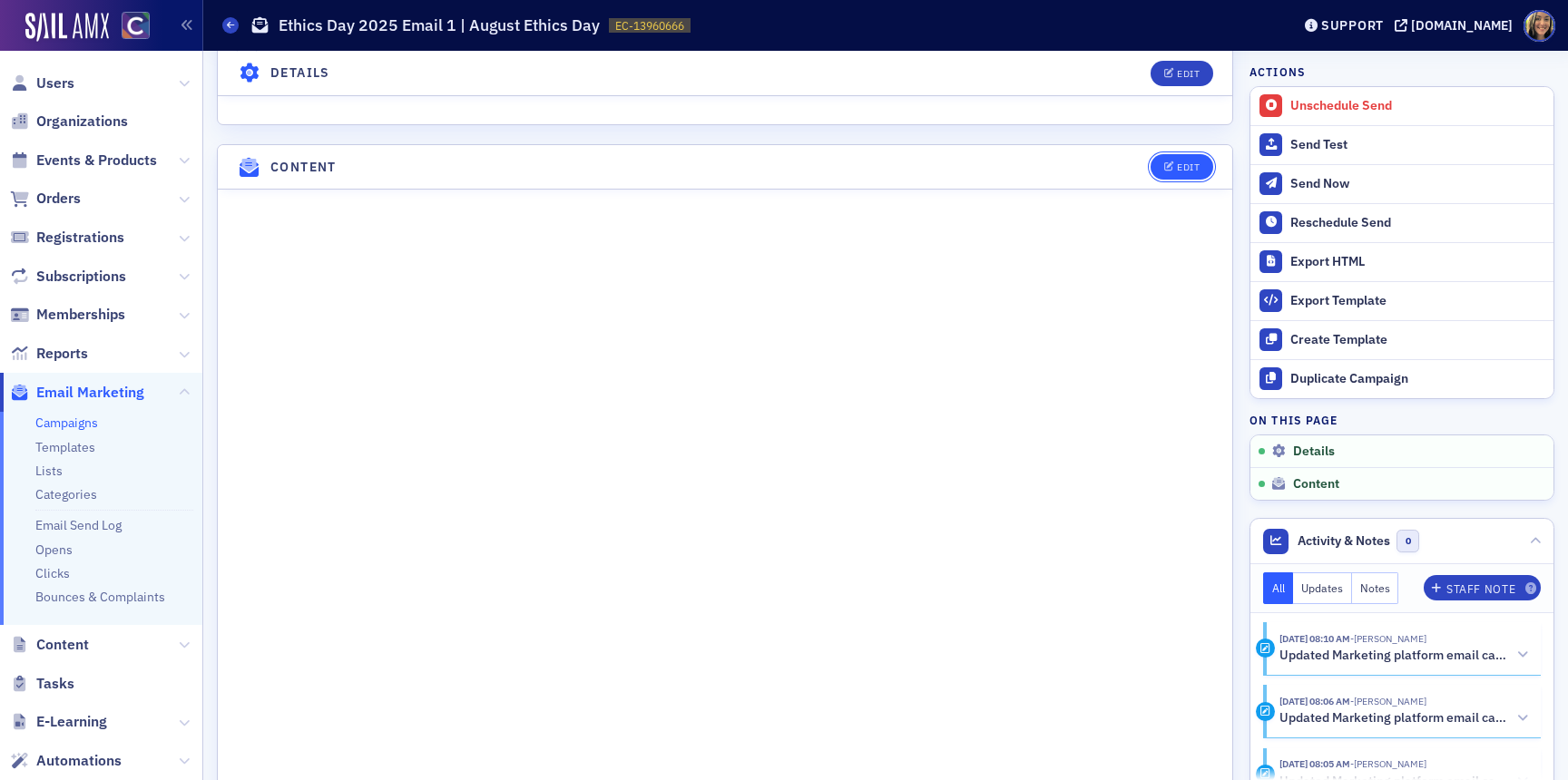 click on "Edit" 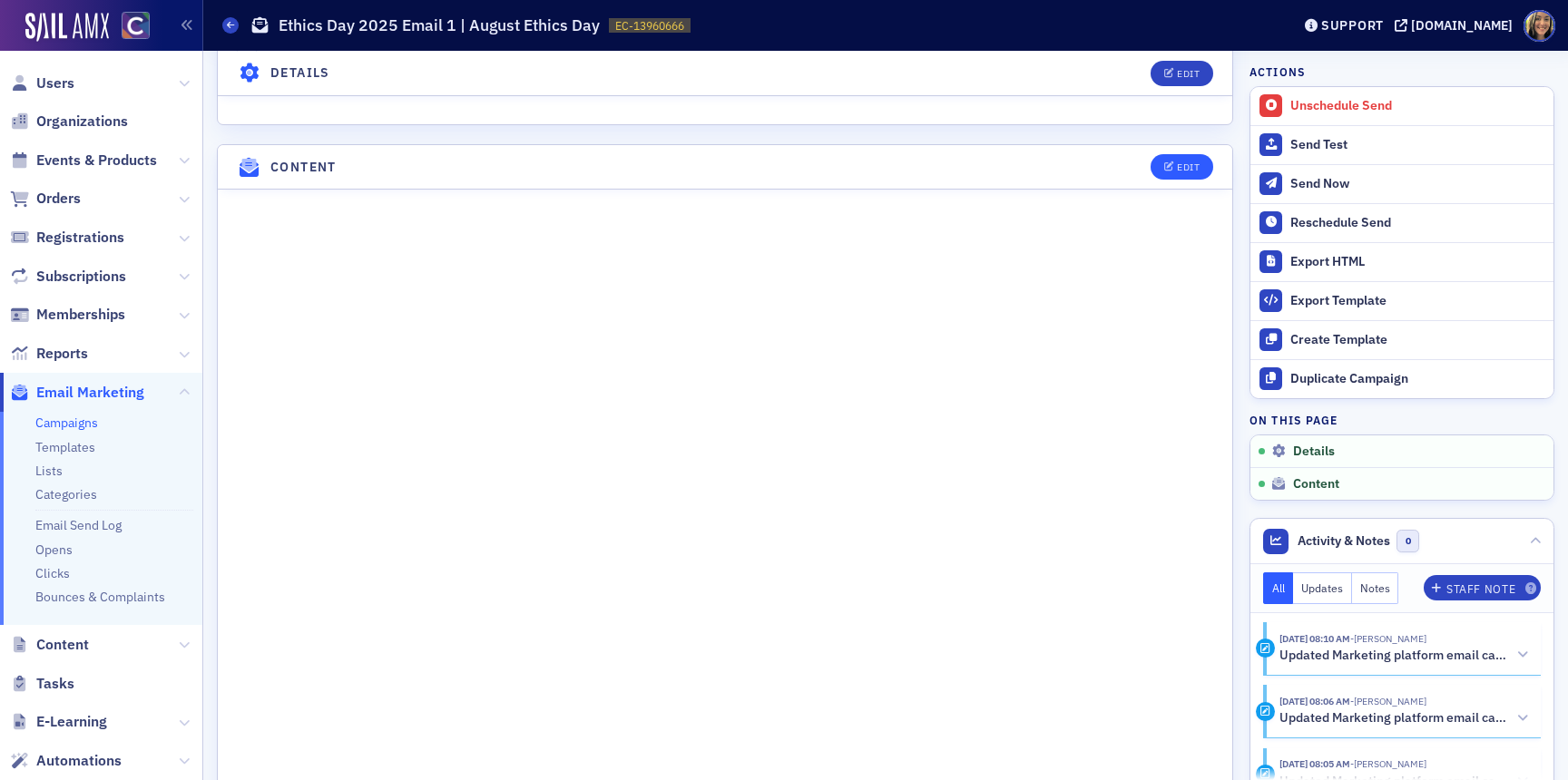 scroll, scrollTop: 117, scrollLeft: 0, axis: vertical 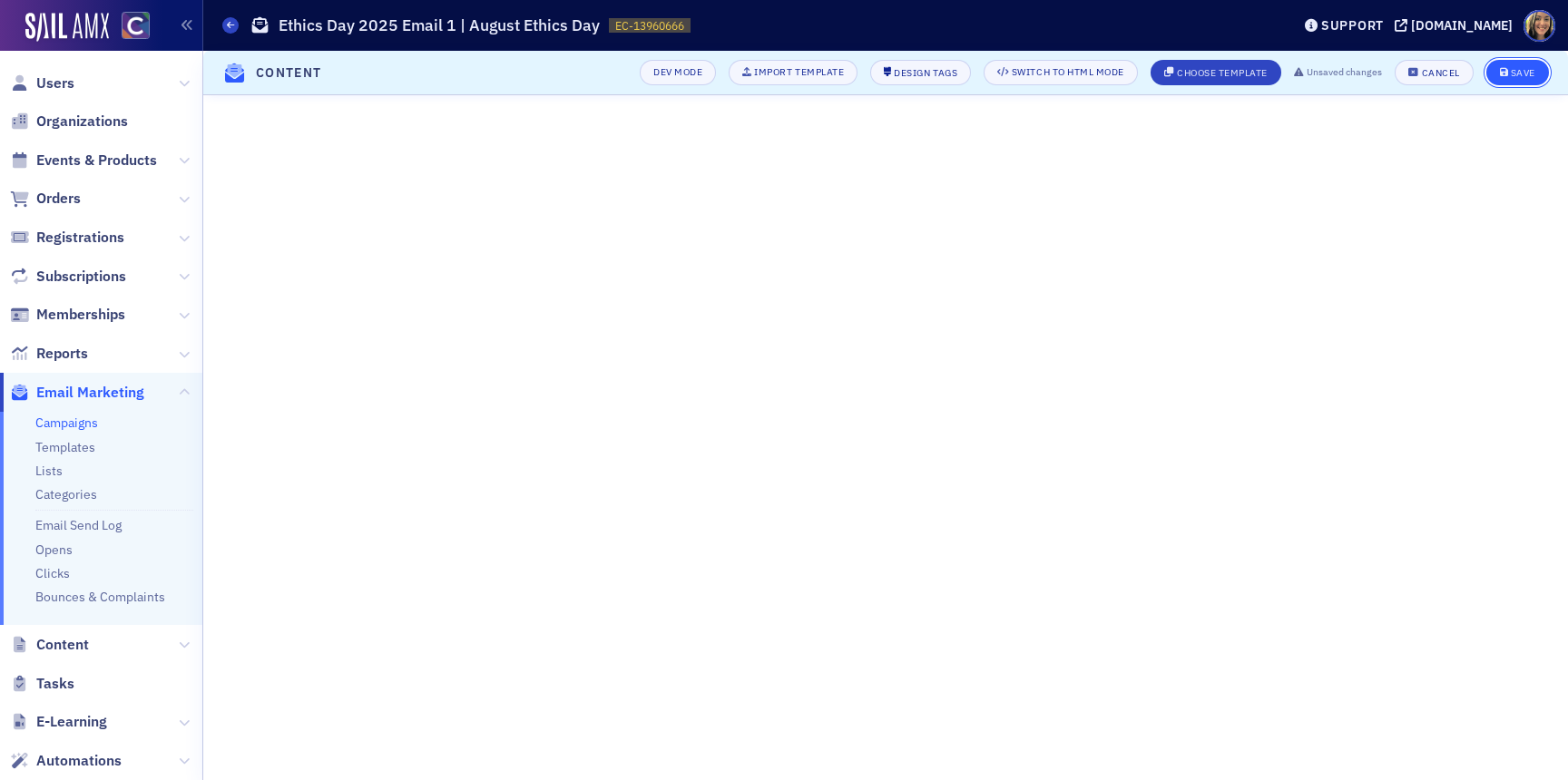 click on "Save" 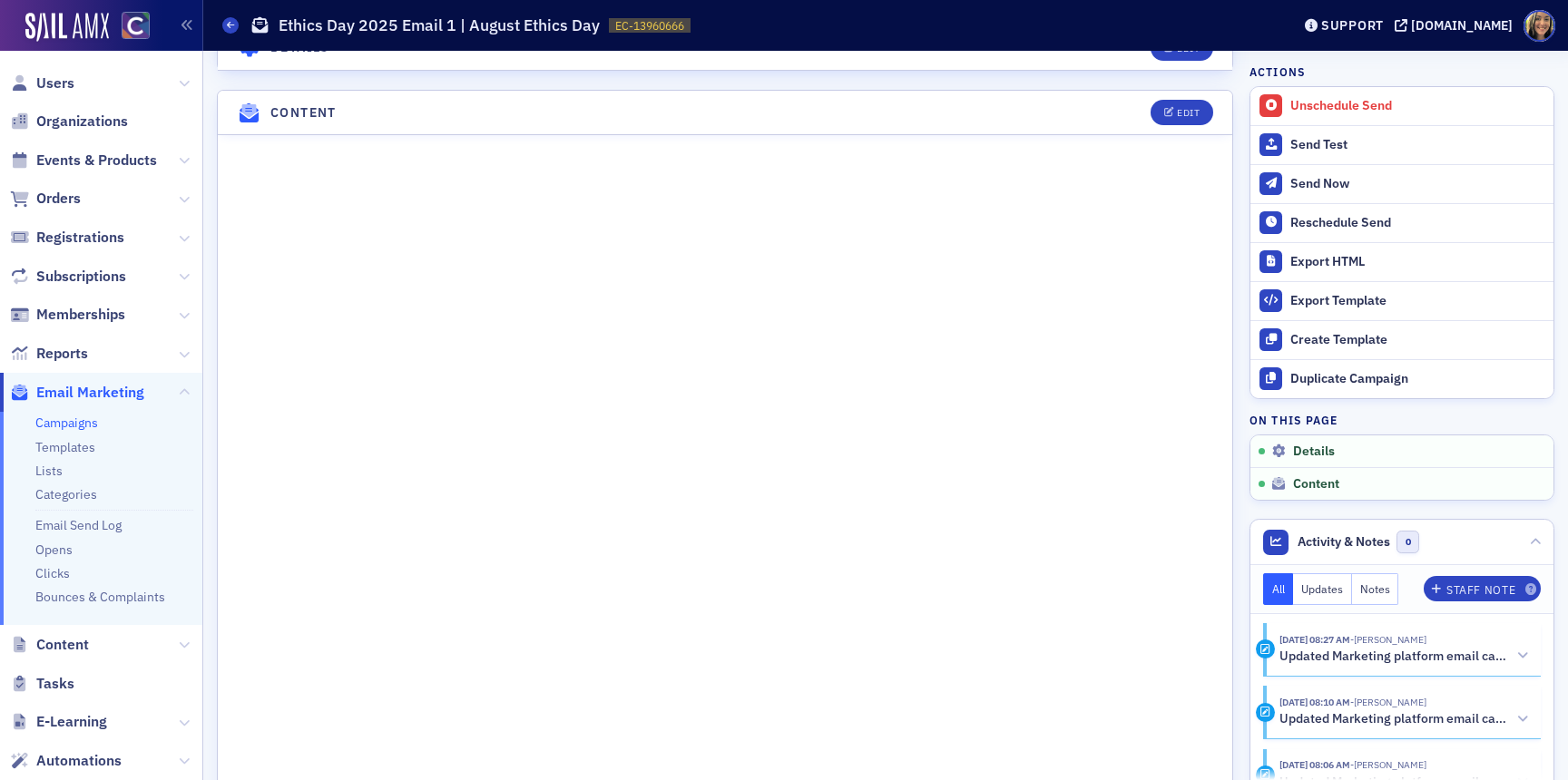 scroll, scrollTop: 824, scrollLeft: 0, axis: vertical 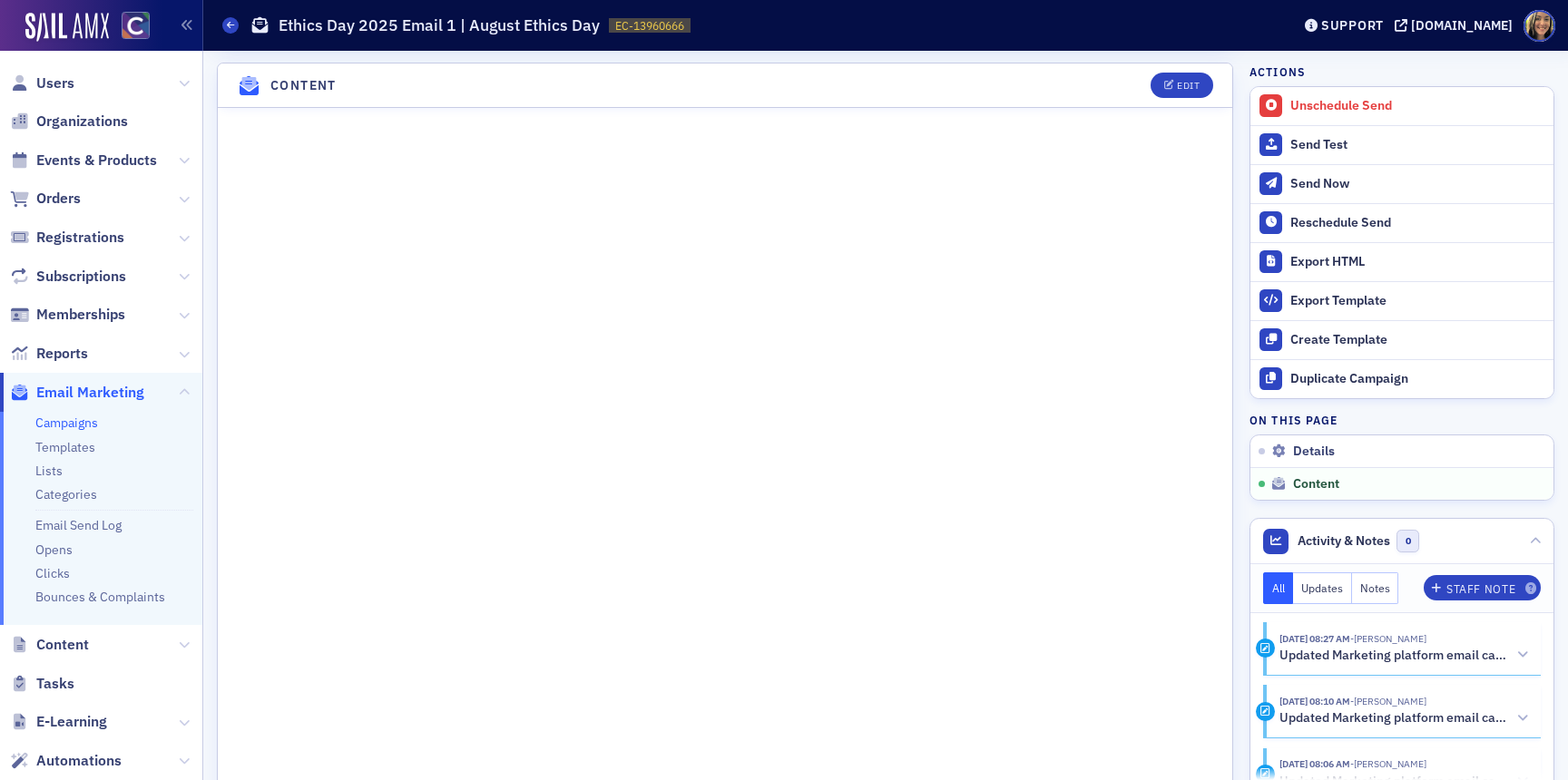 click on "Email Marketing" 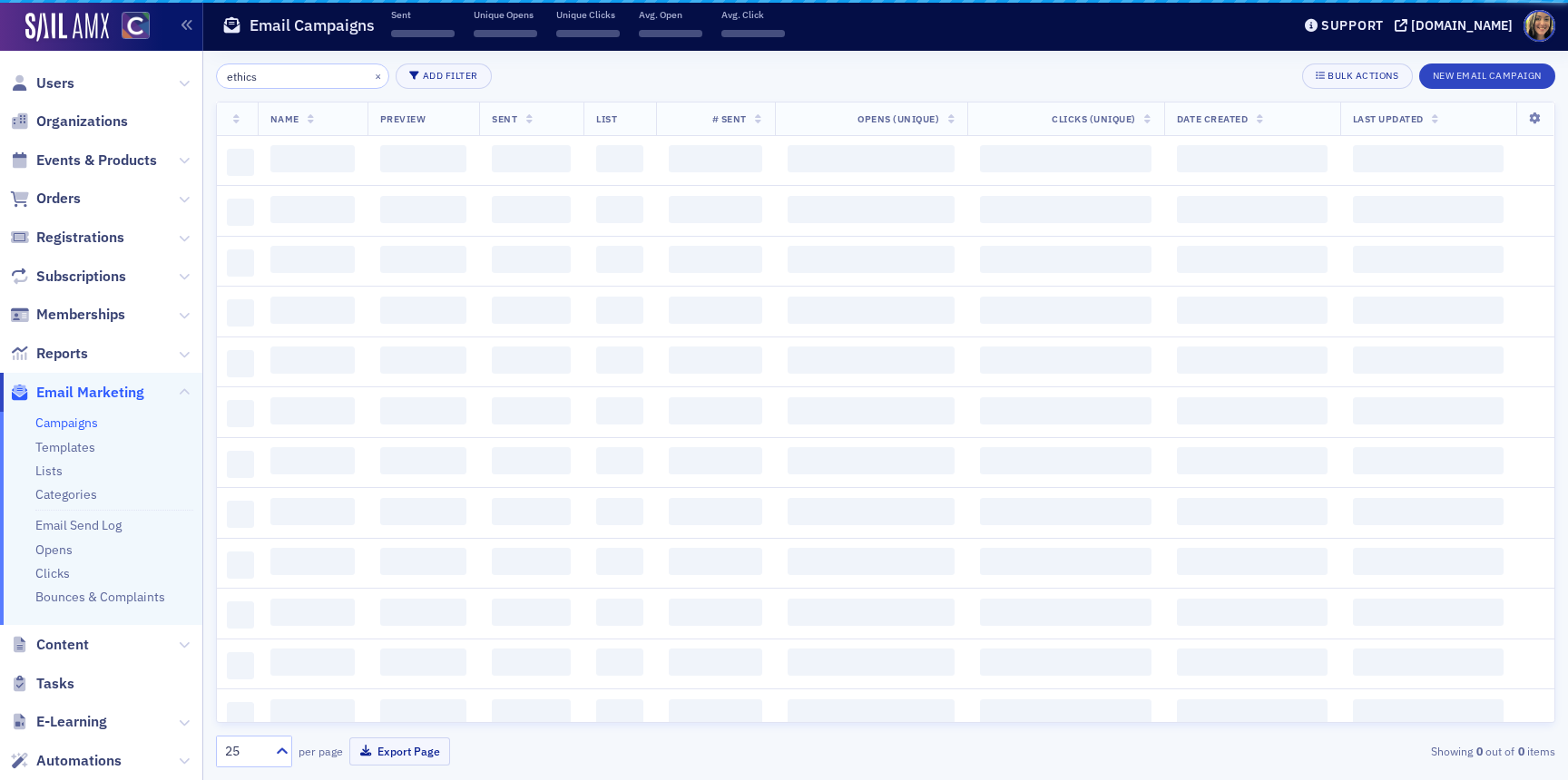 scroll, scrollTop: 0, scrollLeft: 0, axis: both 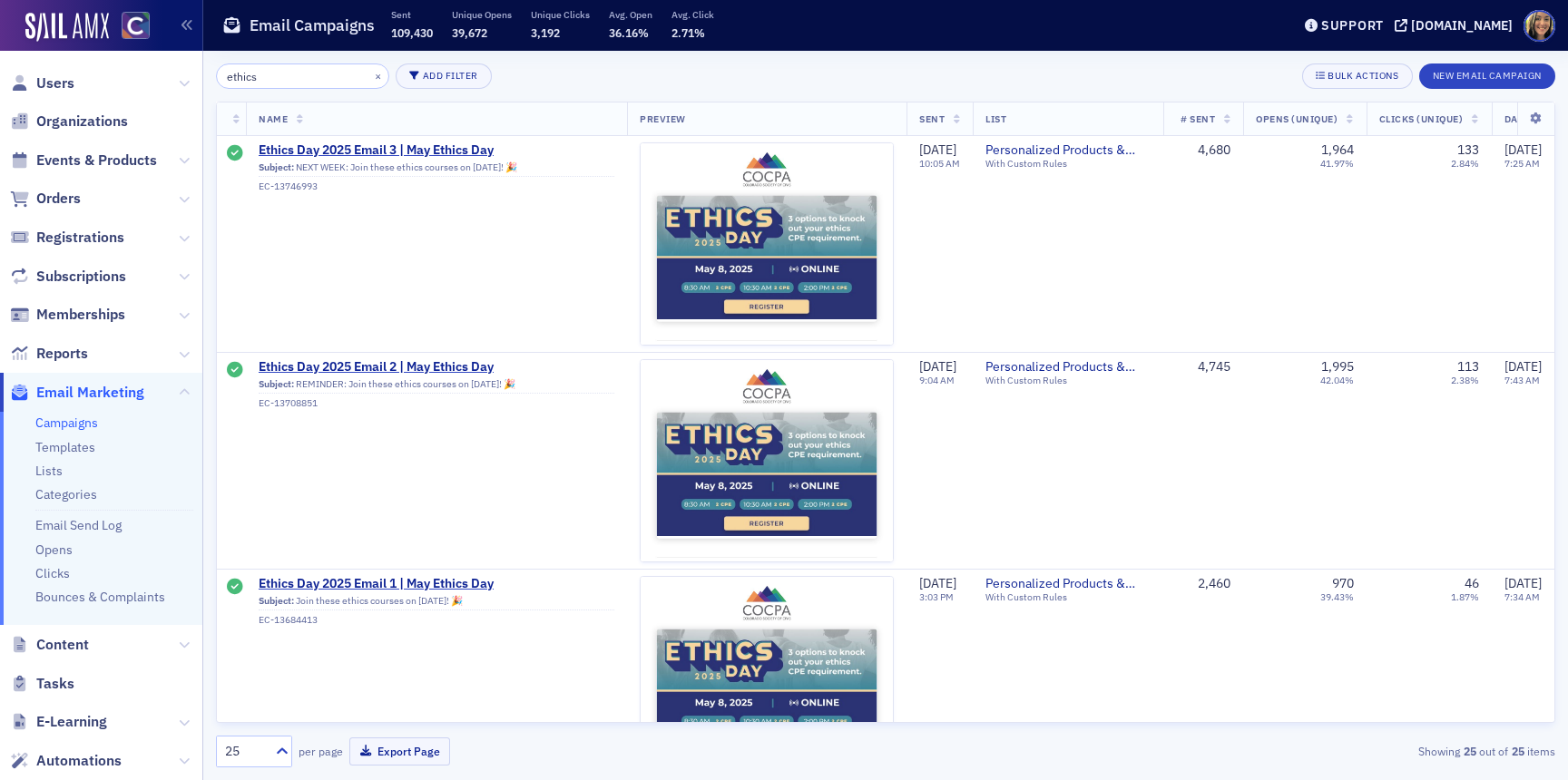 click on "ethics" 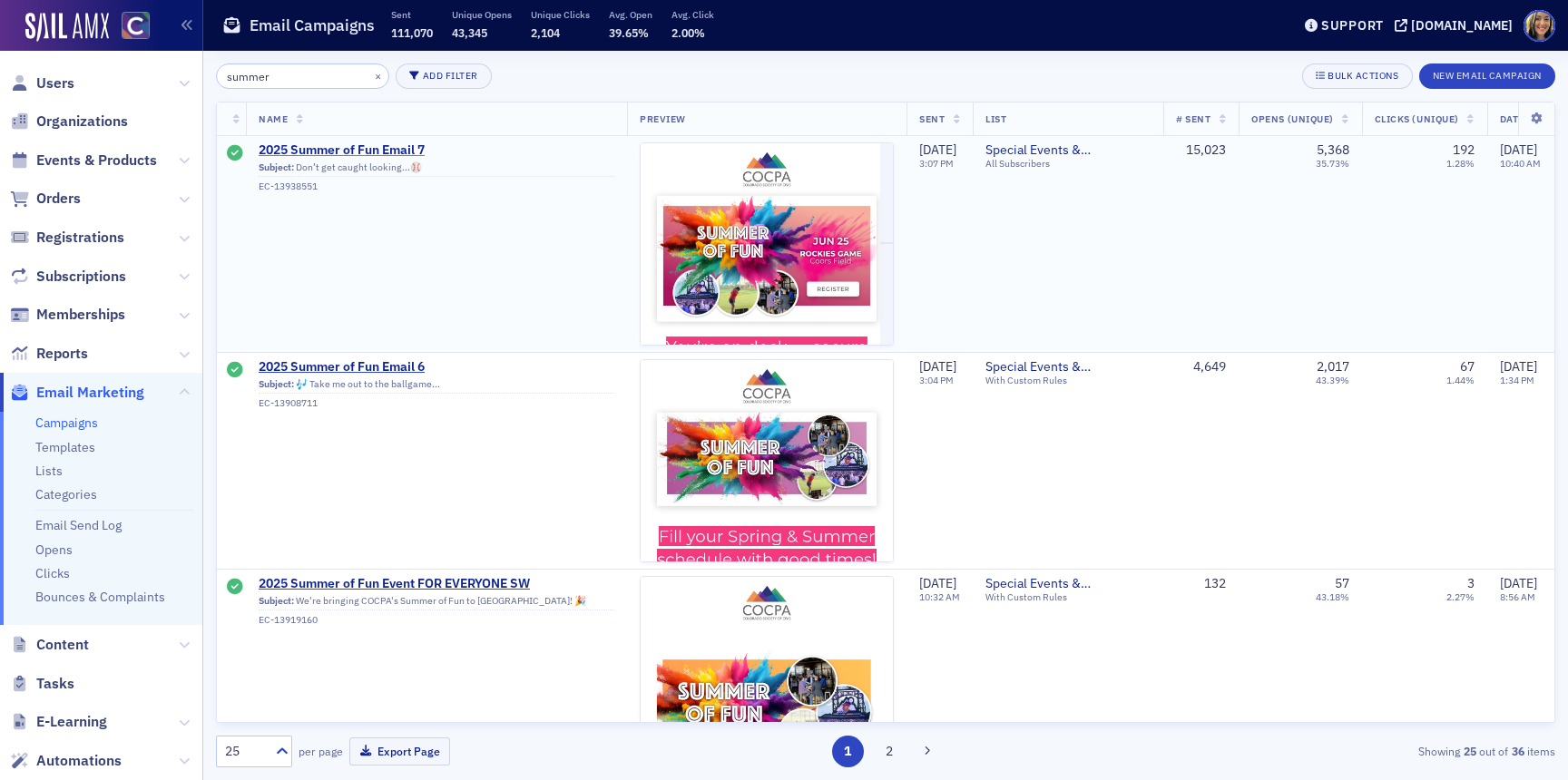 type on "summer" 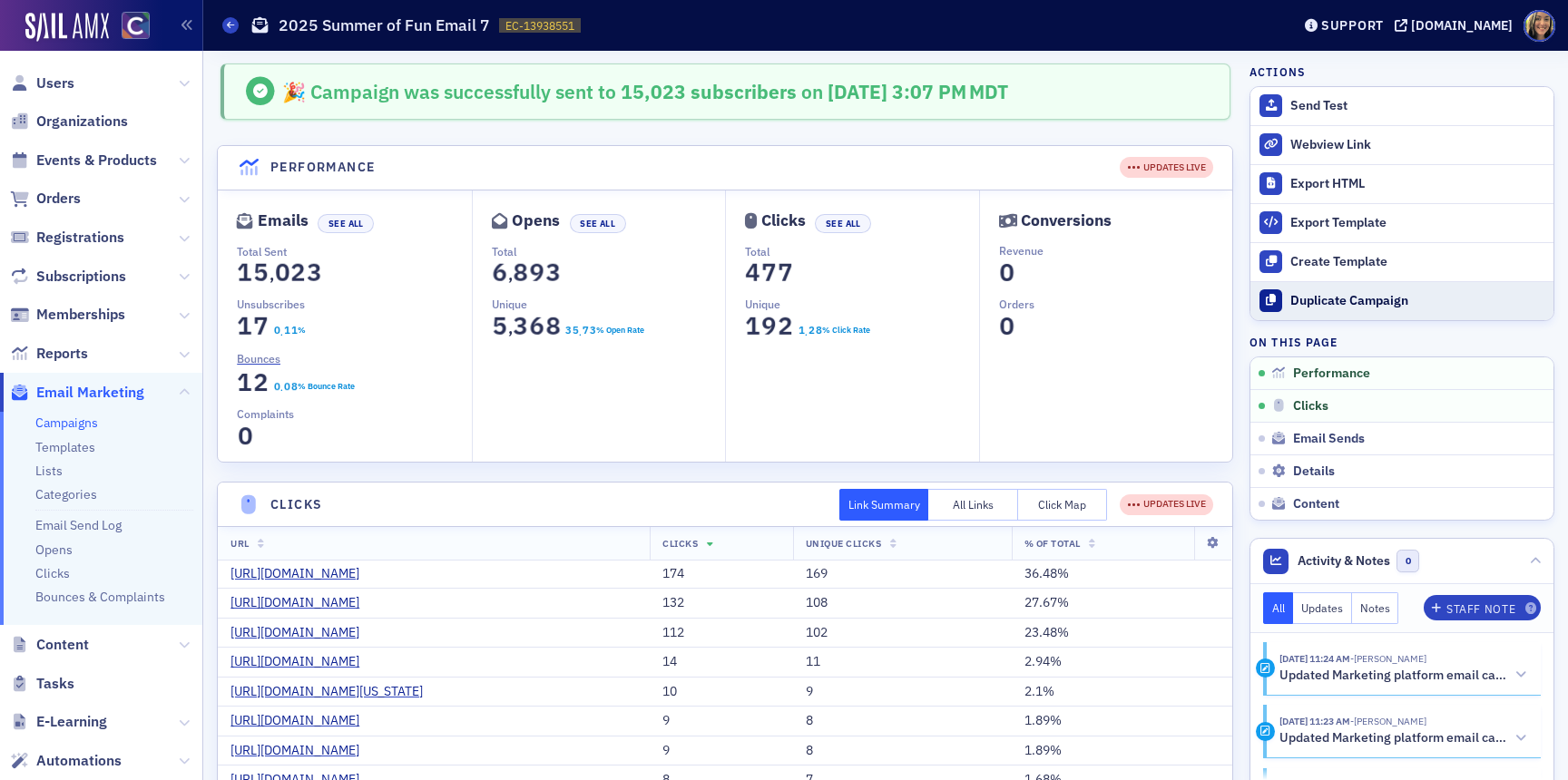 click on "Duplicate Campaign" 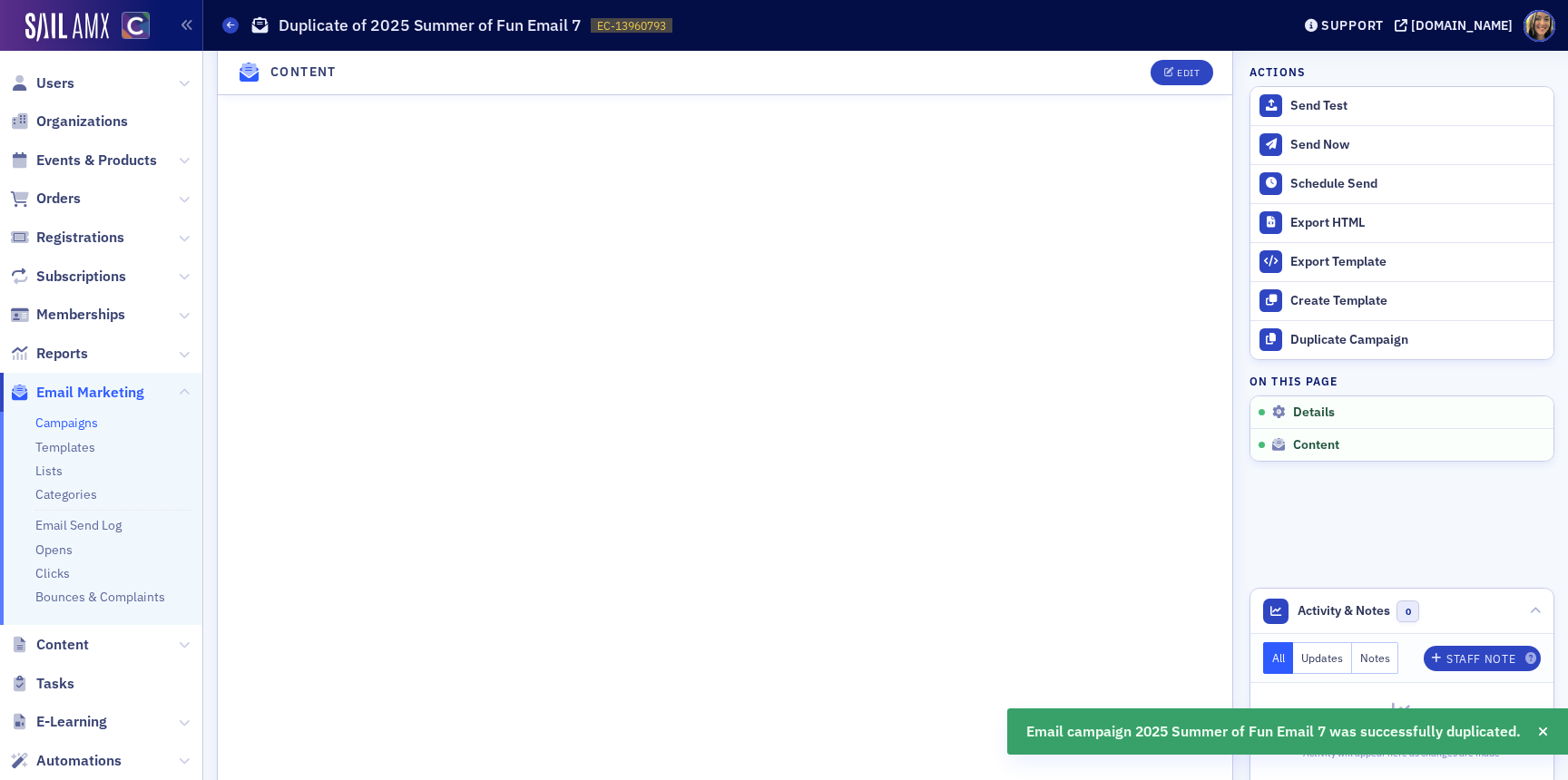 scroll, scrollTop: 1165, scrollLeft: 0, axis: vertical 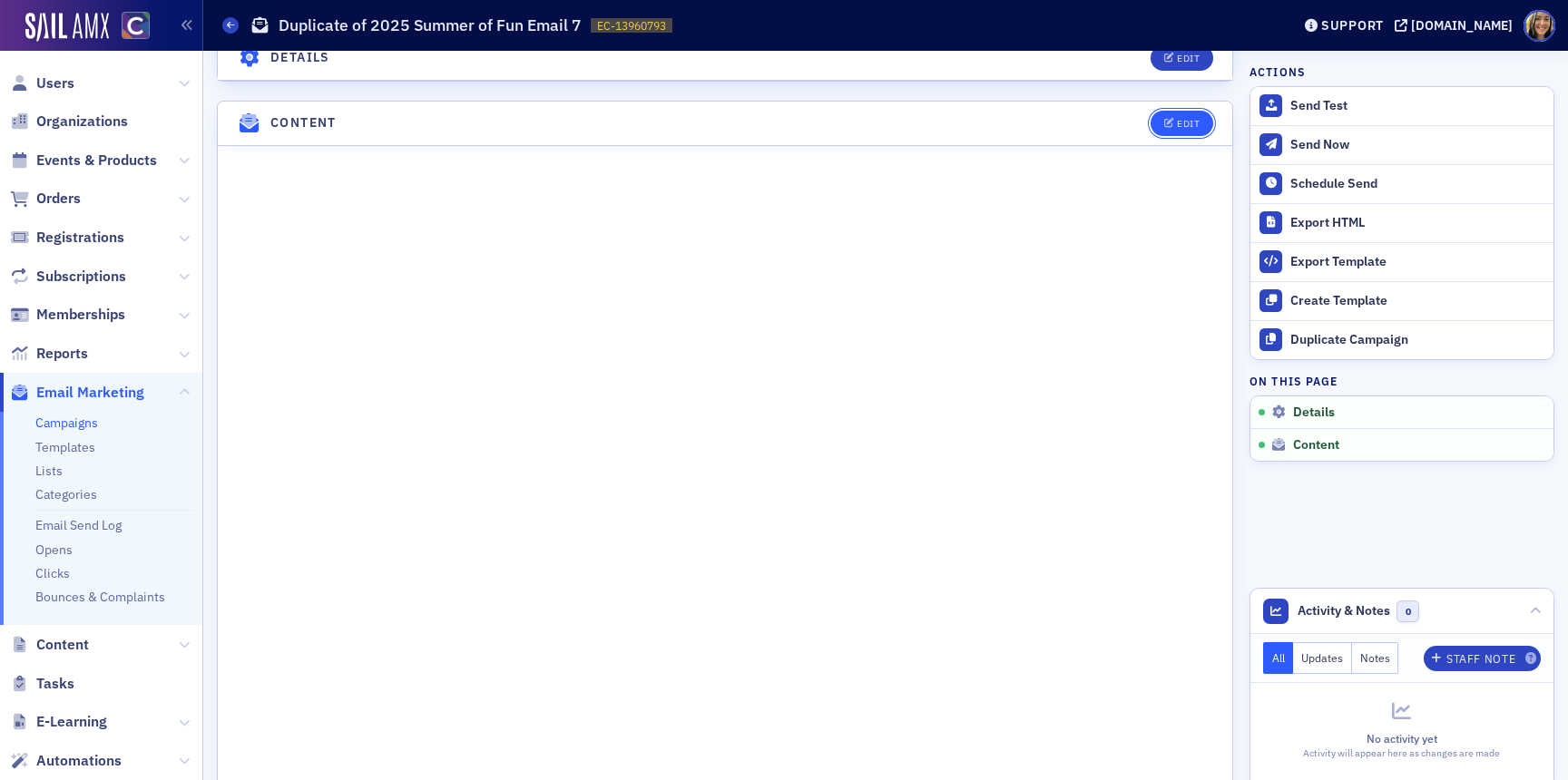 click on "Edit" 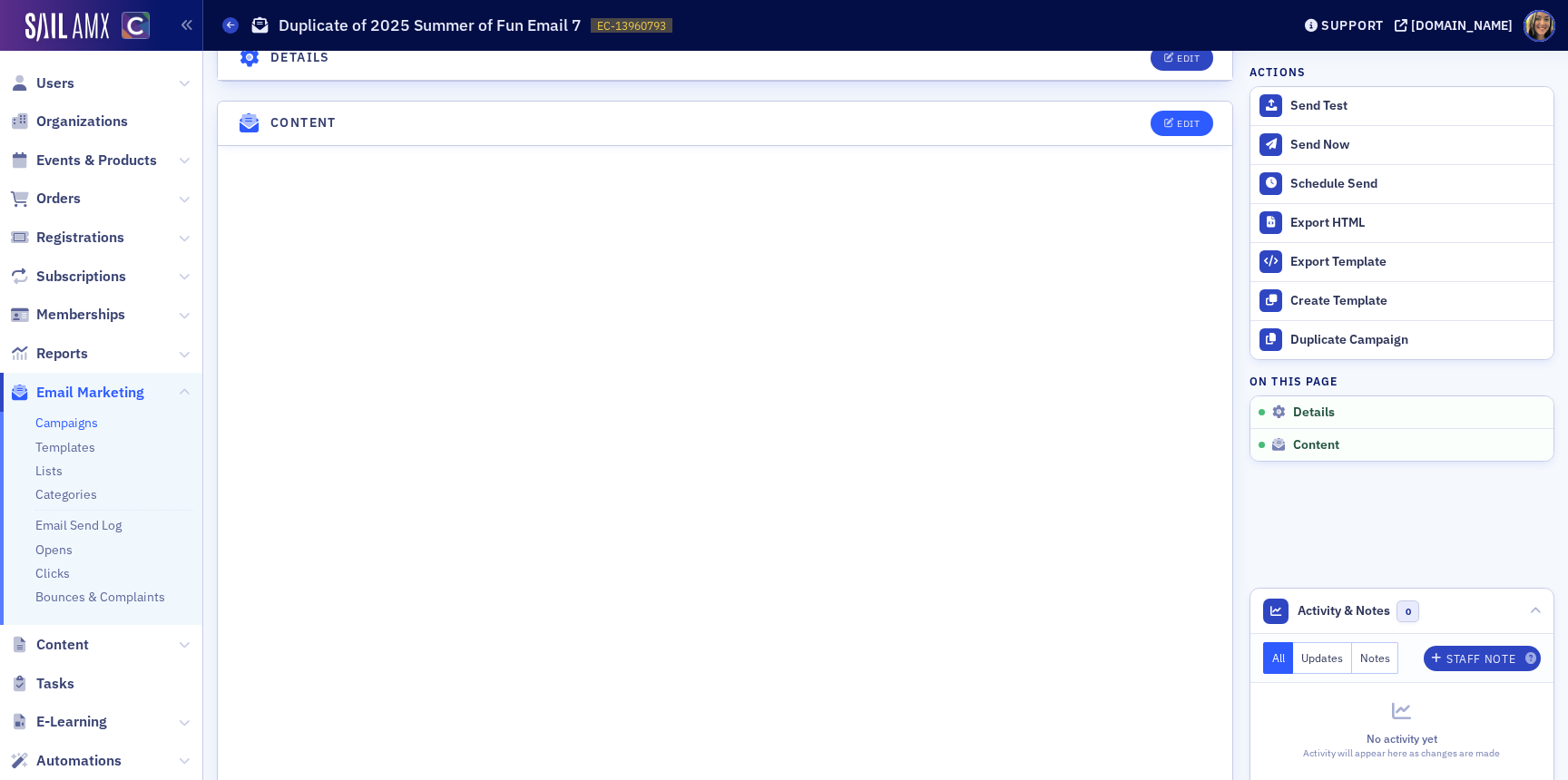 scroll, scrollTop: 11, scrollLeft: 0, axis: vertical 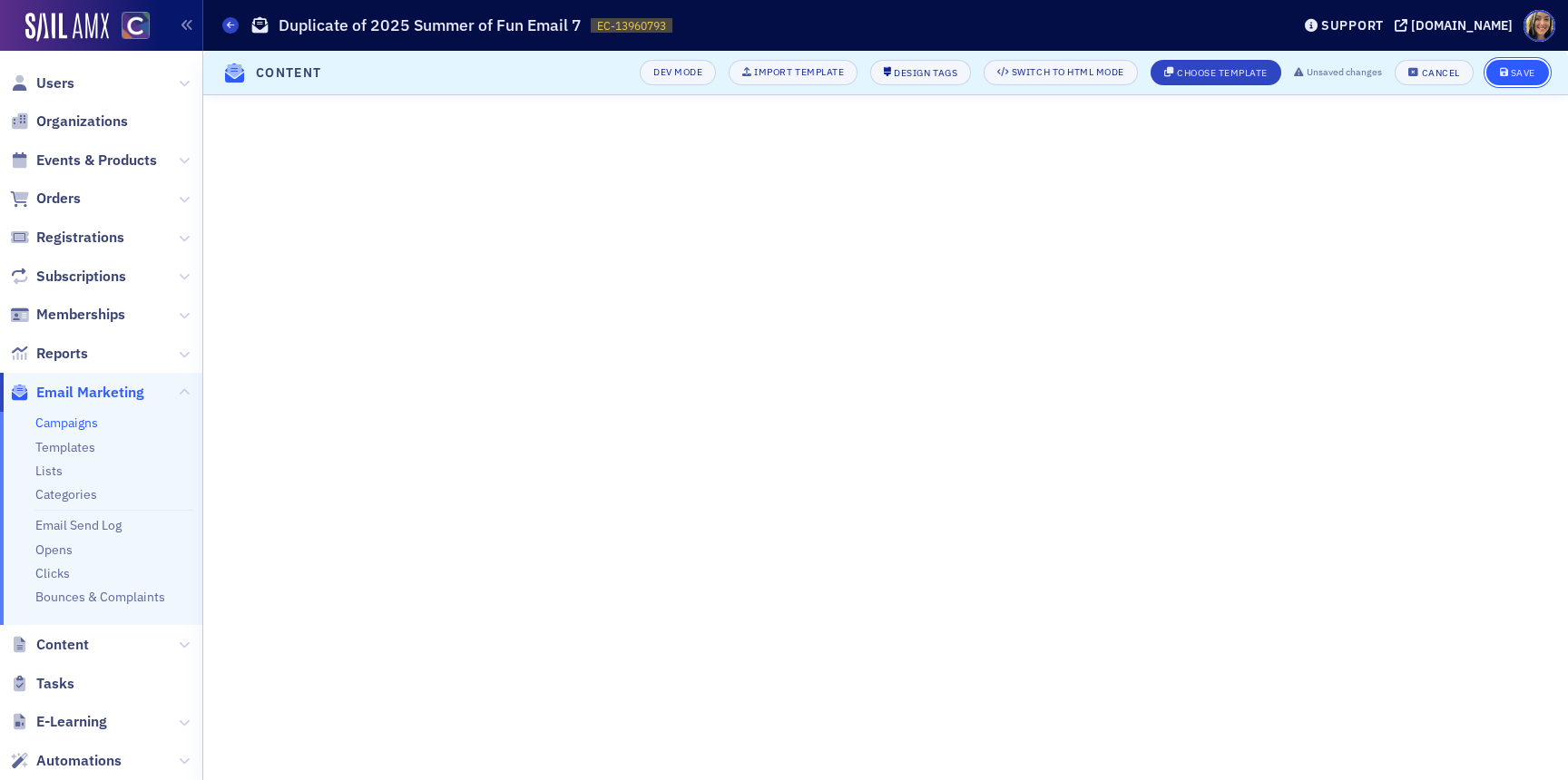 click on "Save" 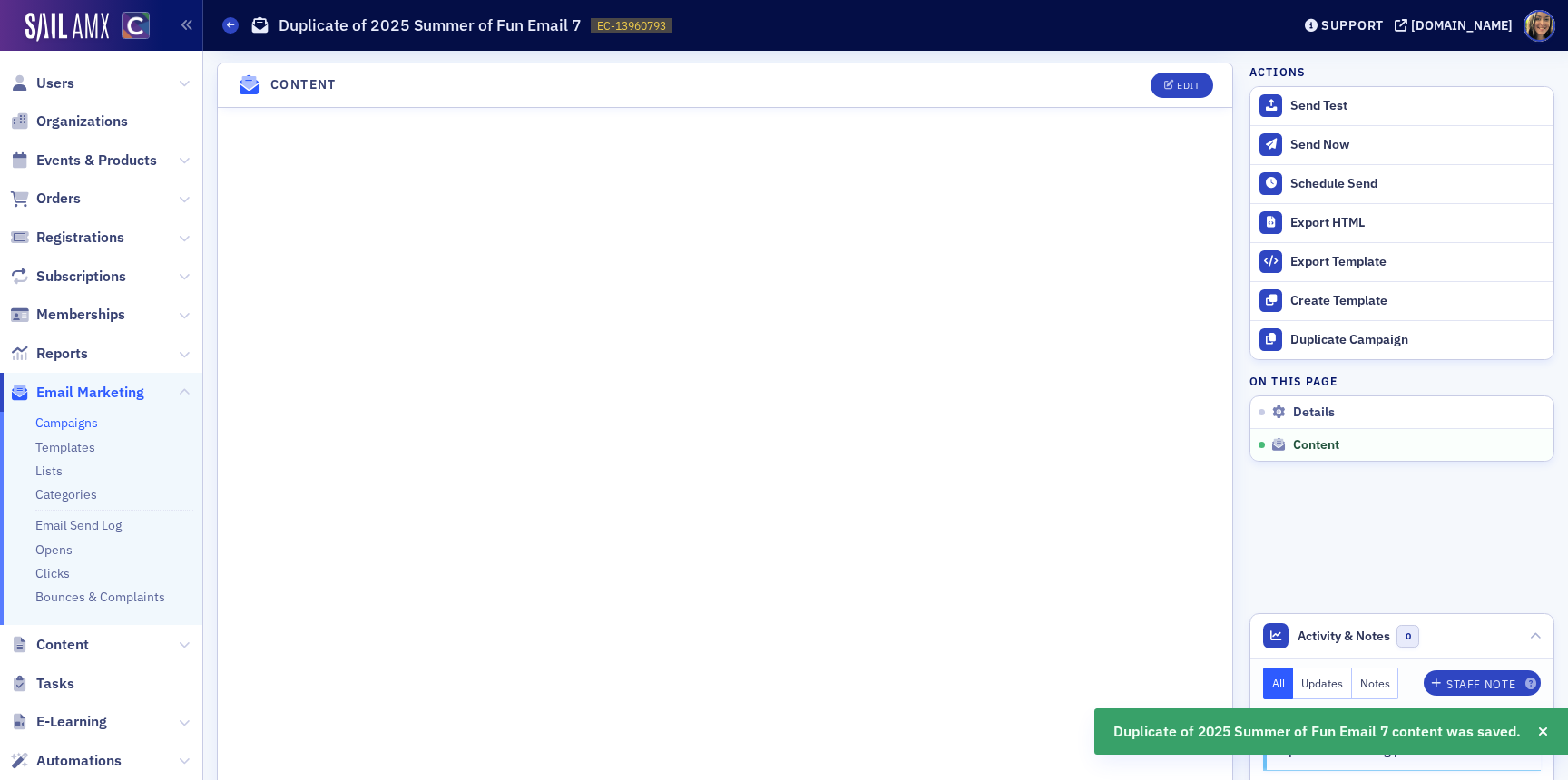 scroll, scrollTop: 0, scrollLeft: 0, axis: both 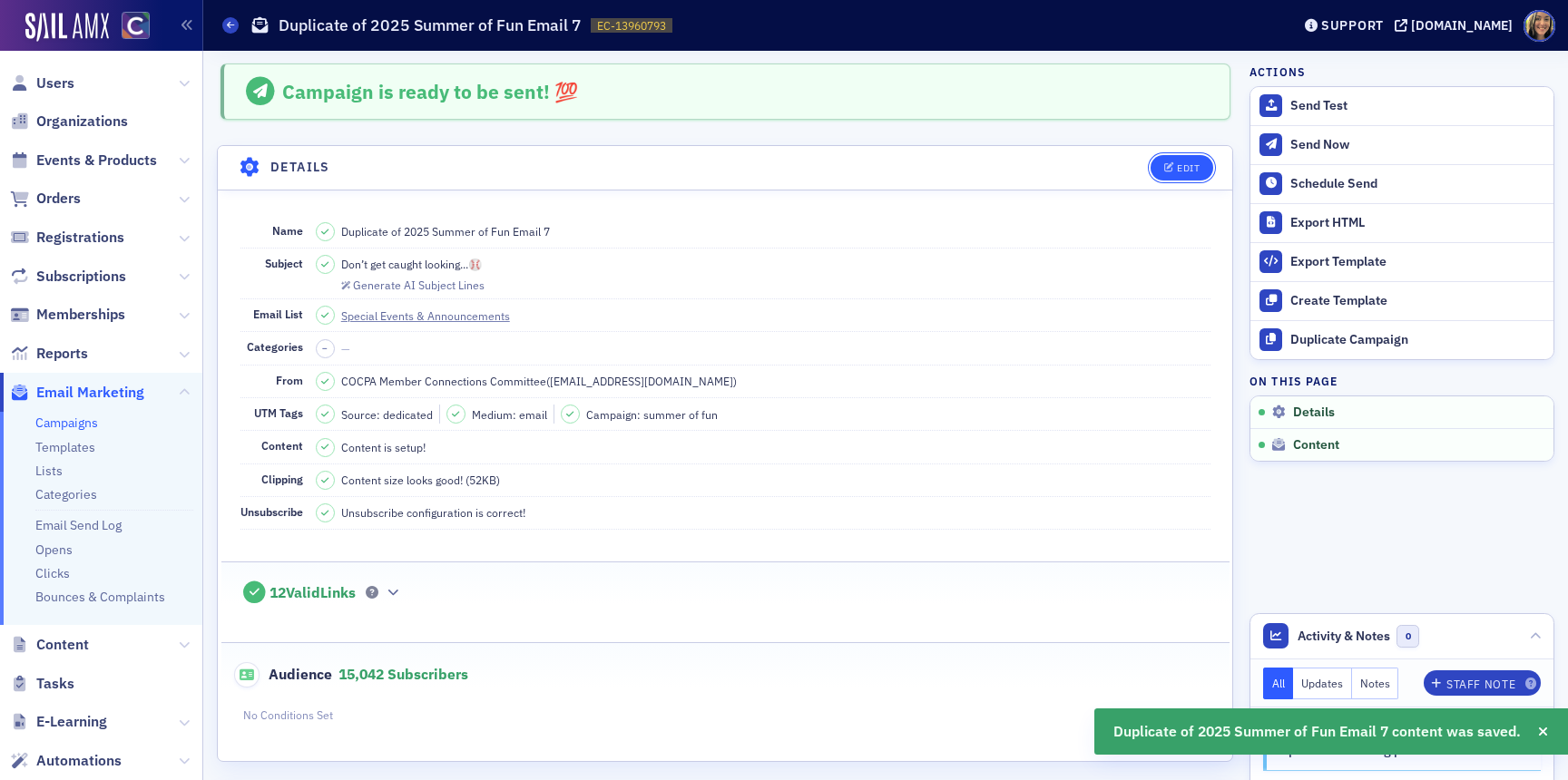 click on "Edit" 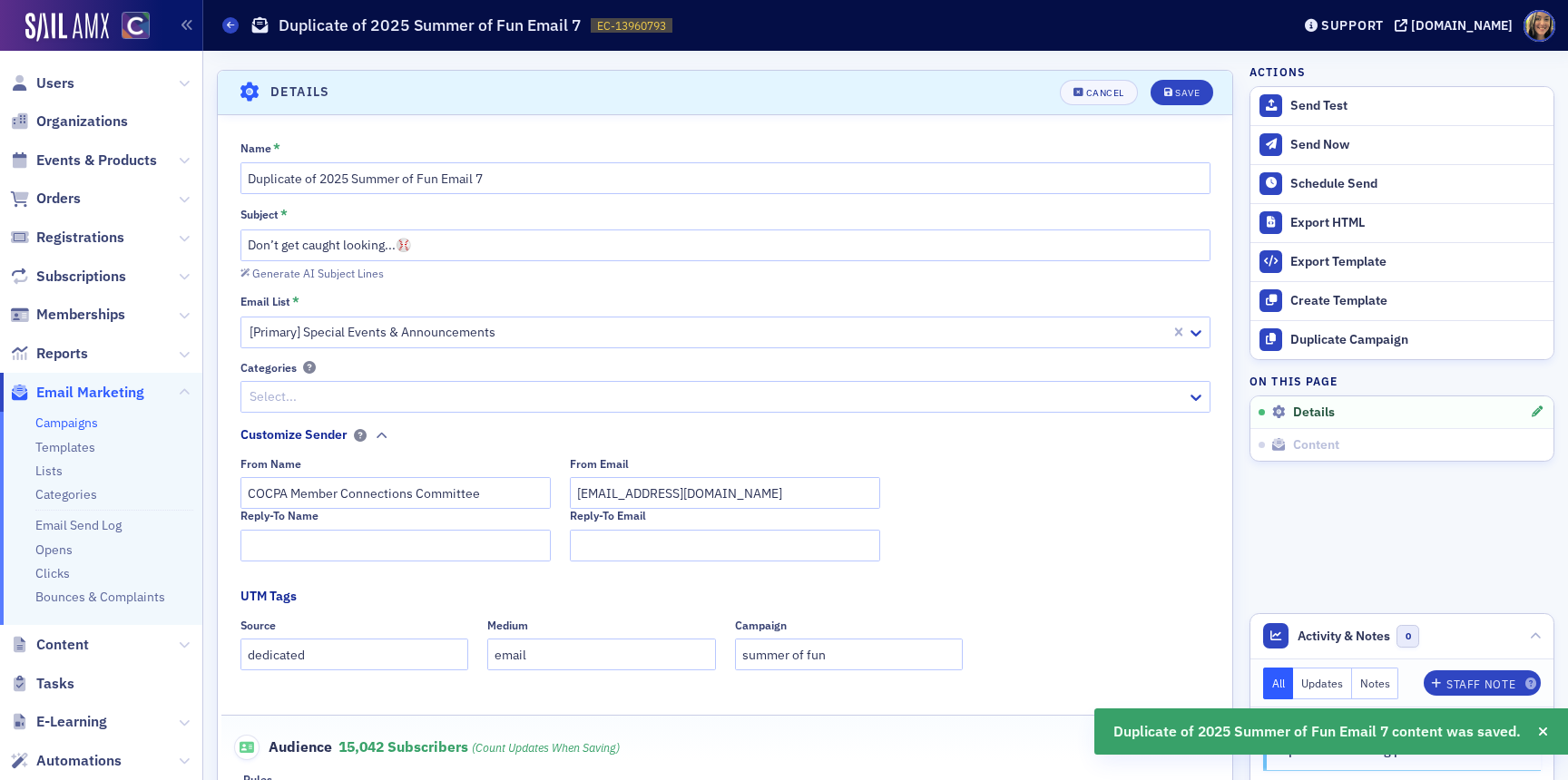 scroll, scrollTop: 84, scrollLeft: 0, axis: vertical 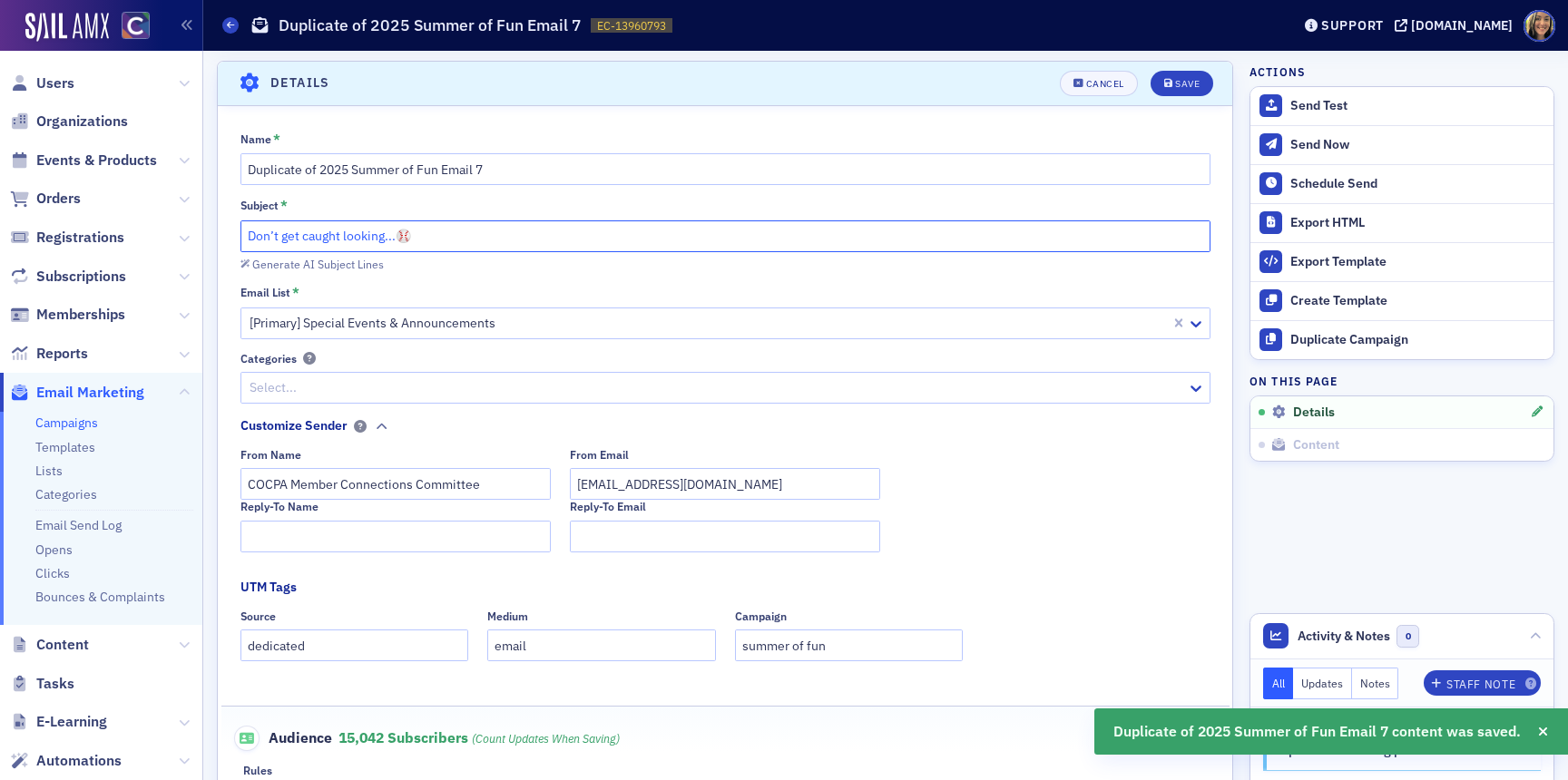 click on "Don’t get caught looking...⚾" 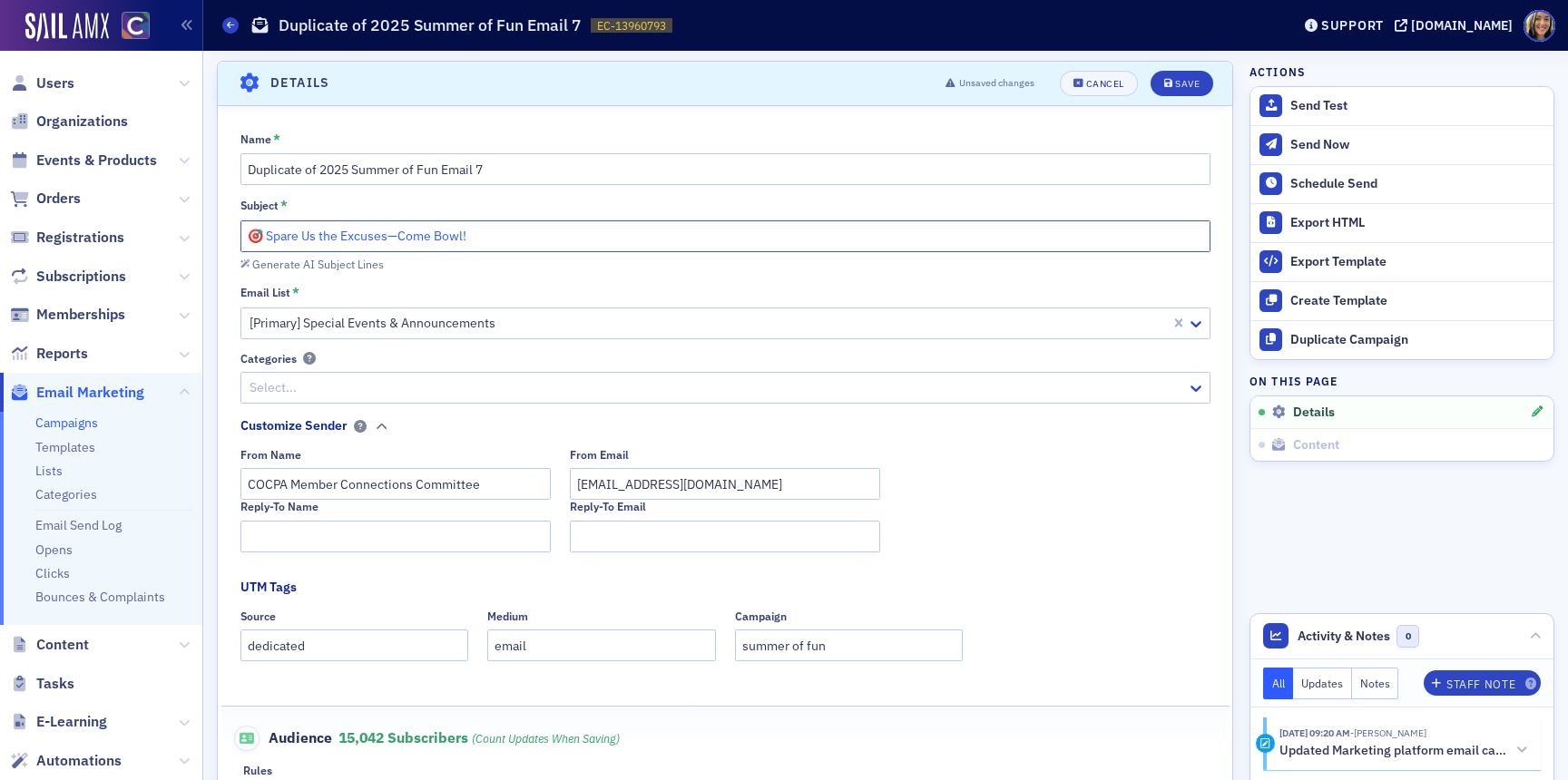 drag, startPoint x: 258, startPoint y: 242, endPoint x: 230, endPoint y: 242, distance: 28 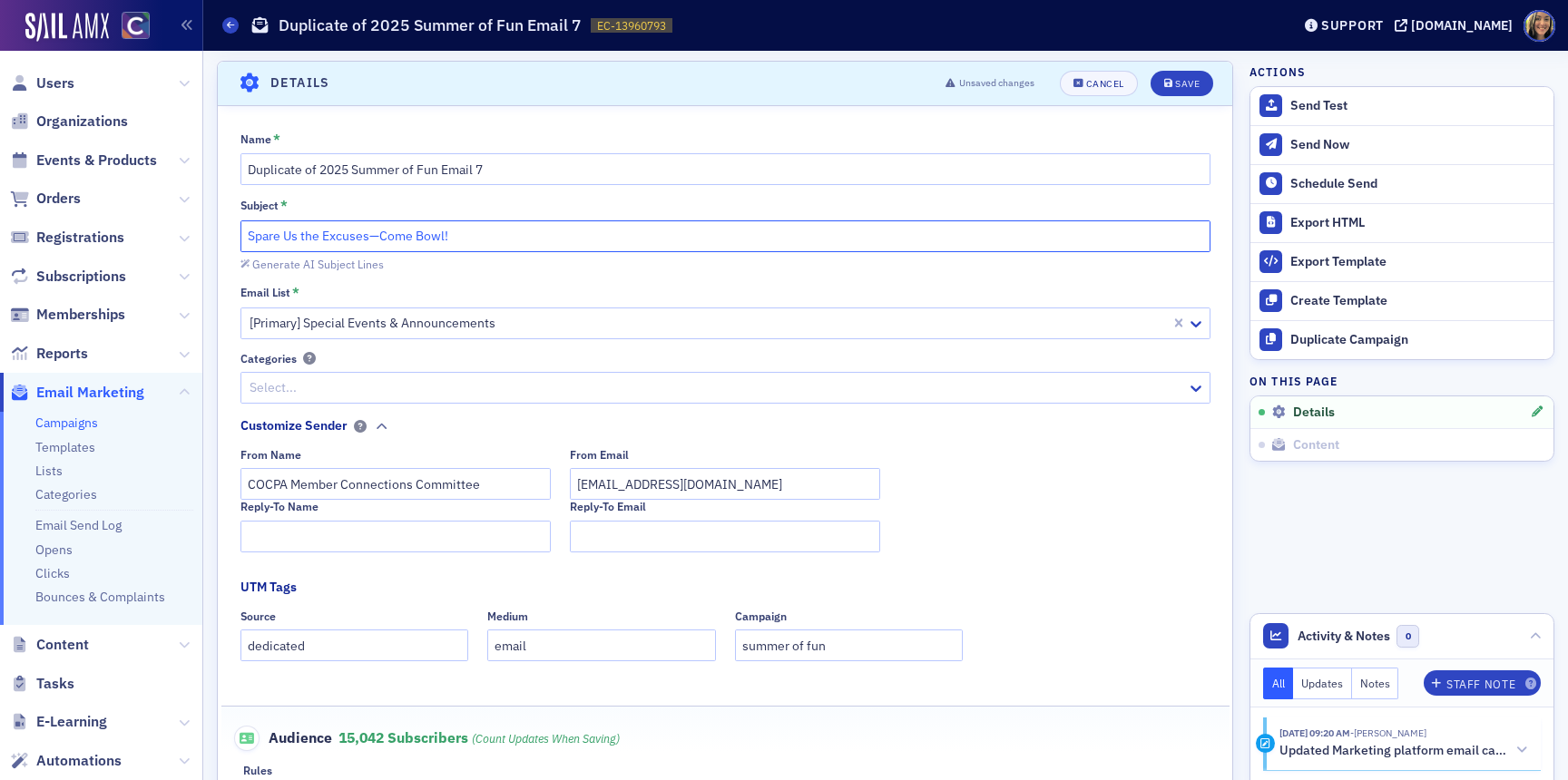 paste on "🎳" 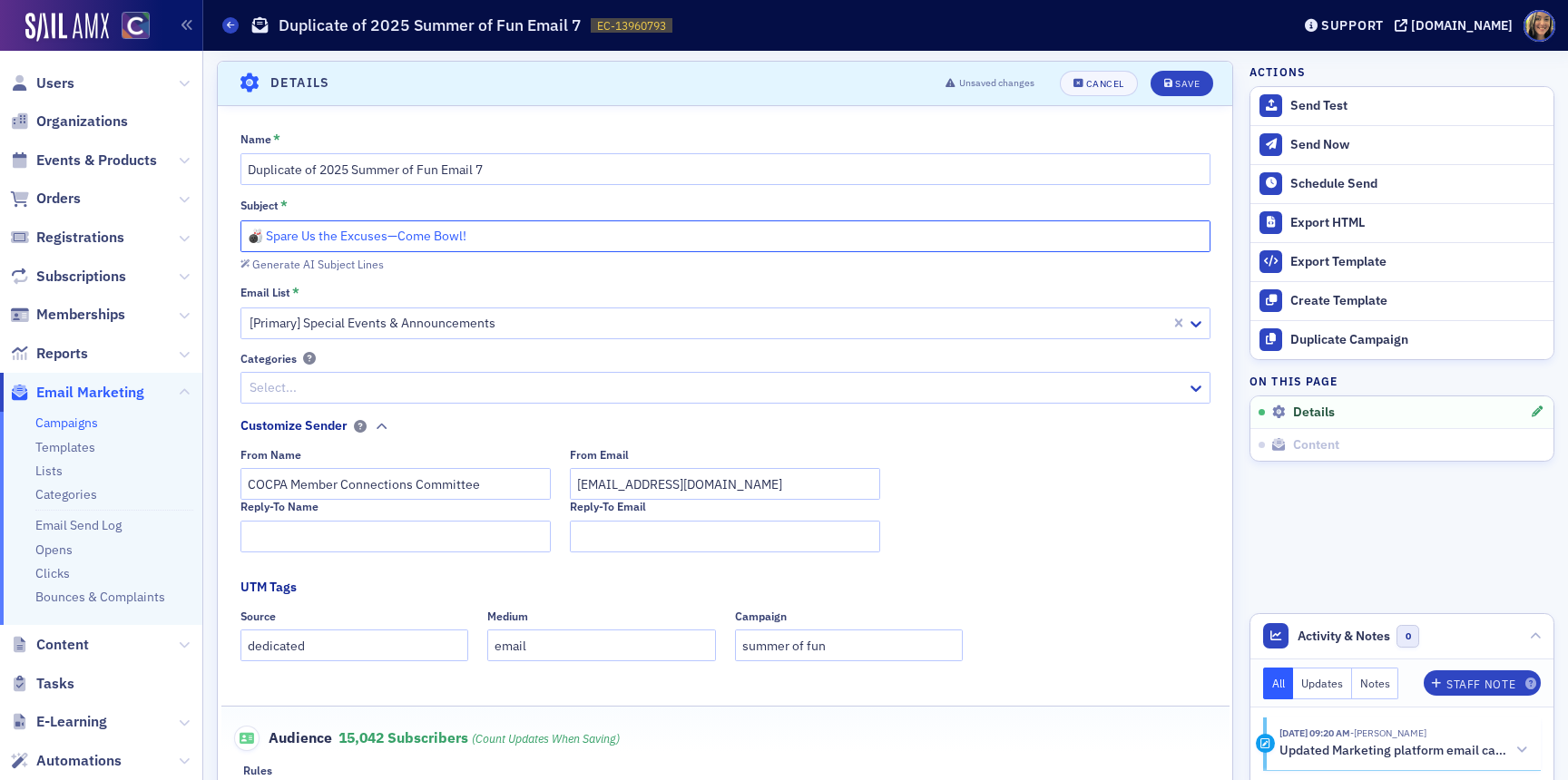 type on "🎳 Spare Us the Excuses—Come Bowl!" 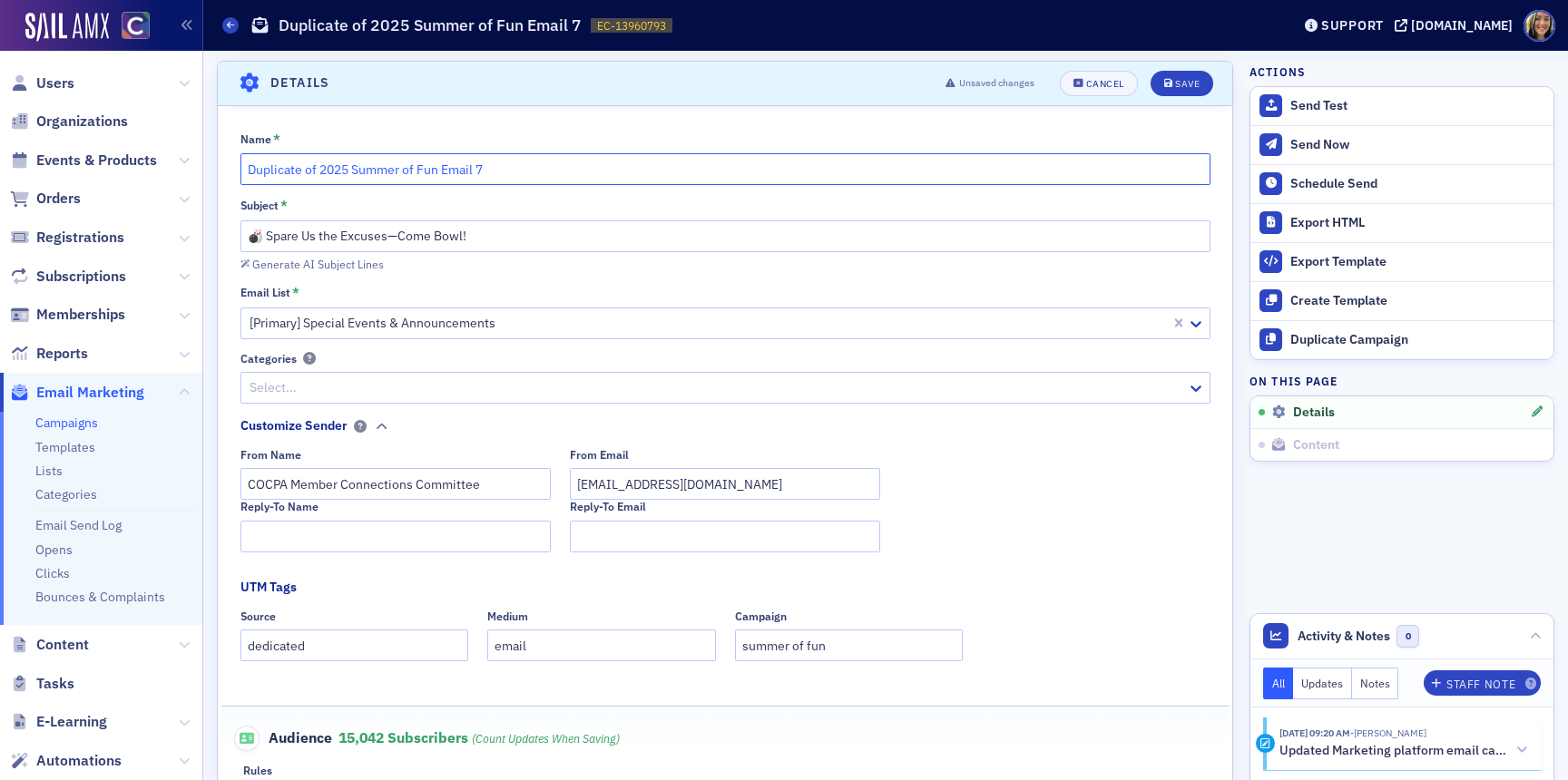 drag, startPoint x: 321, startPoint y: 173, endPoint x: 215, endPoint y: 173, distance: 106 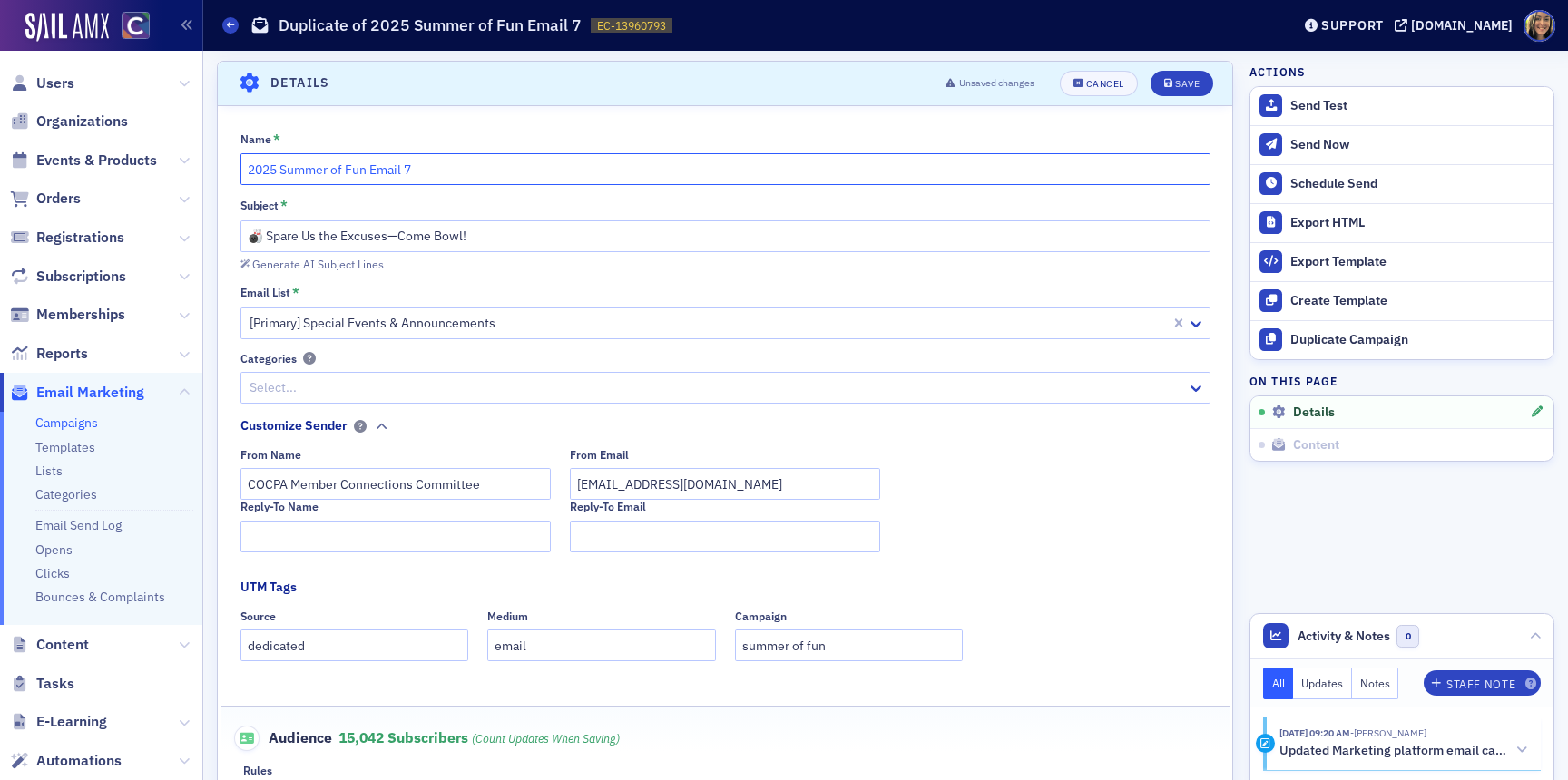 click on "2025 Summer of Fun Email 7" 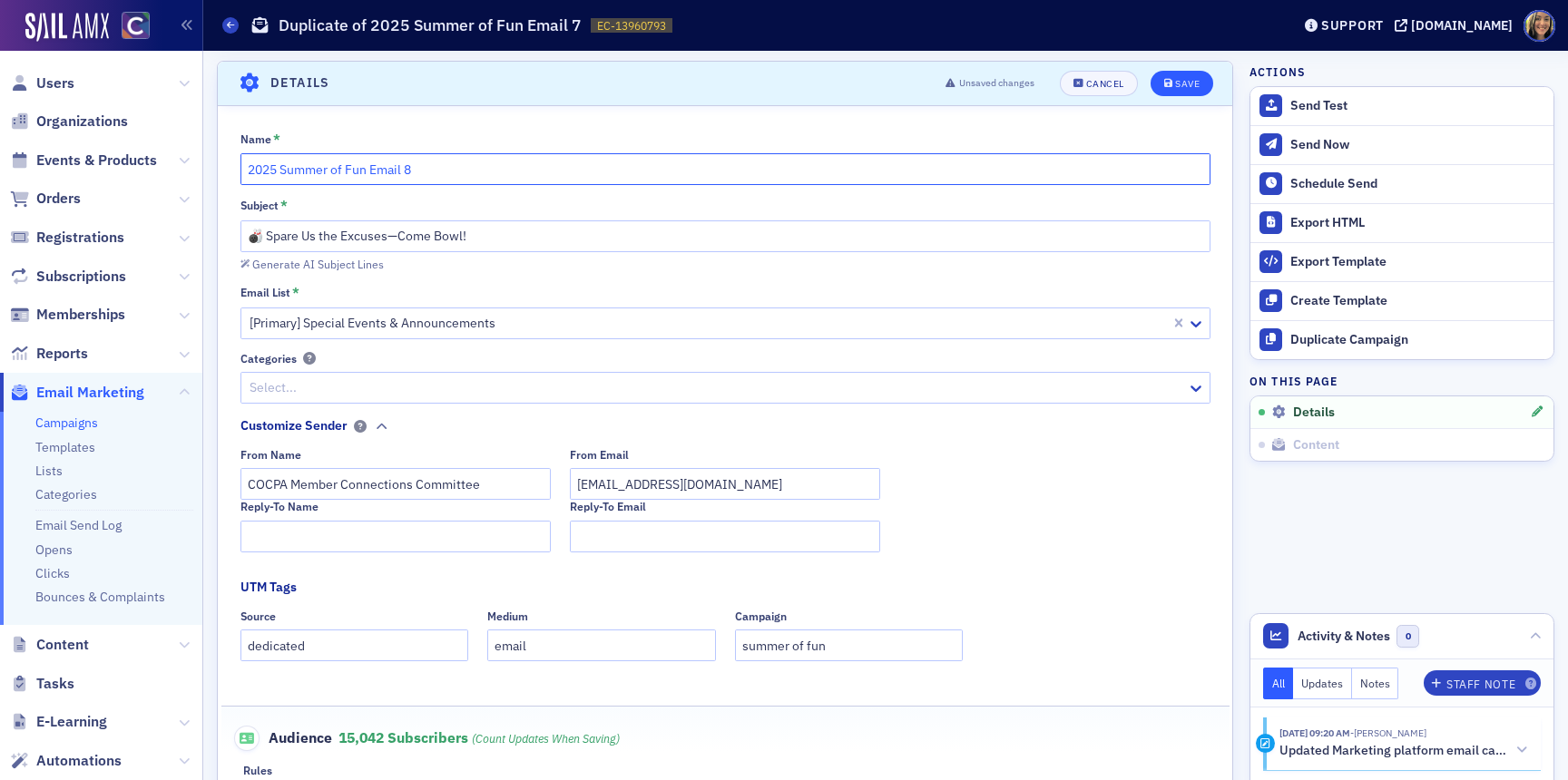 type on "2025 Summer of Fun Email 8" 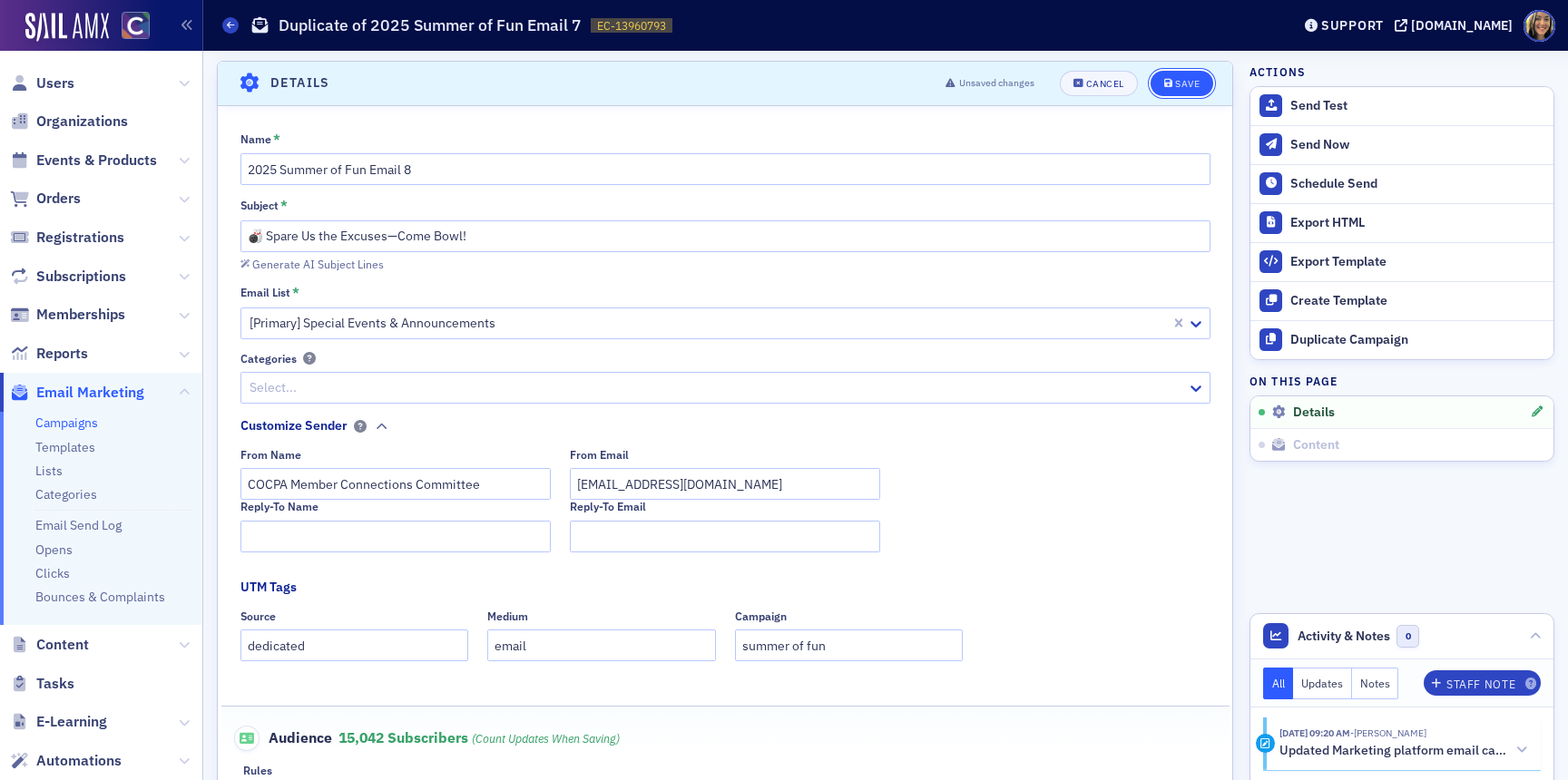 click on "Save" 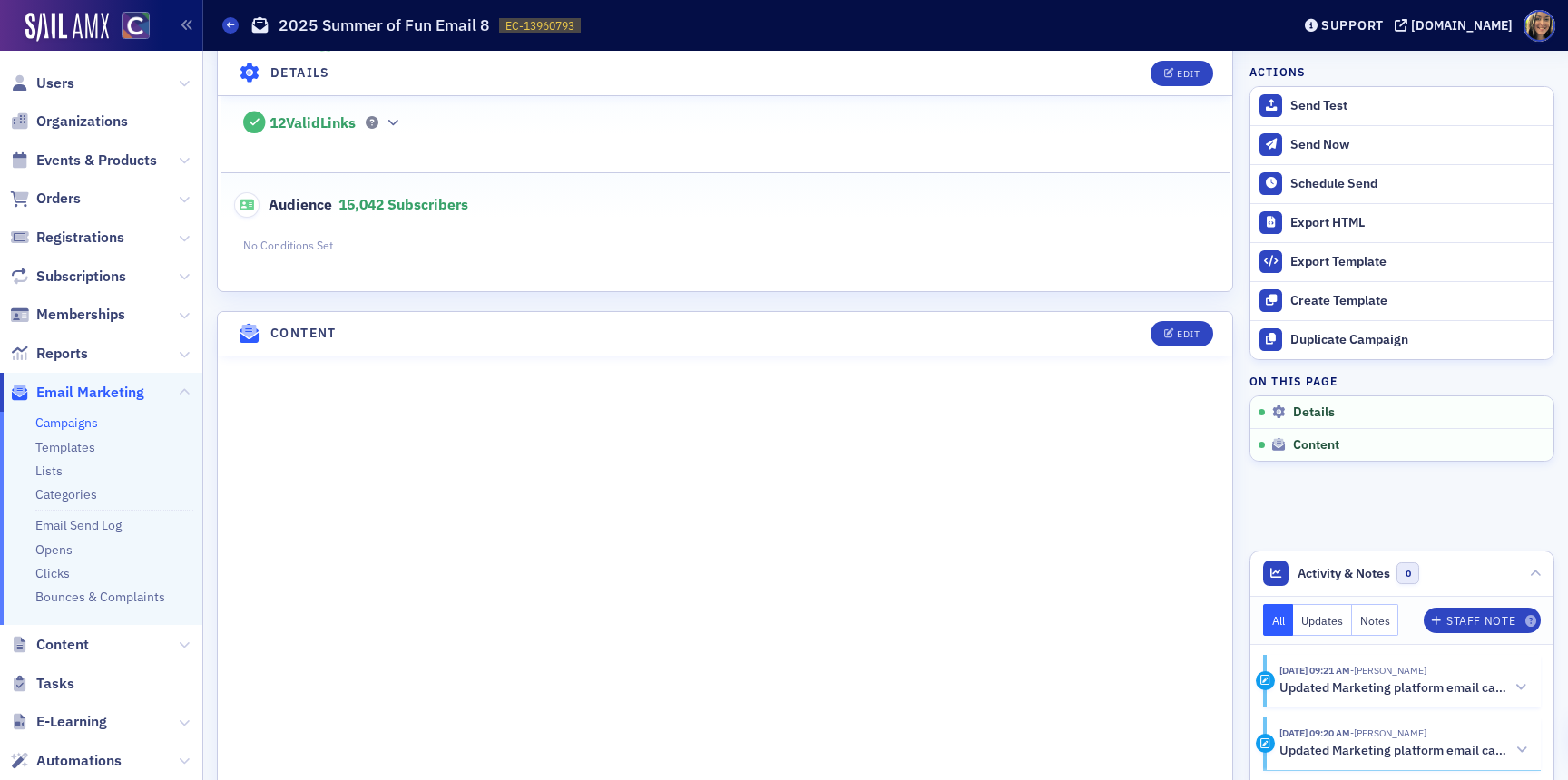 scroll, scrollTop: 471, scrollLeft: 0, axis: vertical 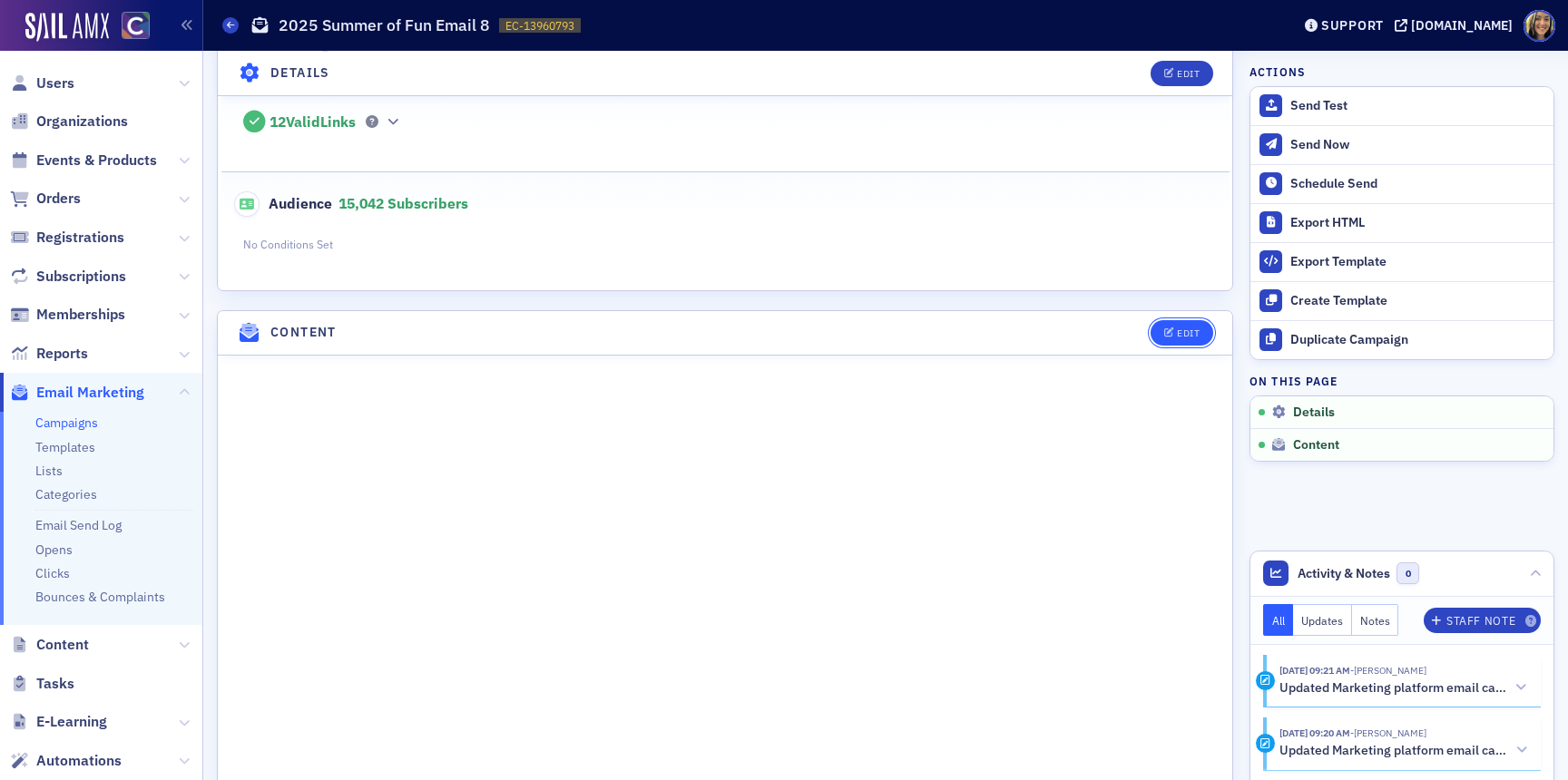 click on "Edit" 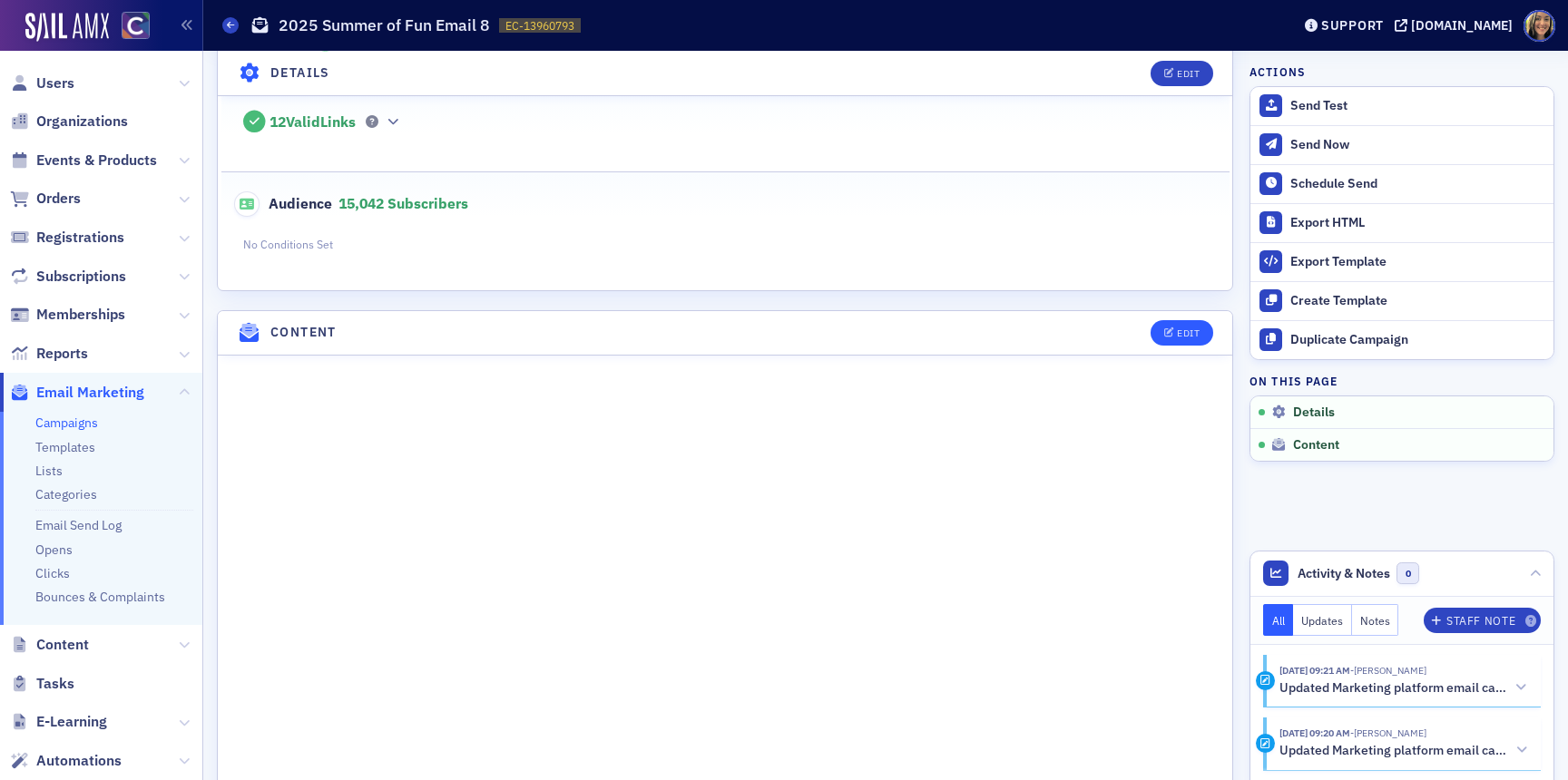 scroll, scrollTop: 11, scrollLeft: 0, axis: vertical 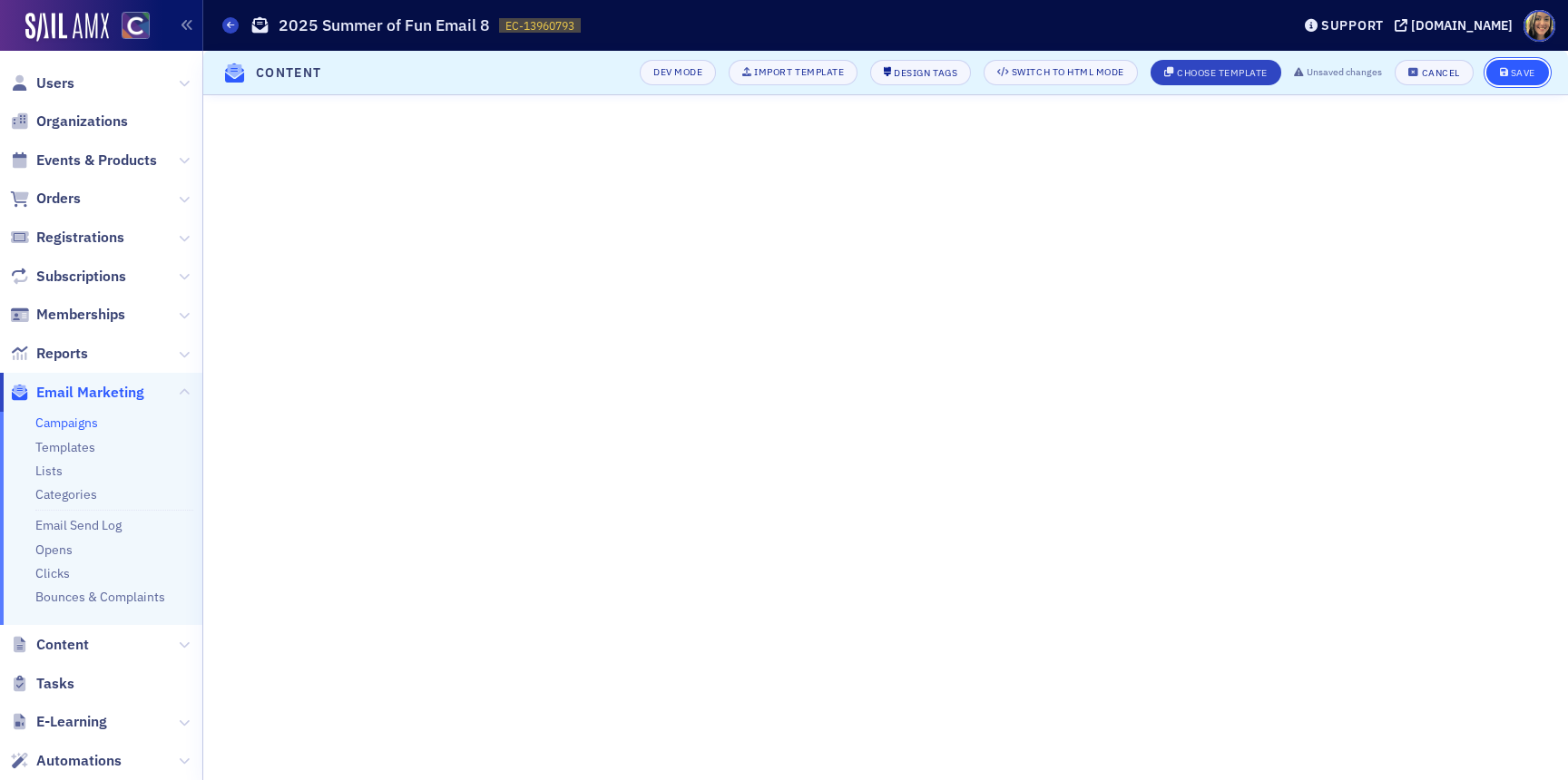 click on "Save" 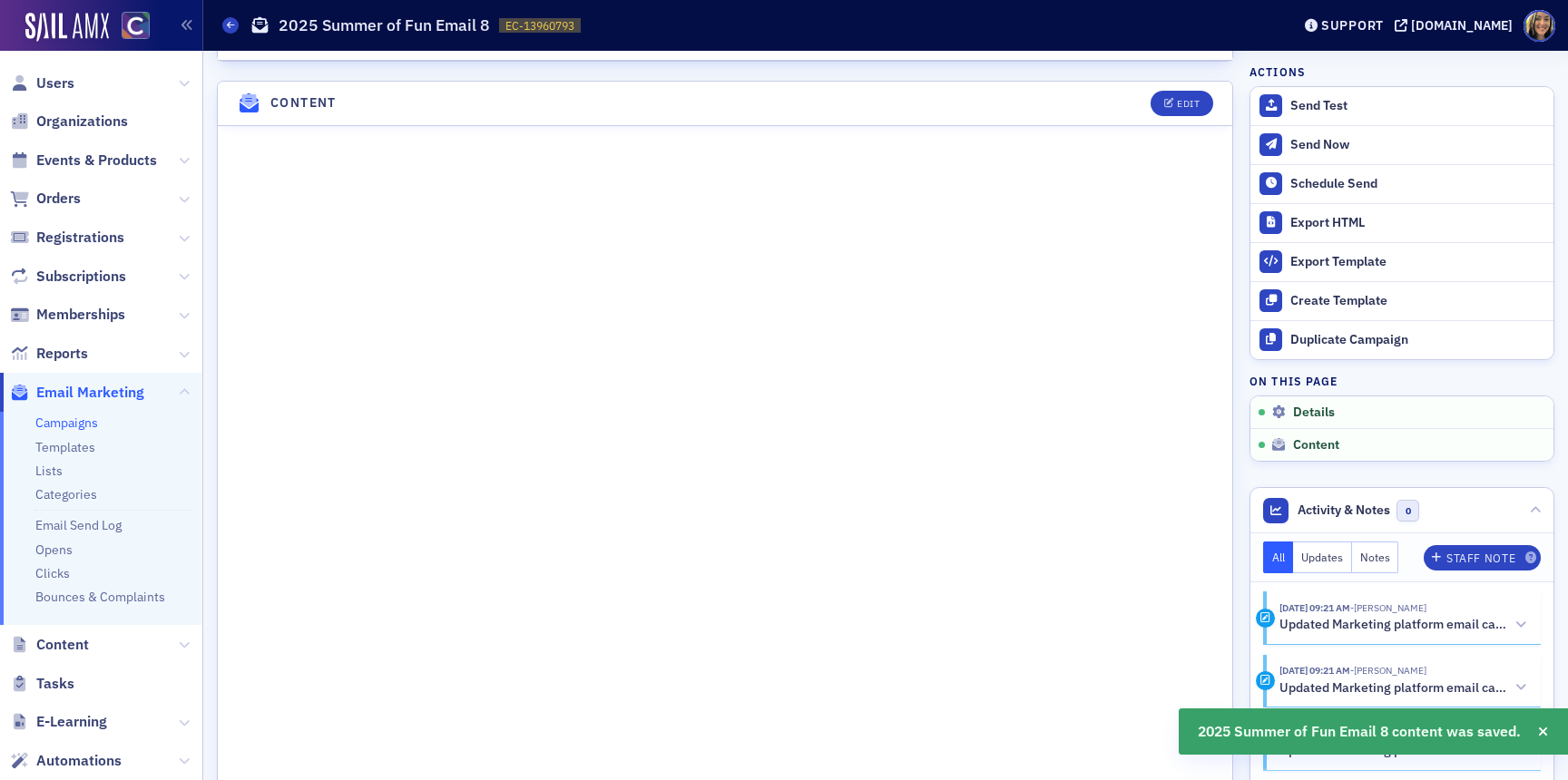 scroll, scrollTop: 718, scrollLeft: 0, axis: vertical 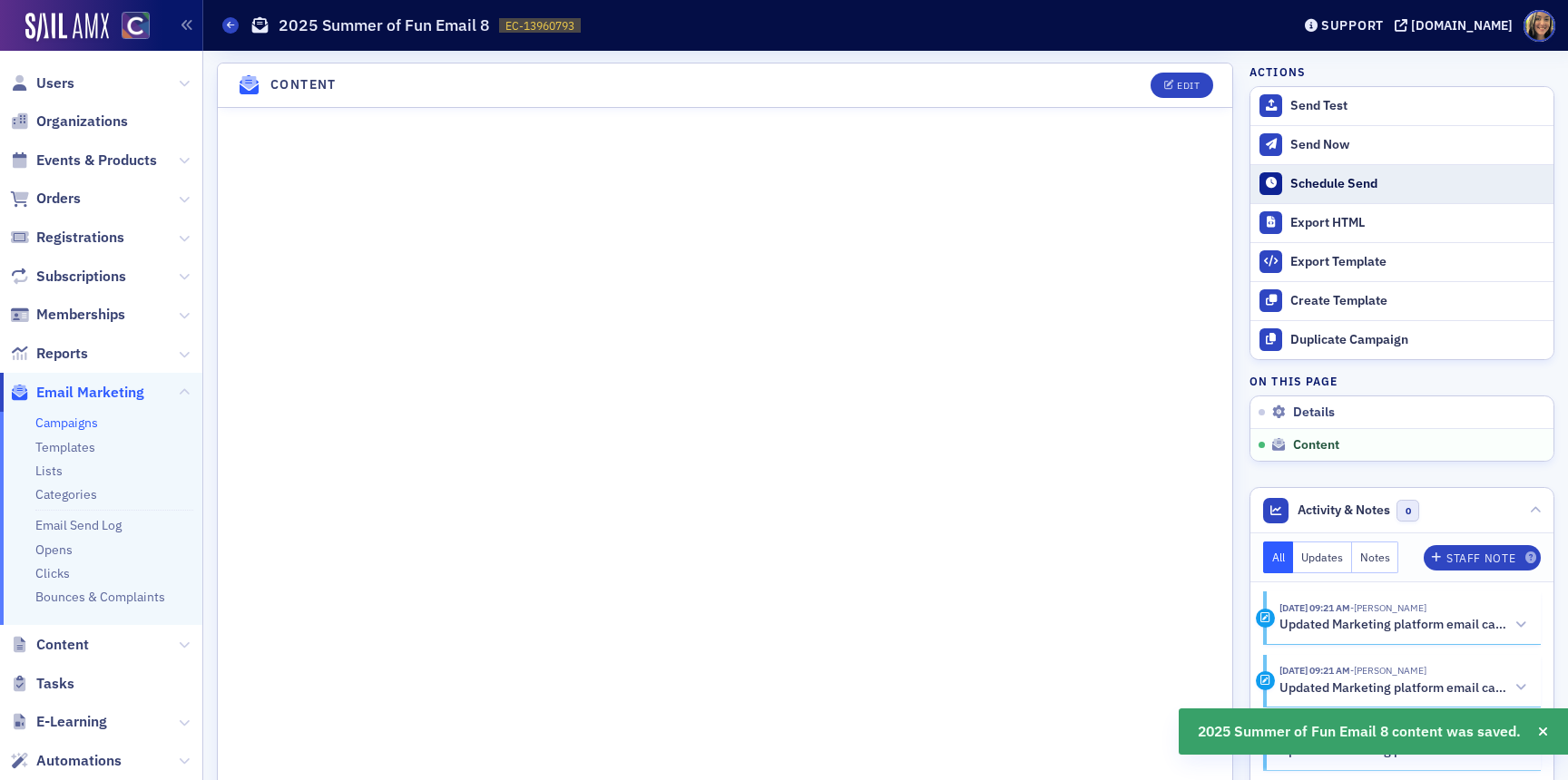 click on "Schedule Send" 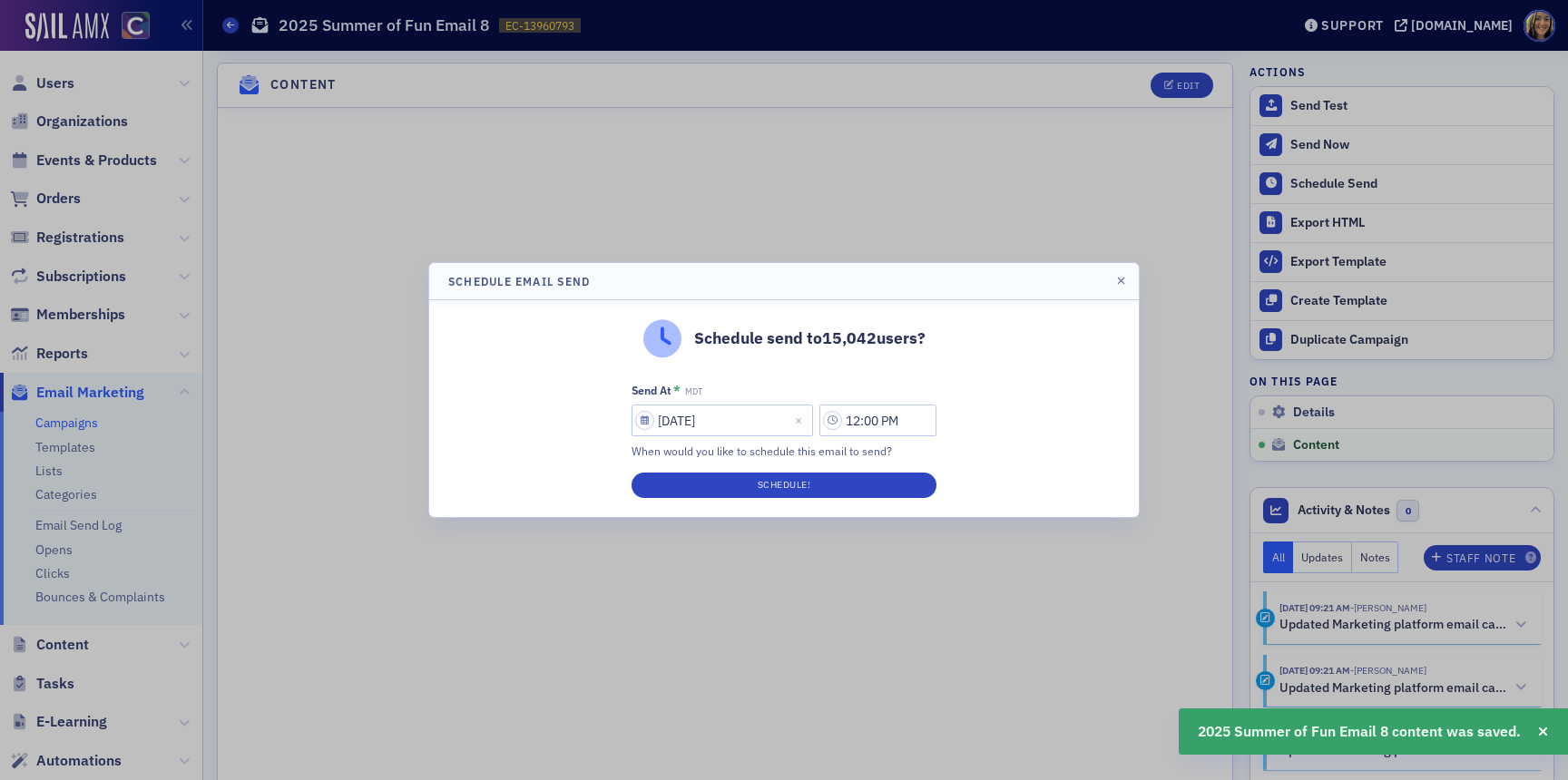 click on "Schedule Email Send" at bounding box center [784, 281] 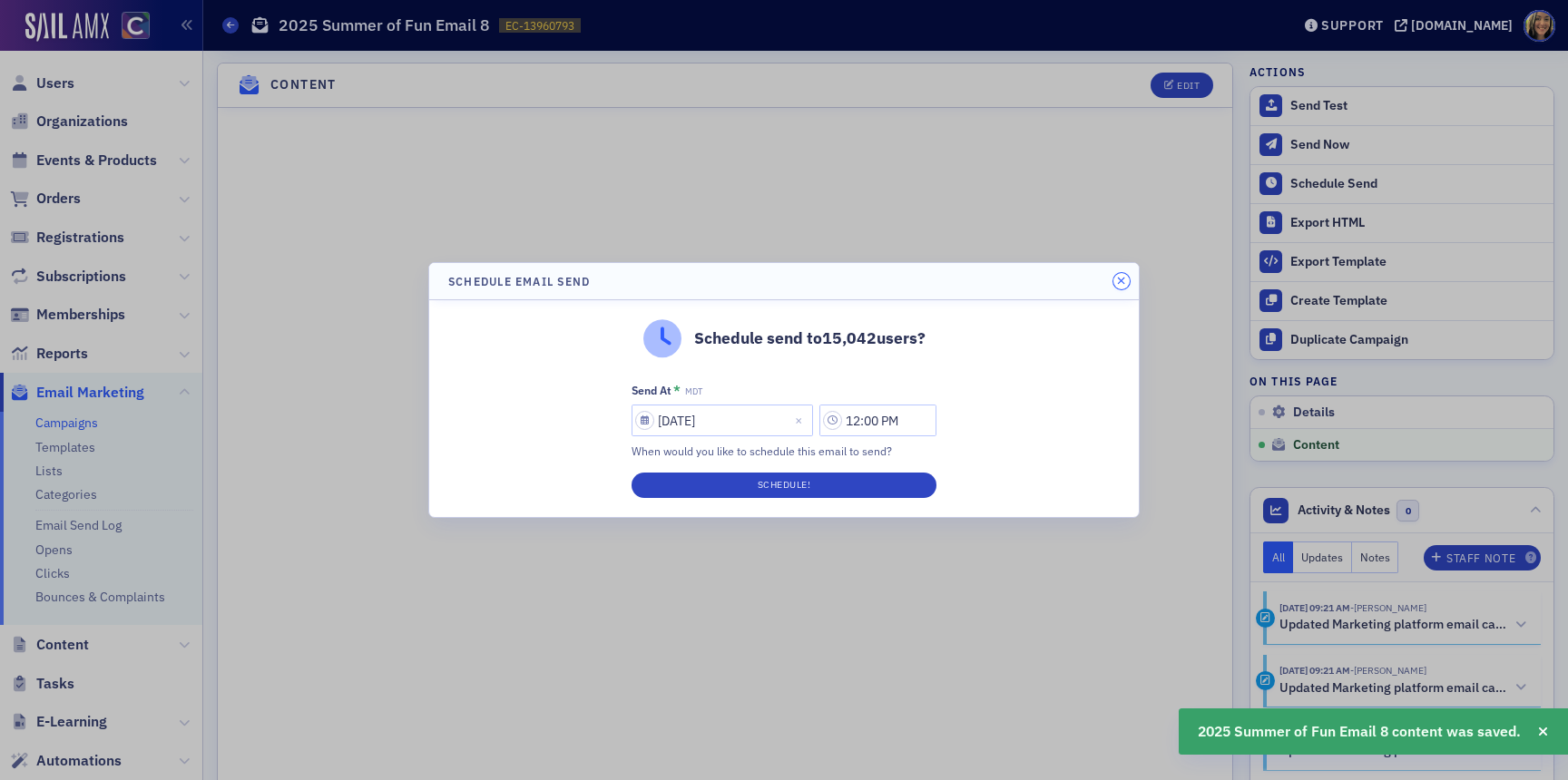 click at bounding box center [1122, 281] 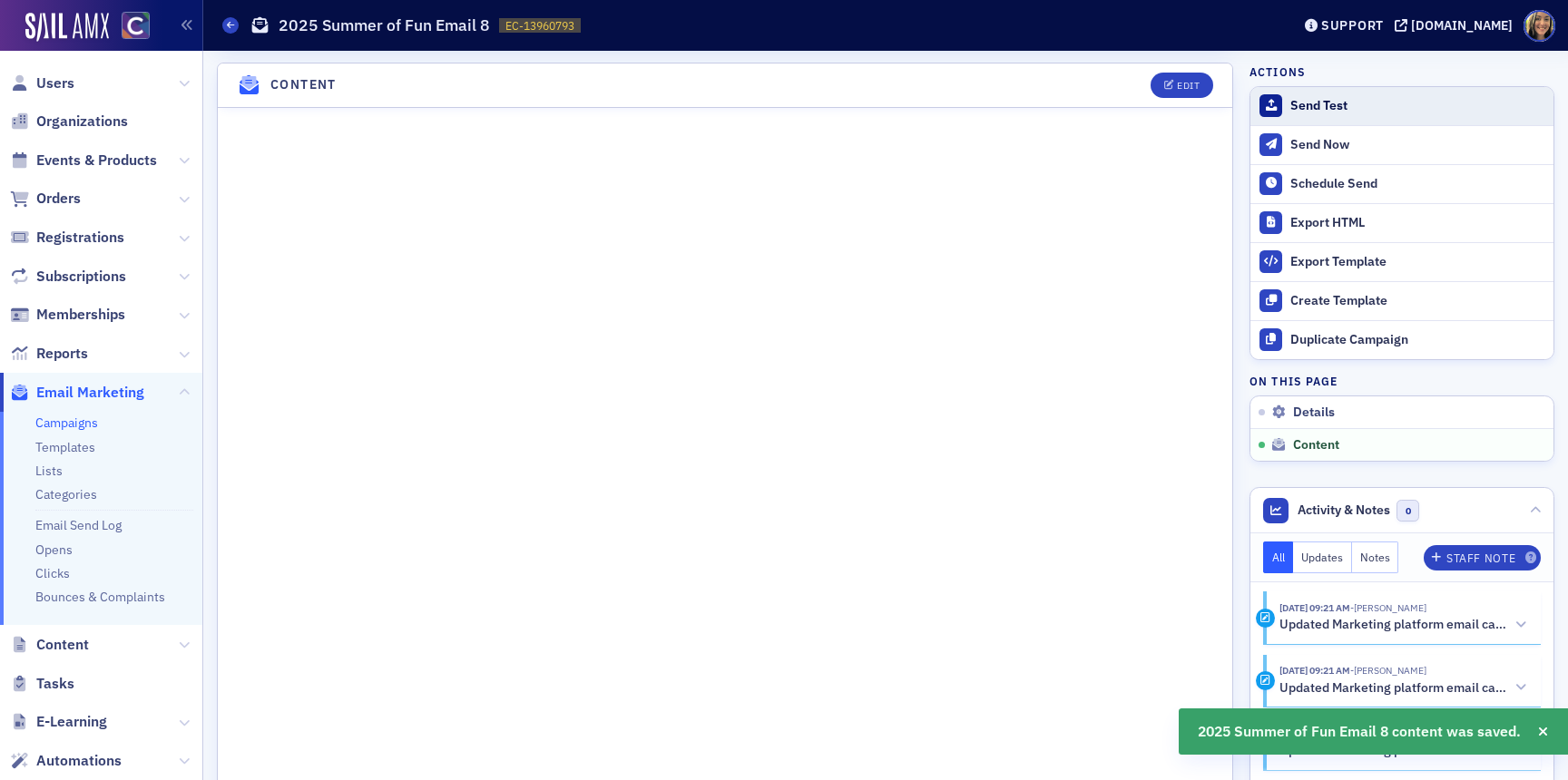 click on "Send Test" 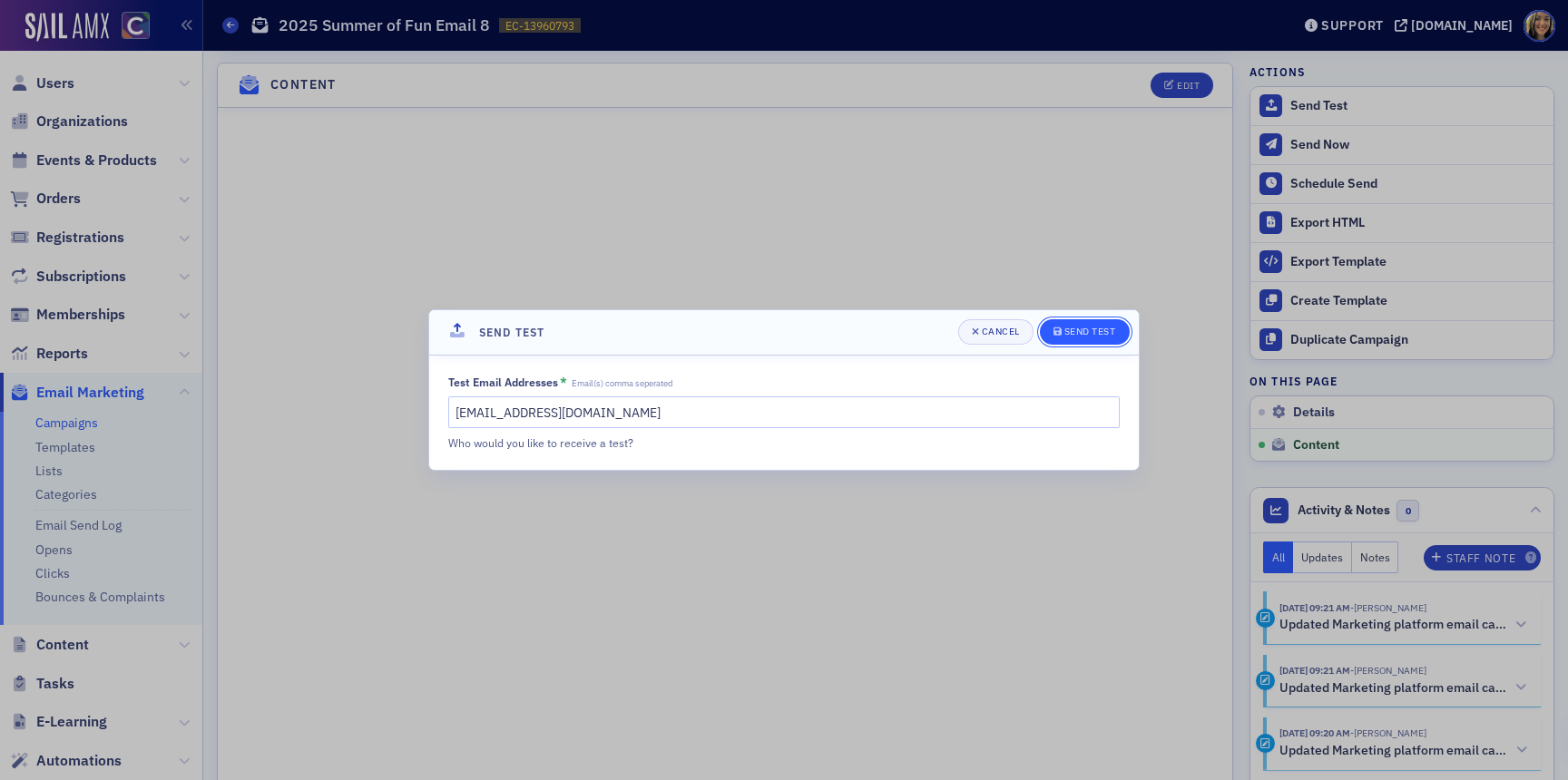 click on "Send Test" at bounding box center [1084, 332] 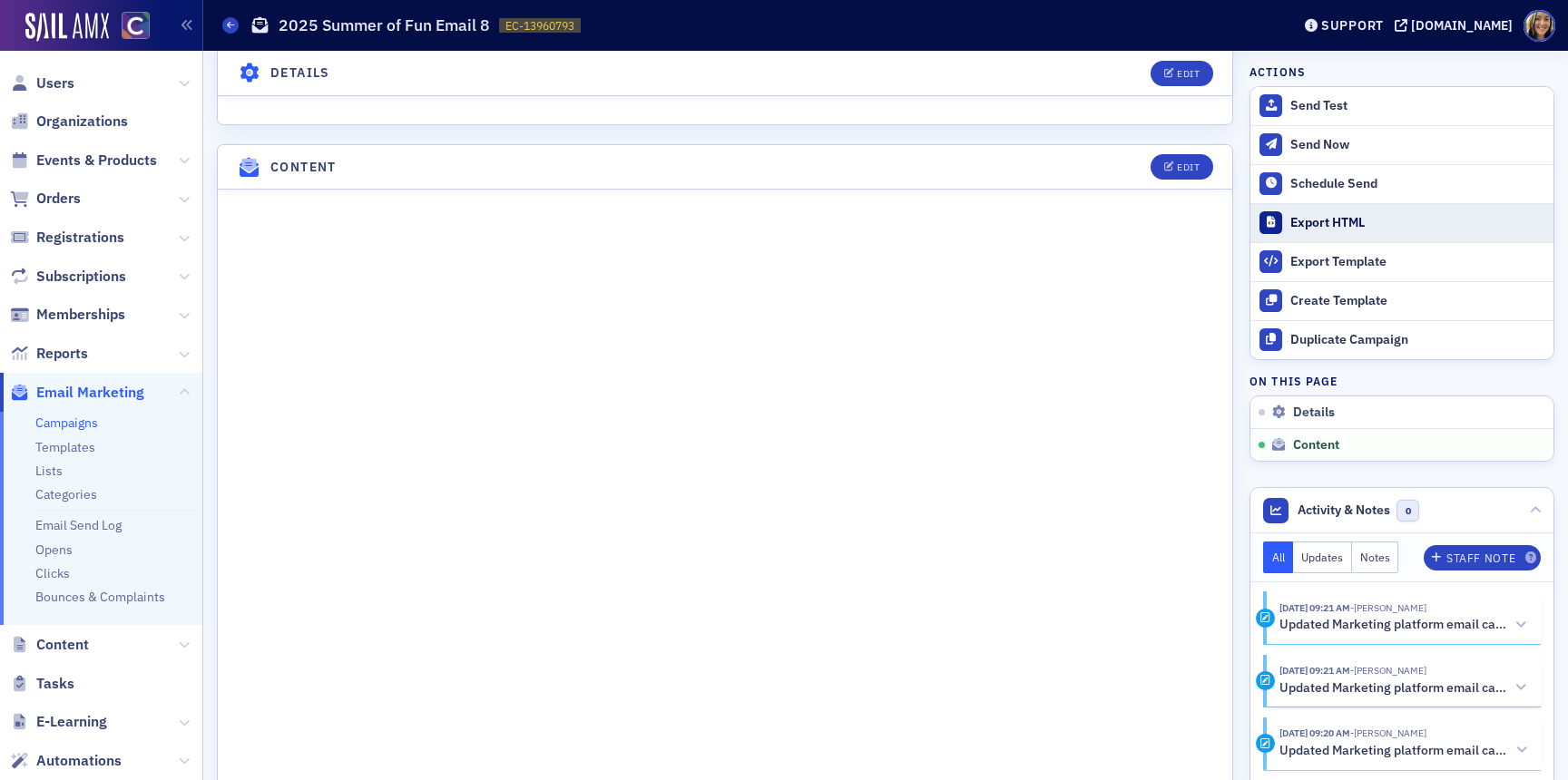 scroll, scrollTop: 1247, scrollLeft: 0, axis: vertical 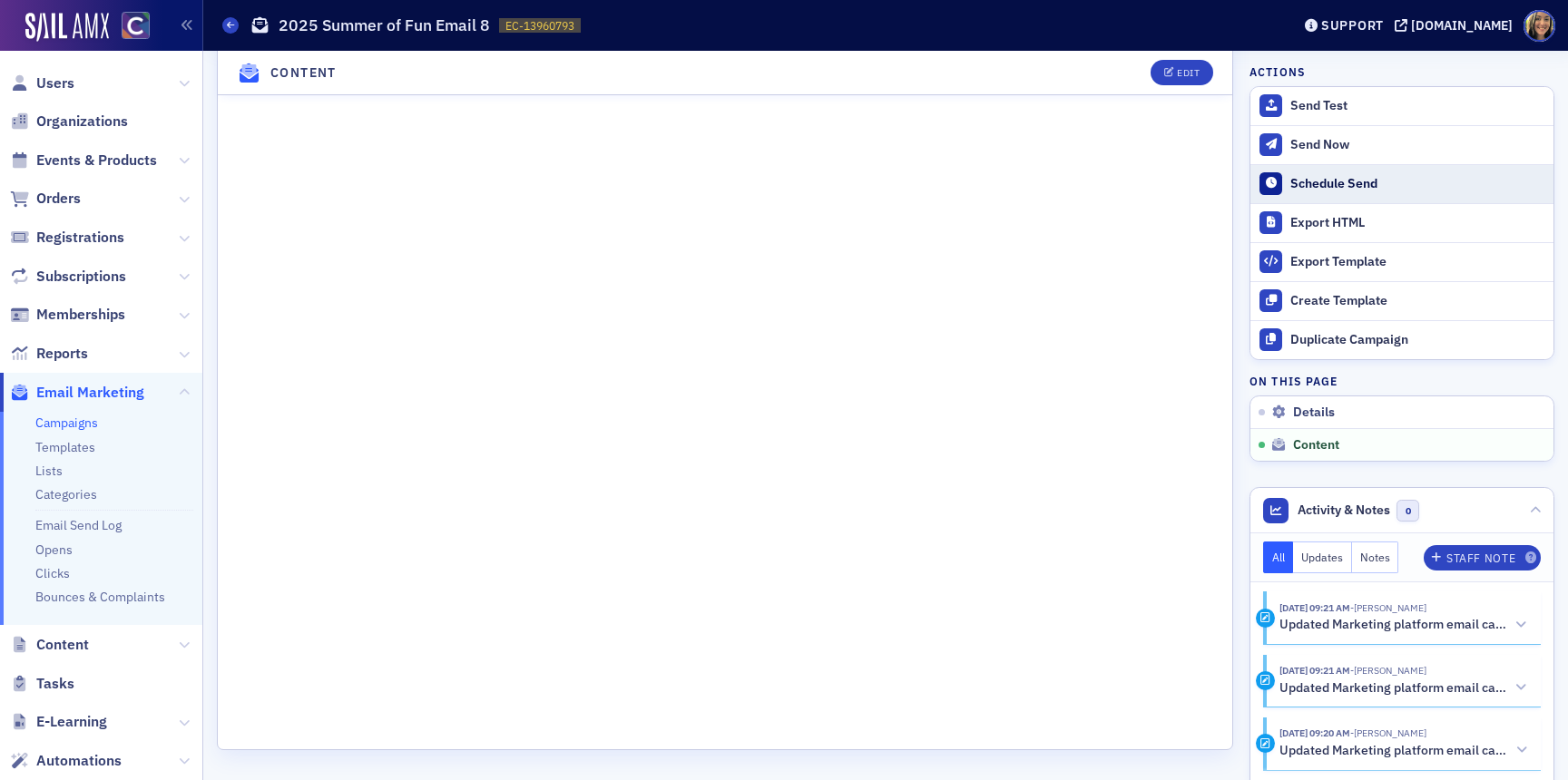 click on "Schedule Send" 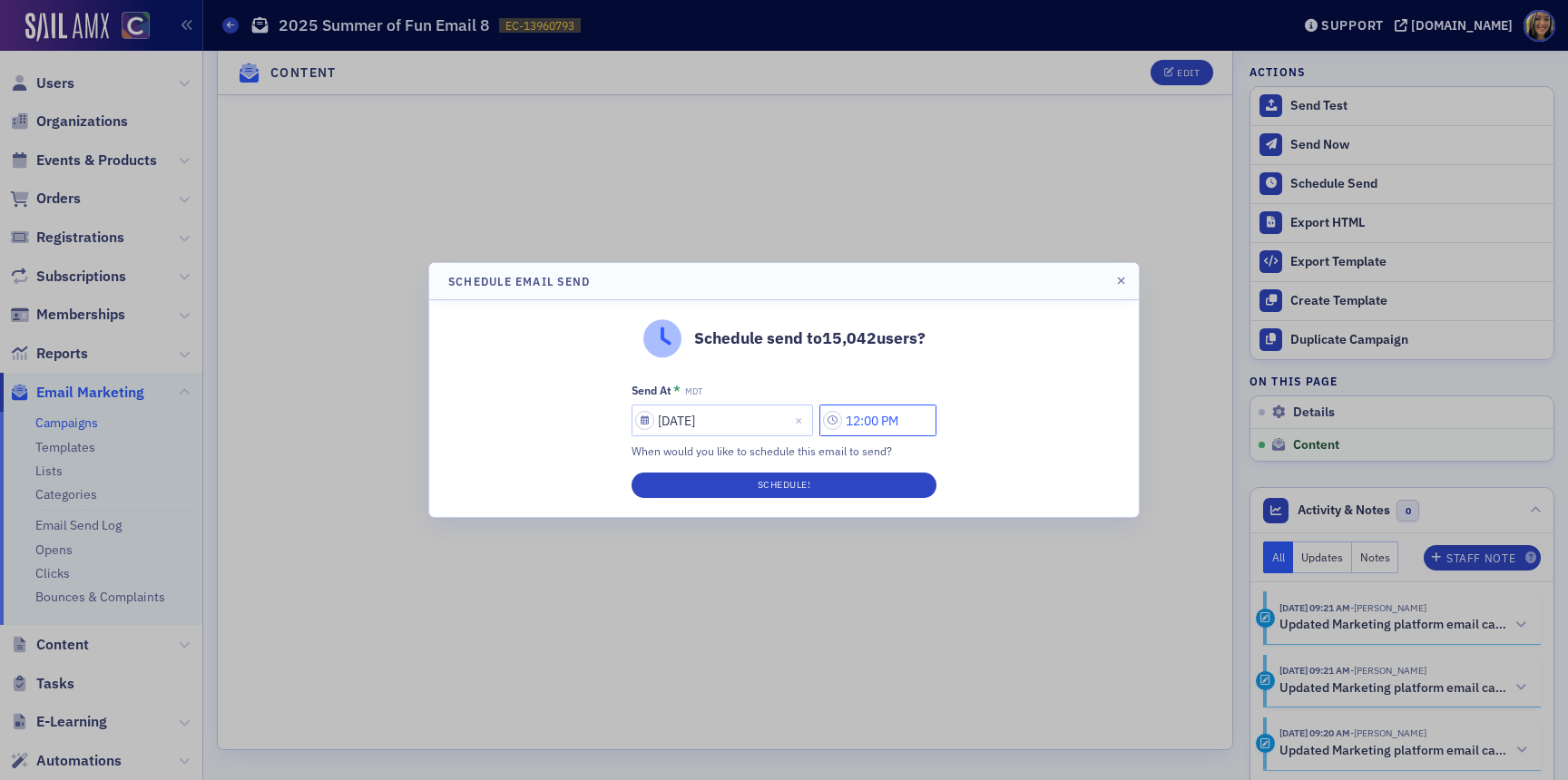 drag, startPoint x: 869, startPoint y: 413, endPoint x: 855, endPoint y: 413, distance: 14 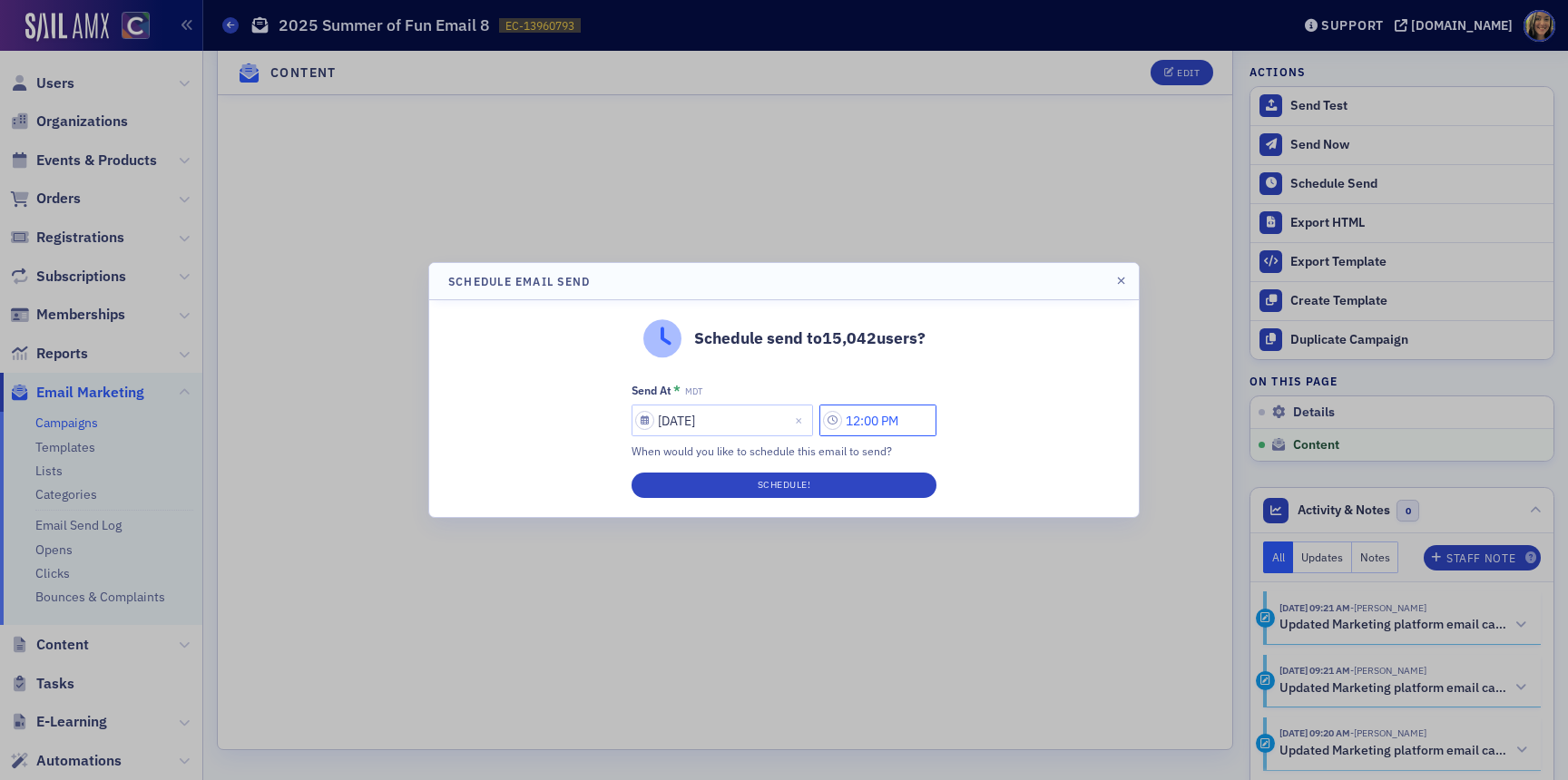 click on "12:00 PM" at bounding box center (877, 420) 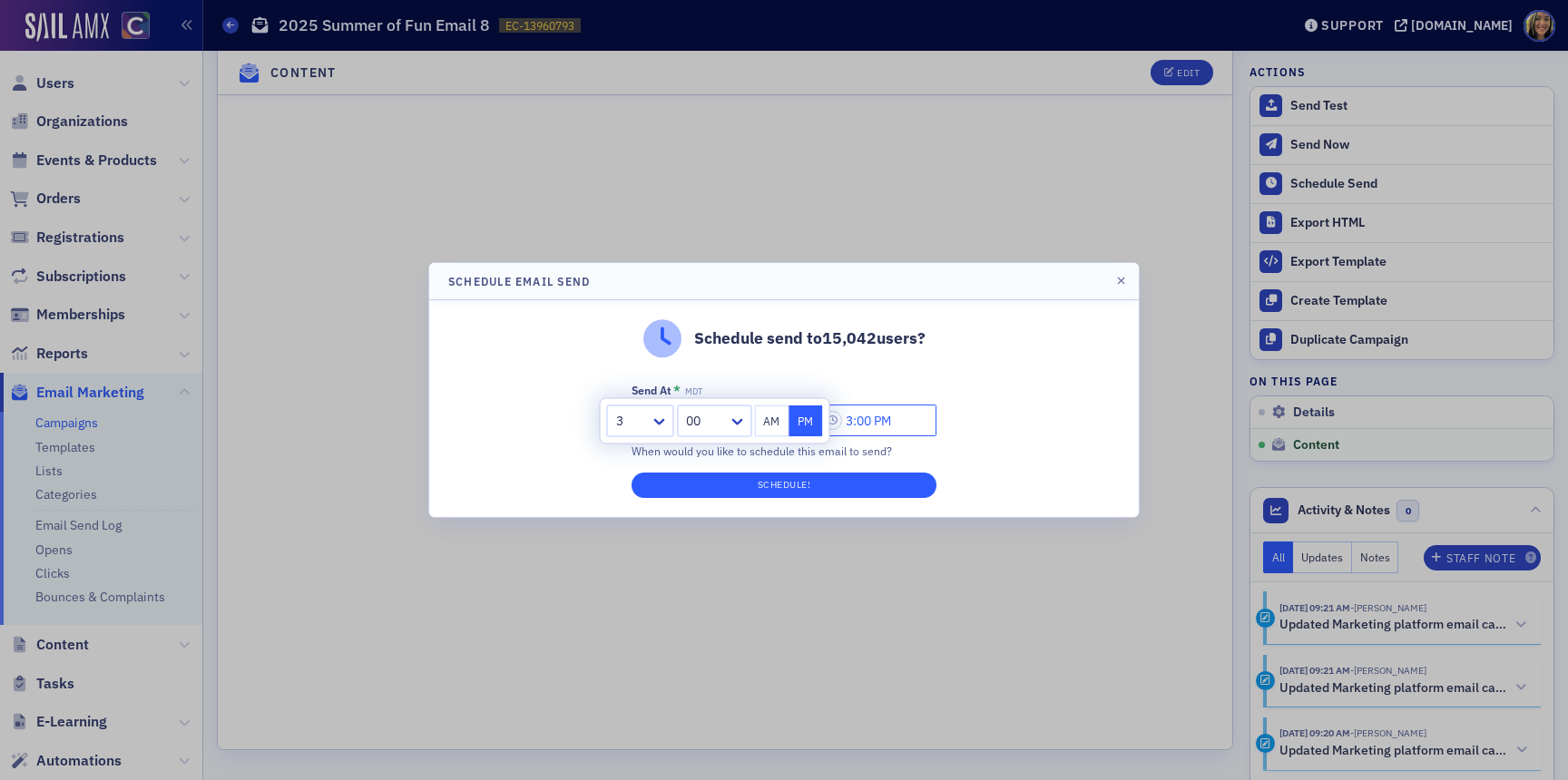 type on "3:00 PM" 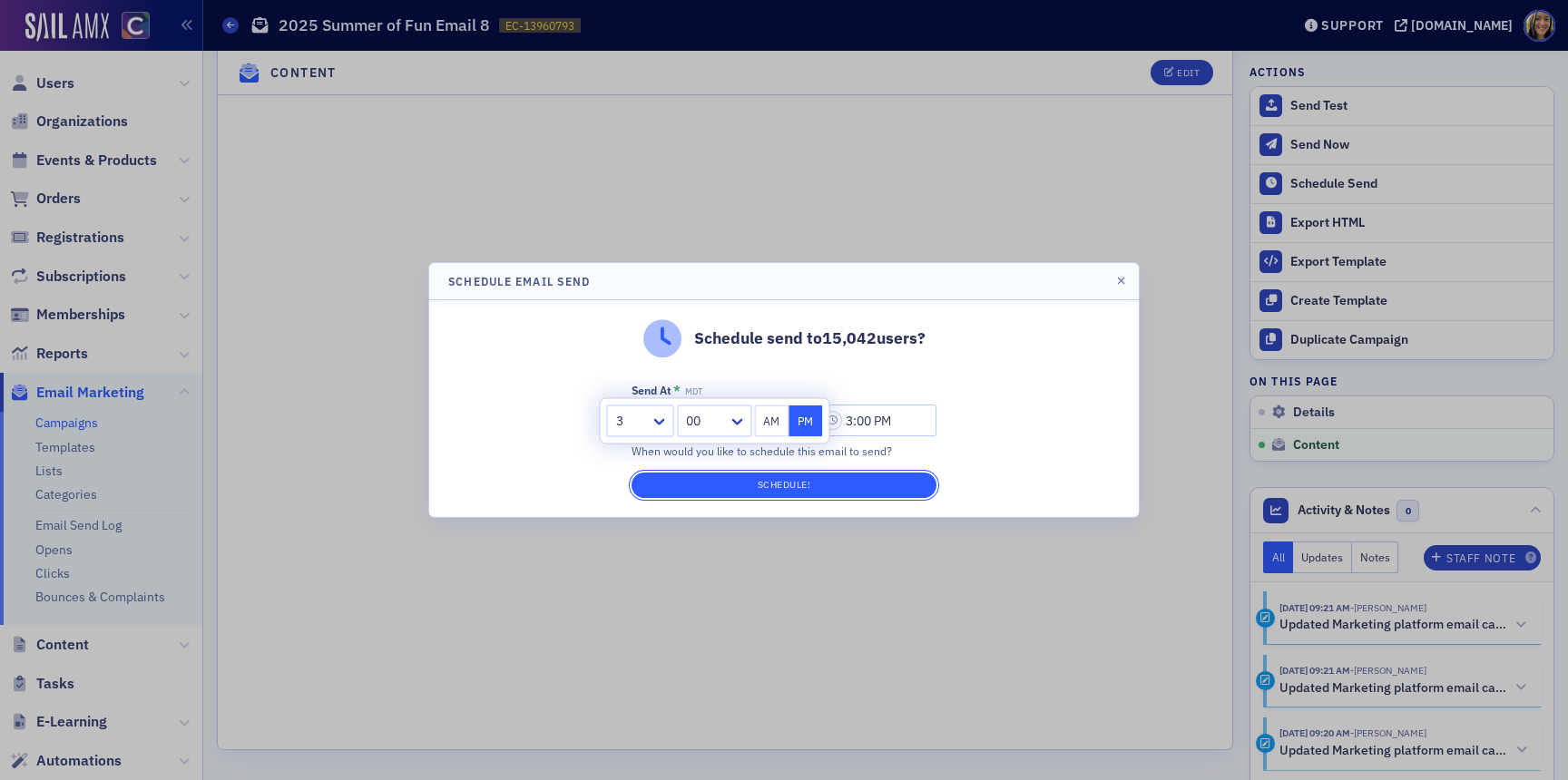 click on "Schedule!" at bounding box center (784, 485) 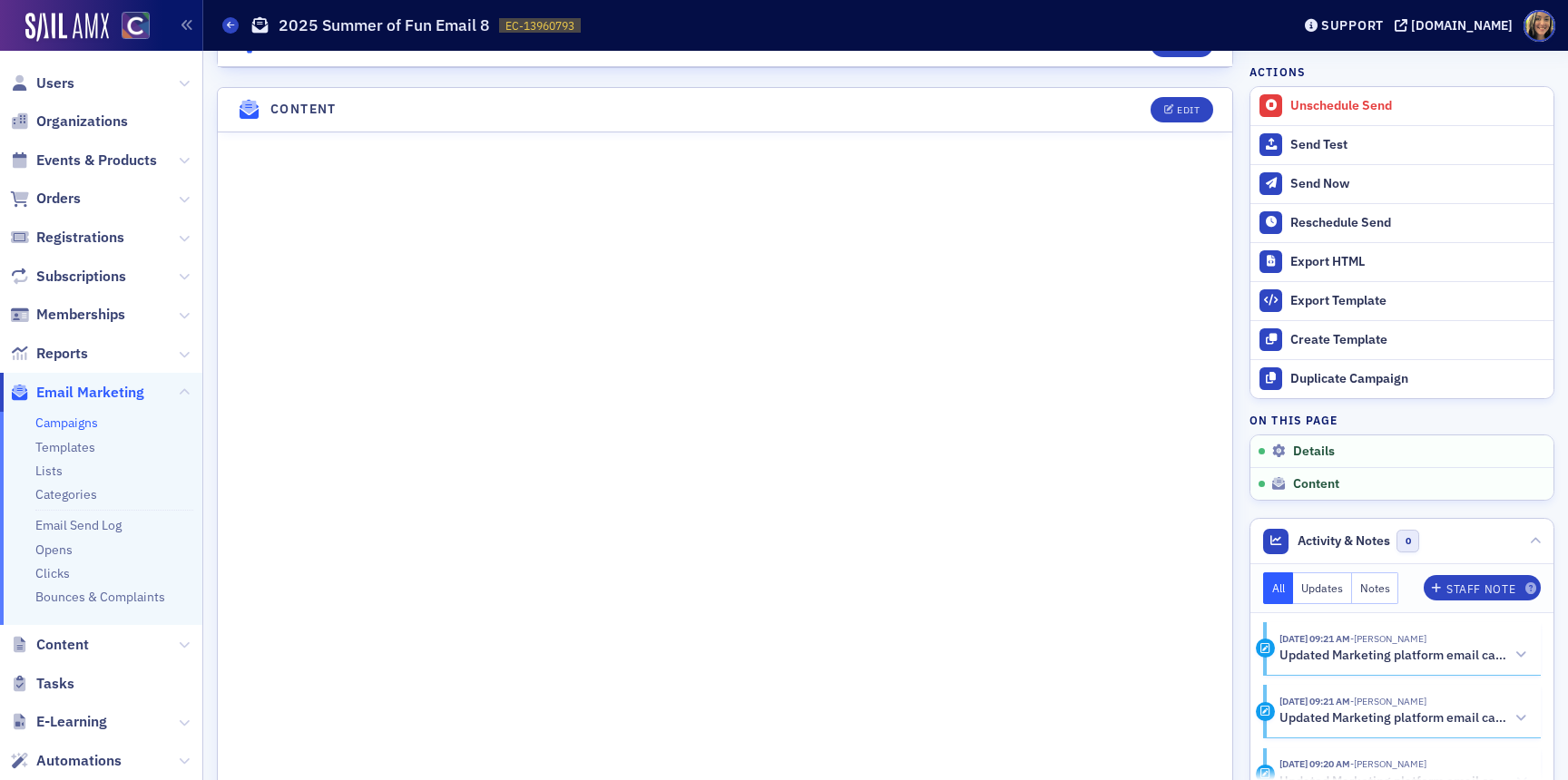 scroll, scrollTop: 798, scrollLeft: 0, axis: vertical 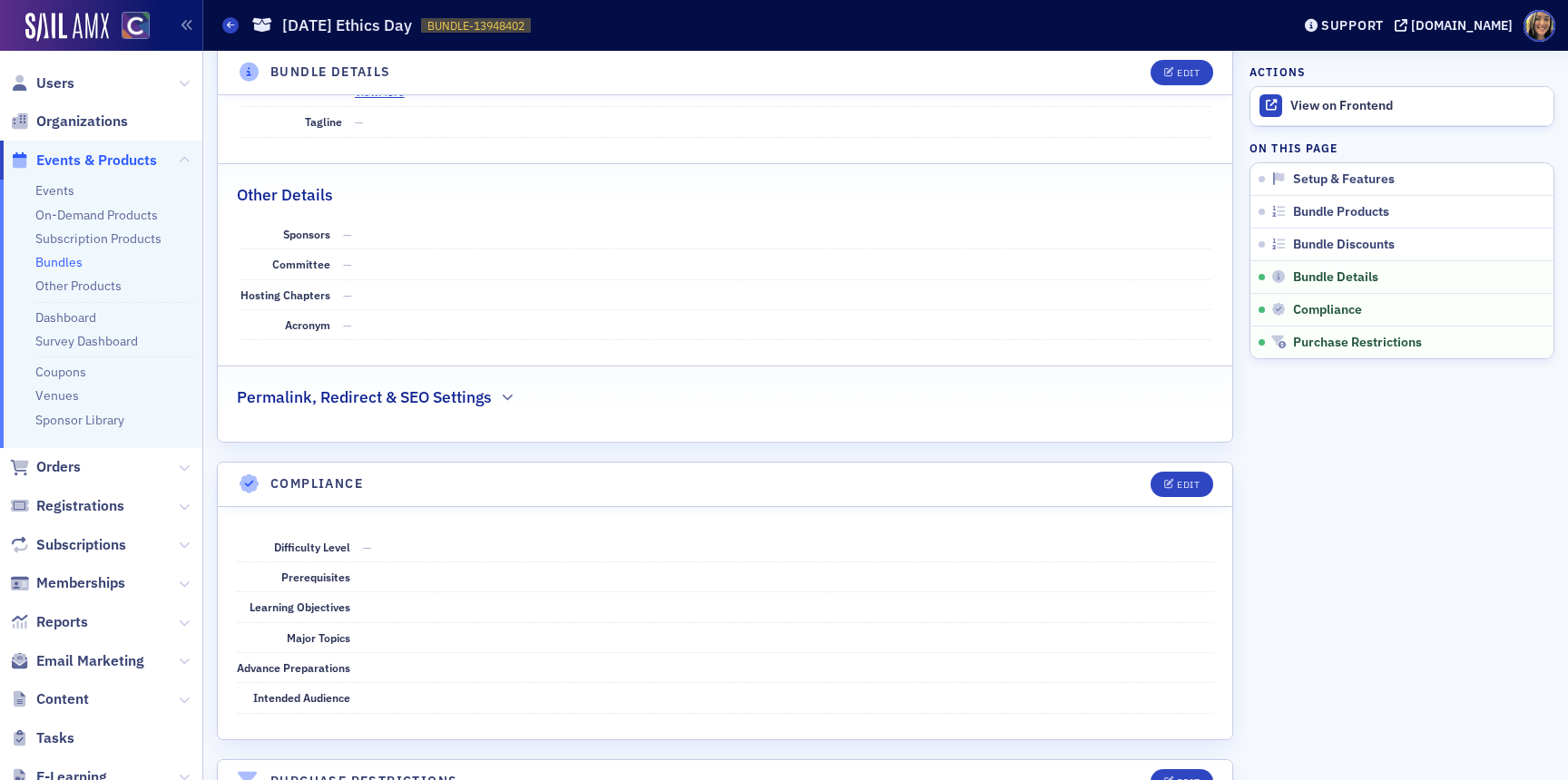 click on "Permalink, Redirect & SEO Settings" 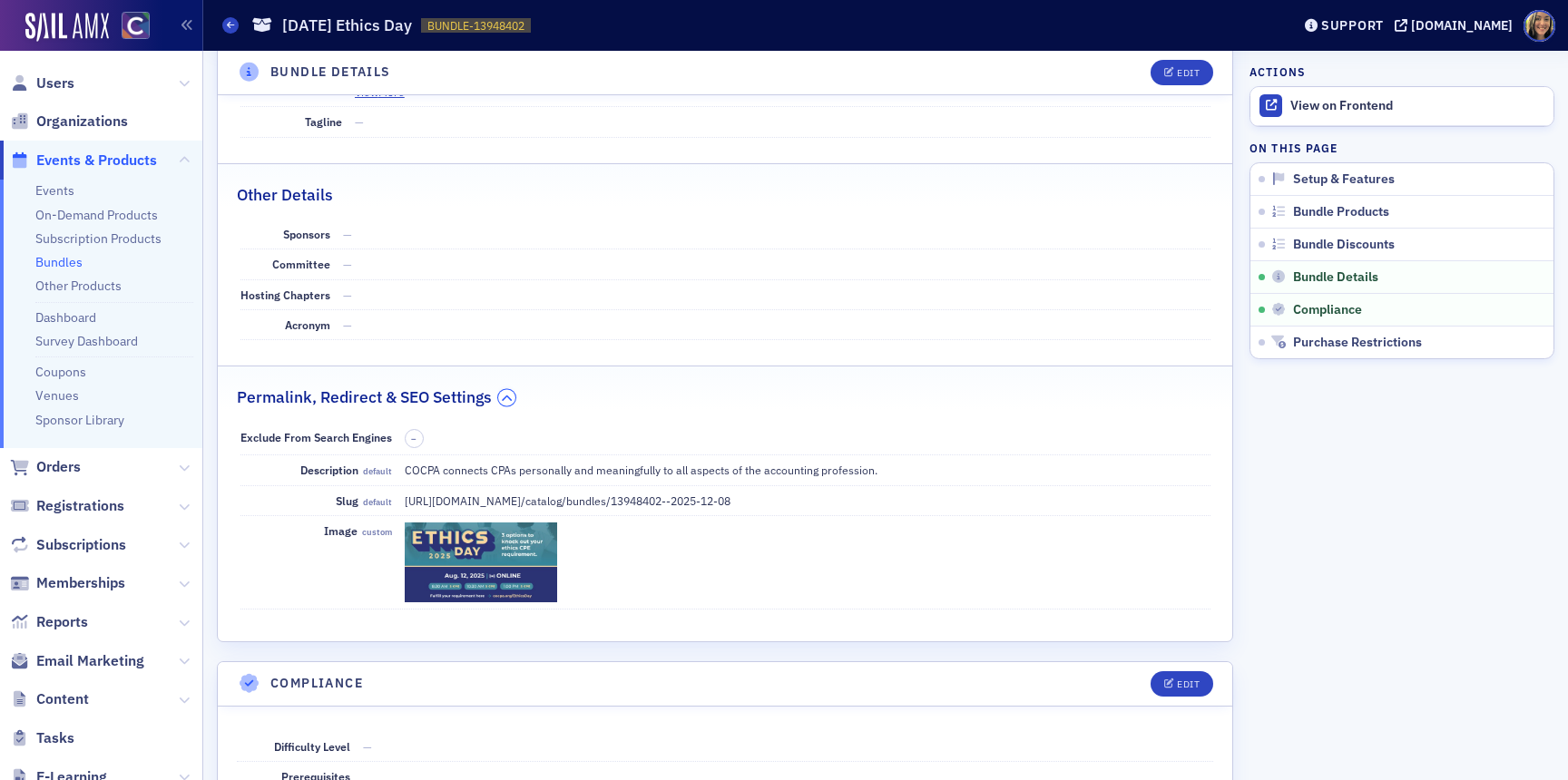 click on "Permalink, Redirect & SEO Settings" 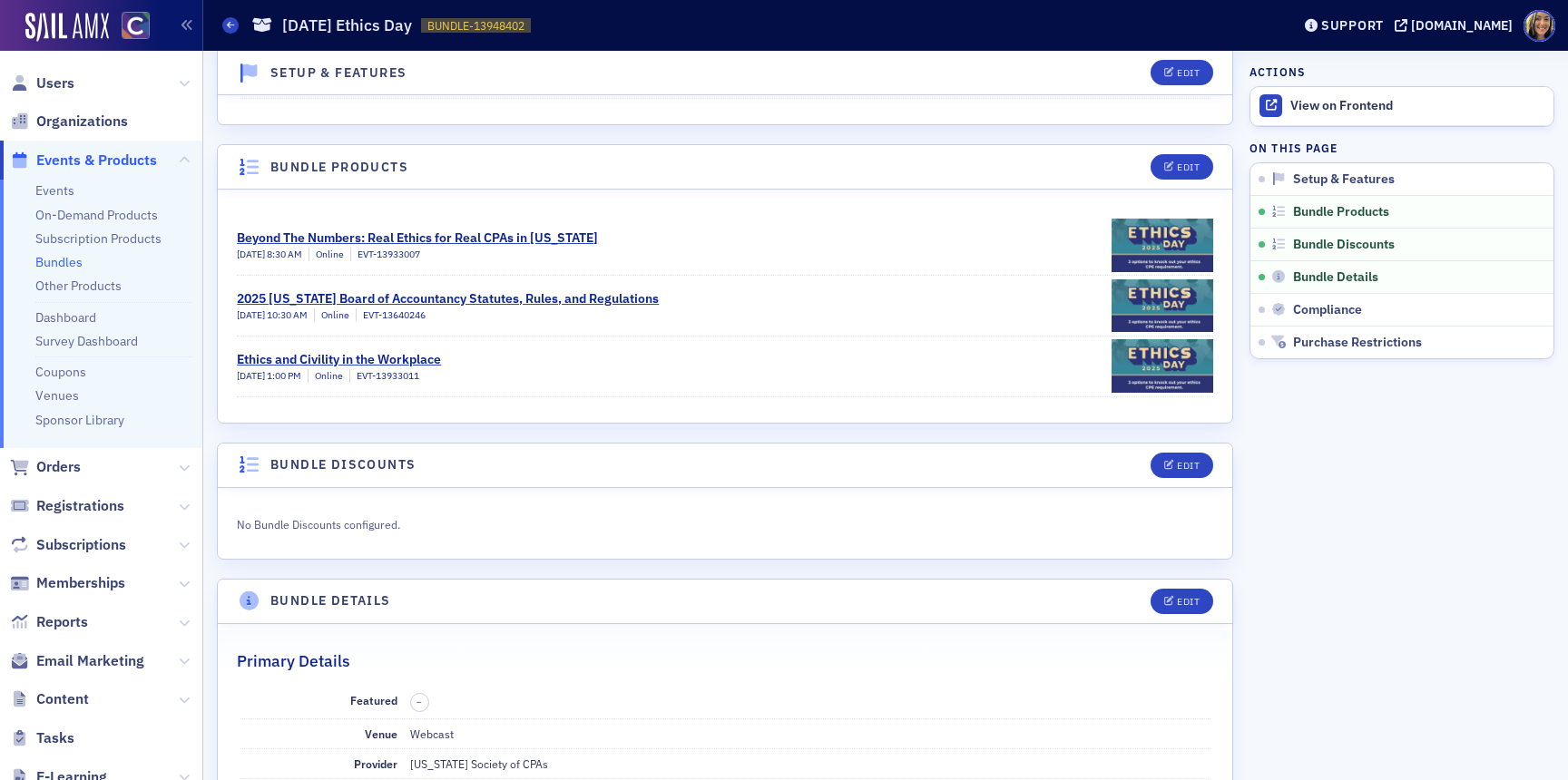 scroll, scrollTop: 246, scrollLeft: 0, axis: vertical 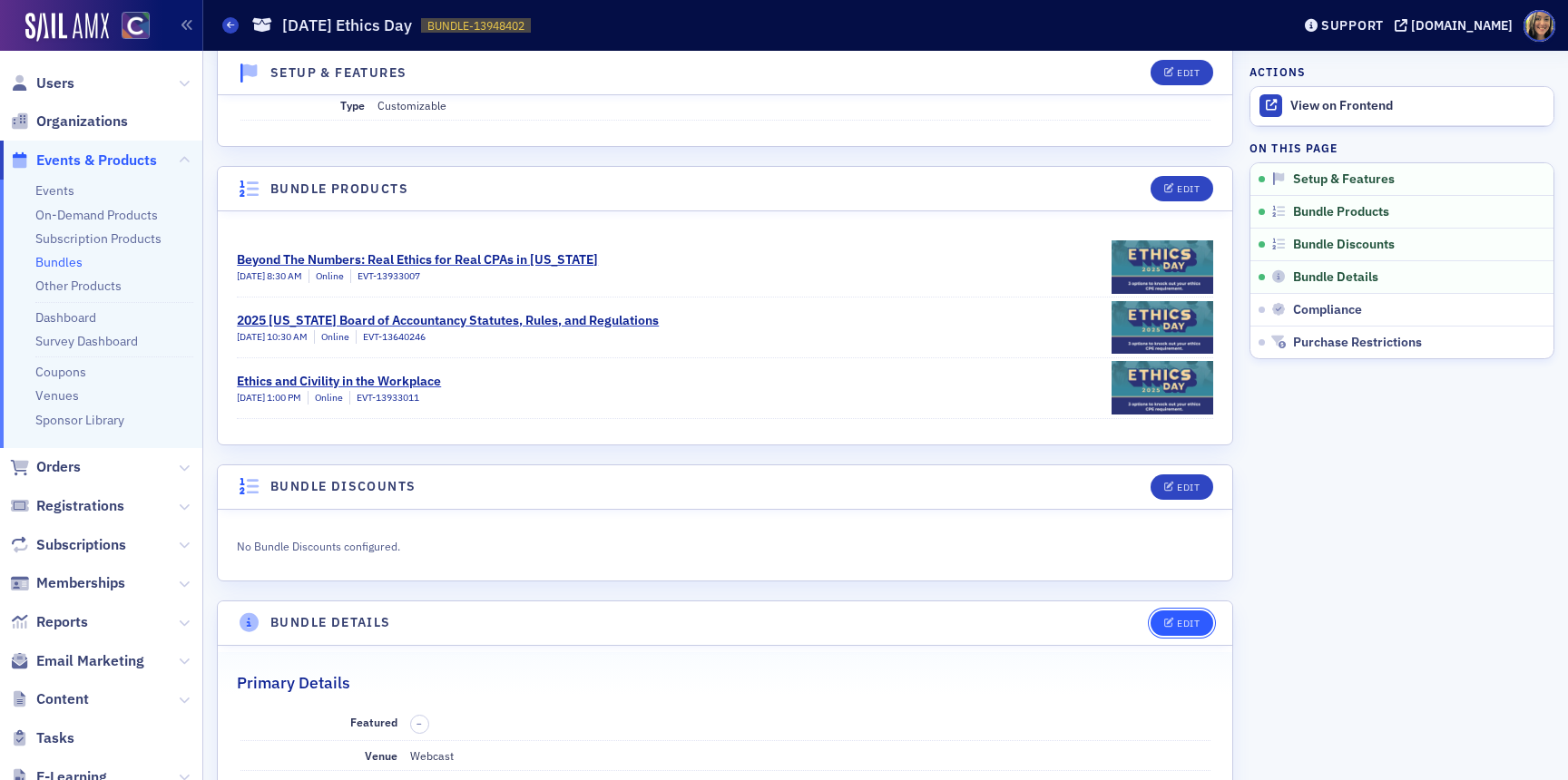 click on "Edit" 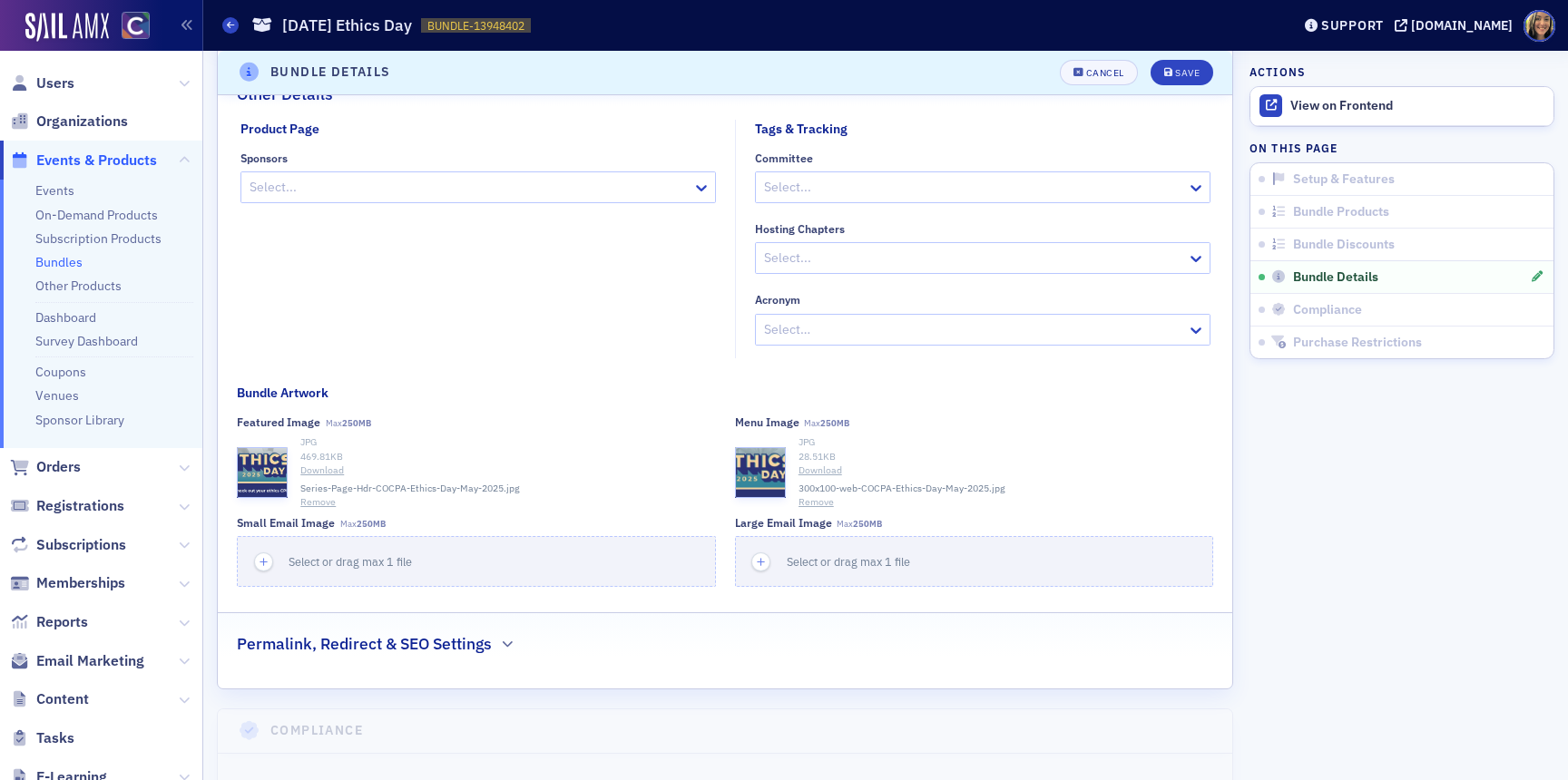 scroll, scrollTop: 1628, scrollLeft: 0, axis: vertical 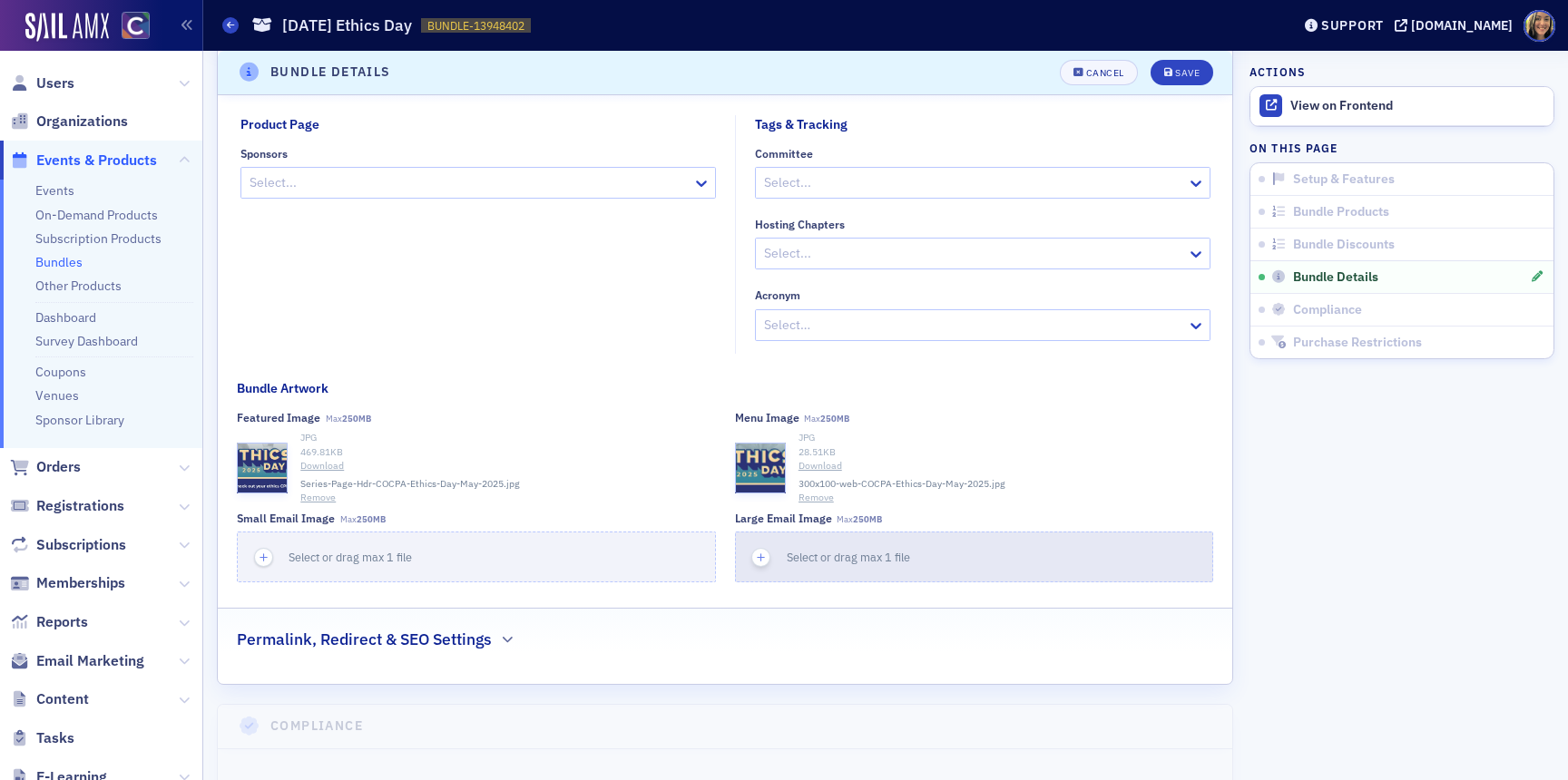 click 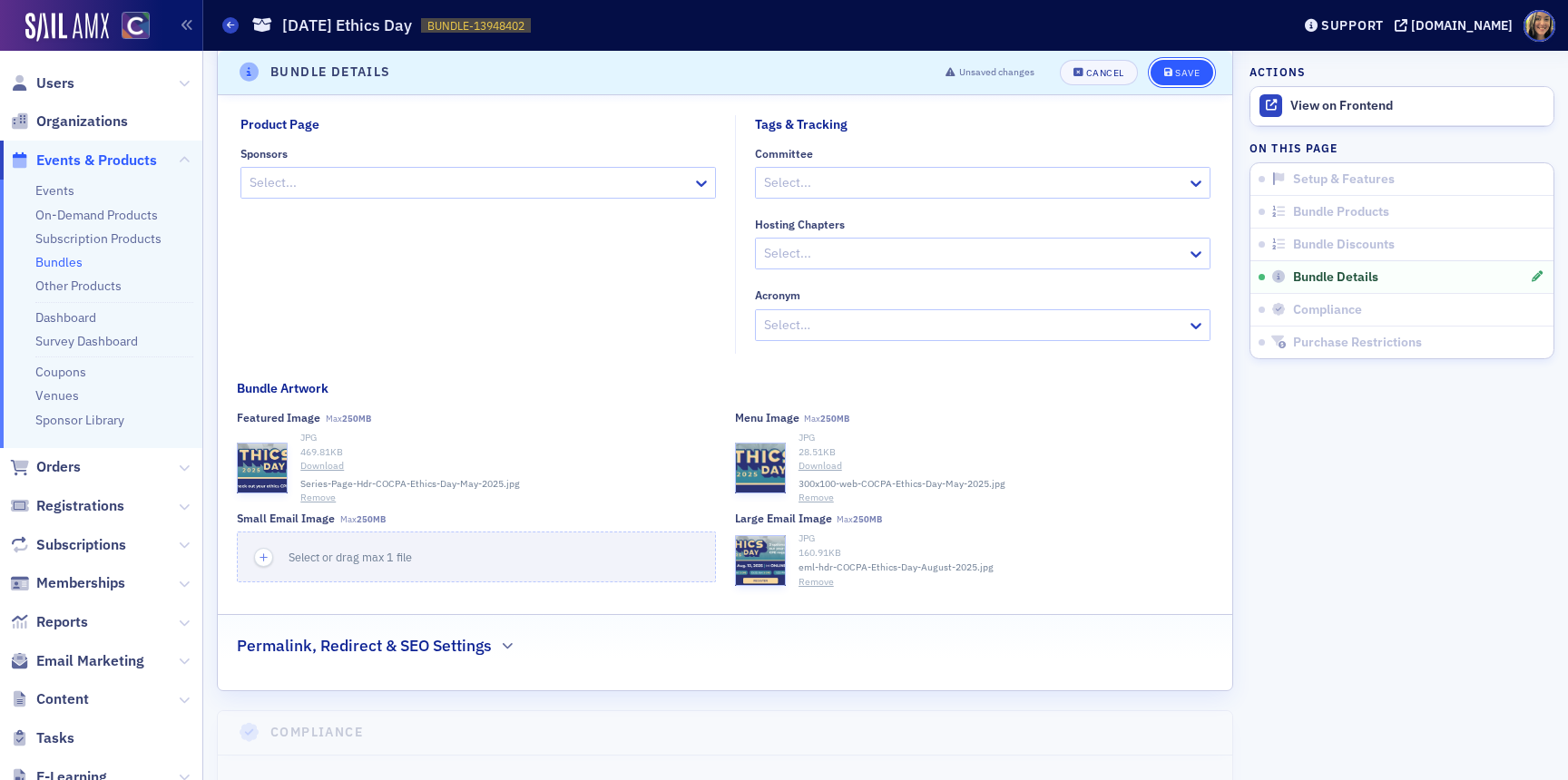 click on "Save" 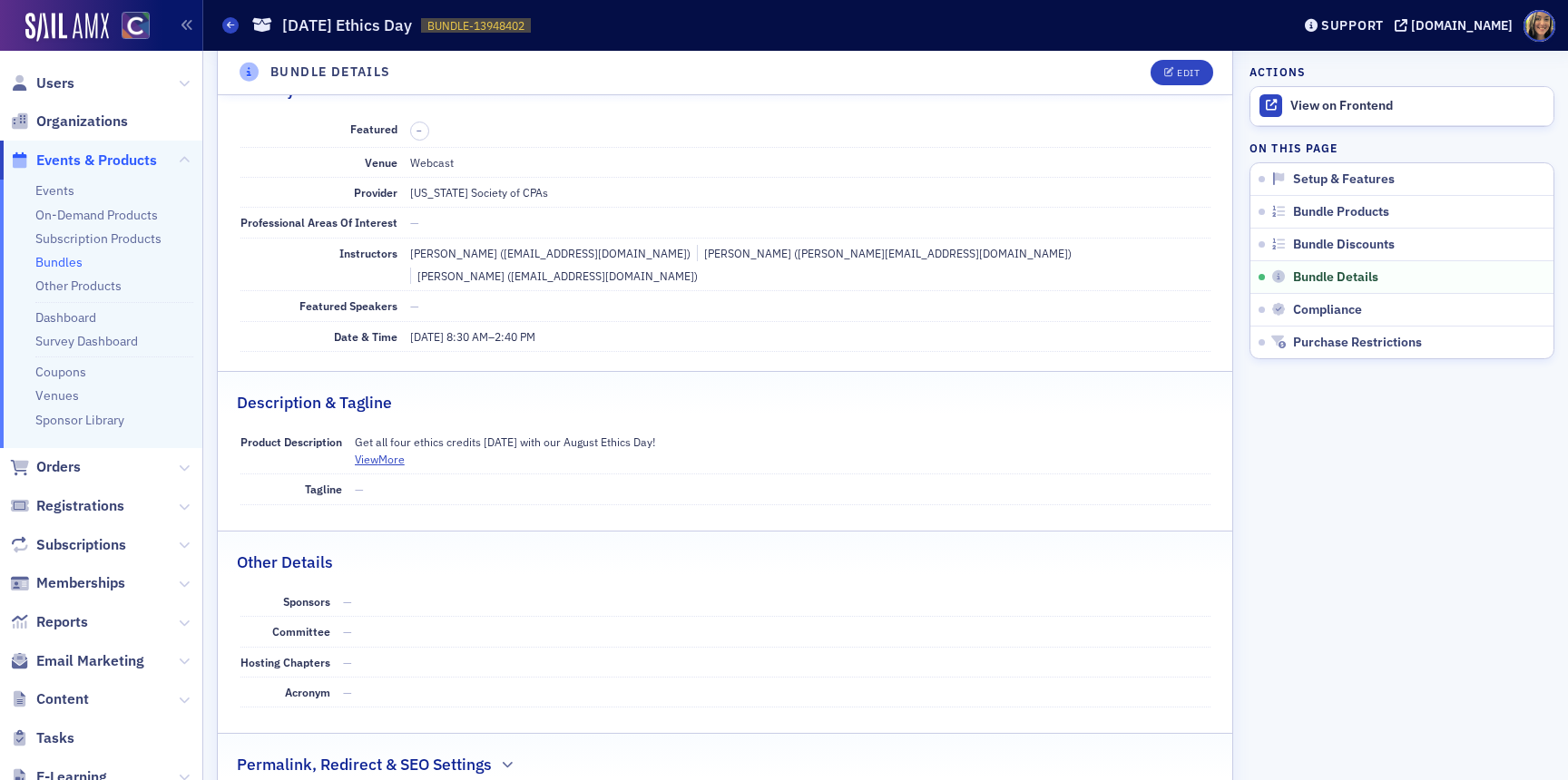 scroll, scrollTop: 849, scrollLeft: 0, axis: vertical 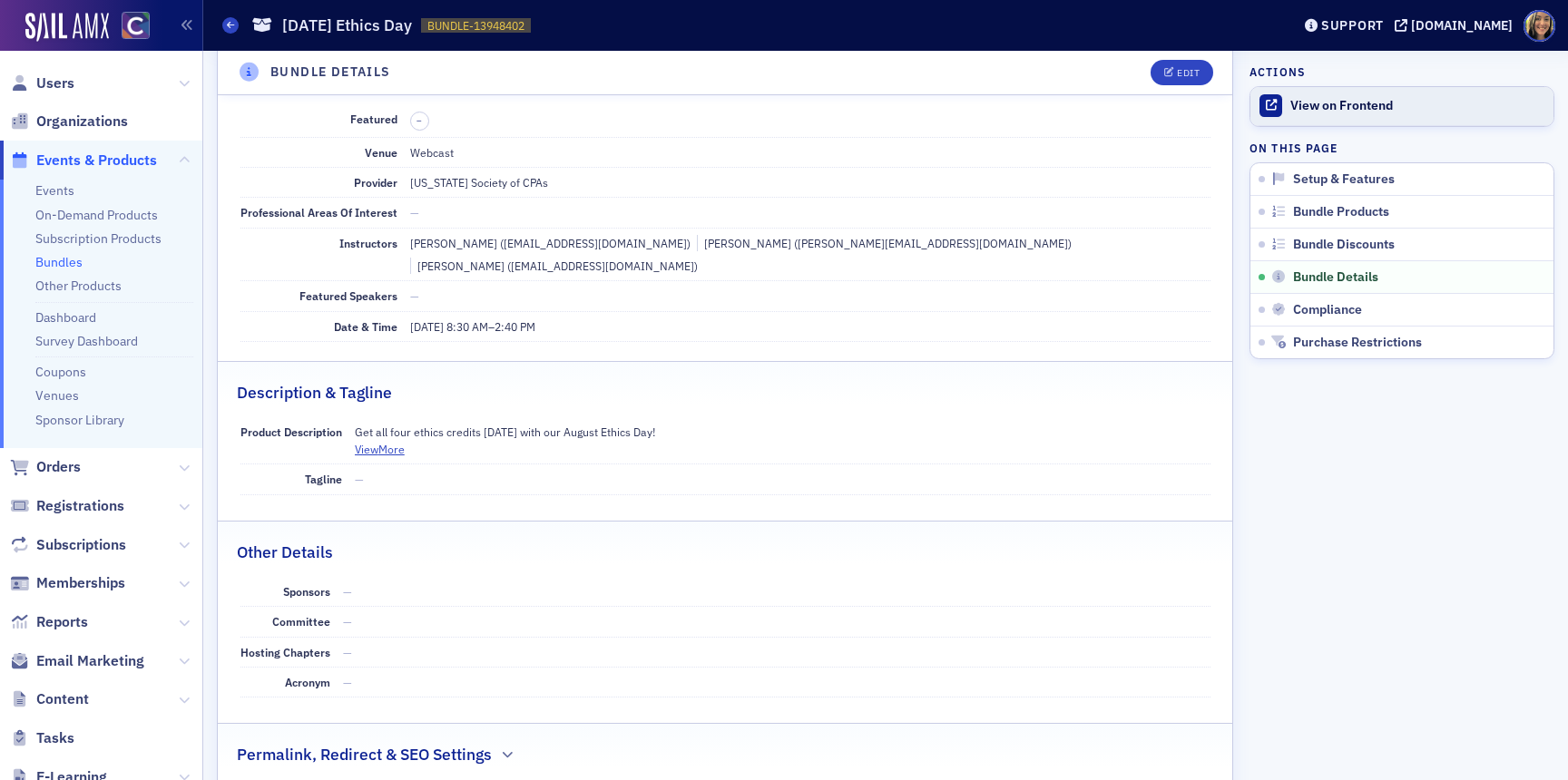 click on "View on Frontend" 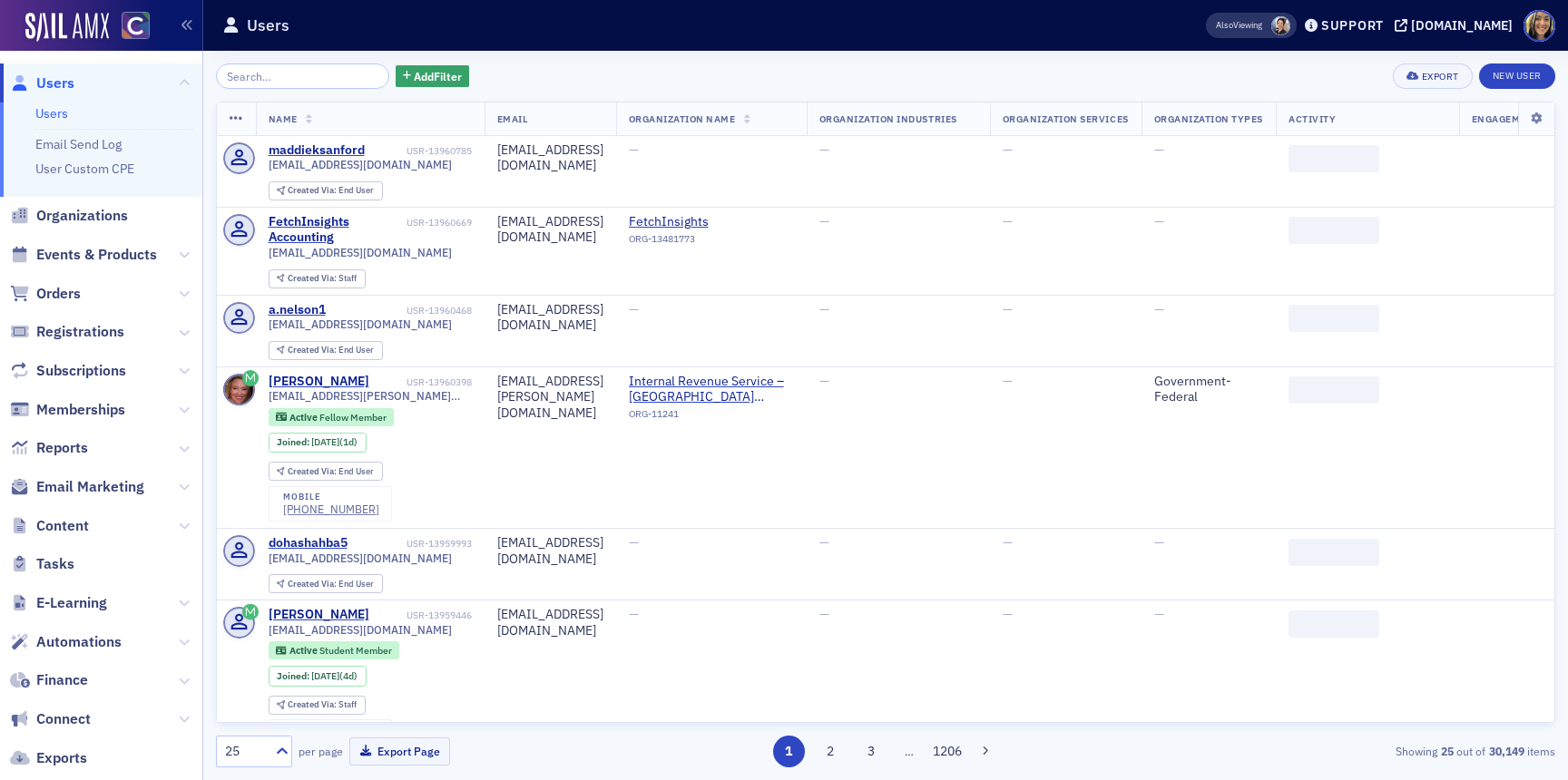 scroll, scrollTop: 0, scrollLeft: 0, axis: both 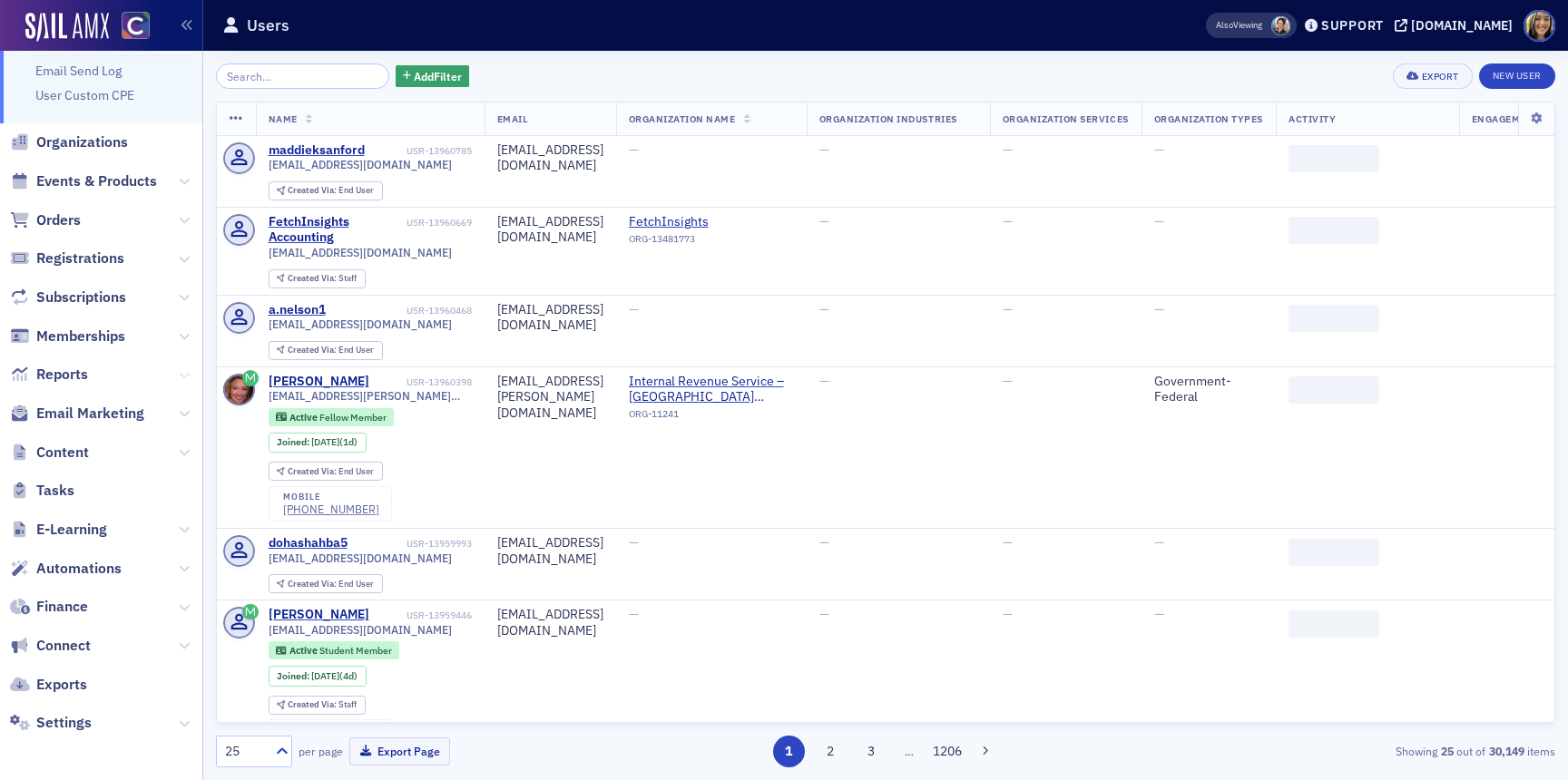 click 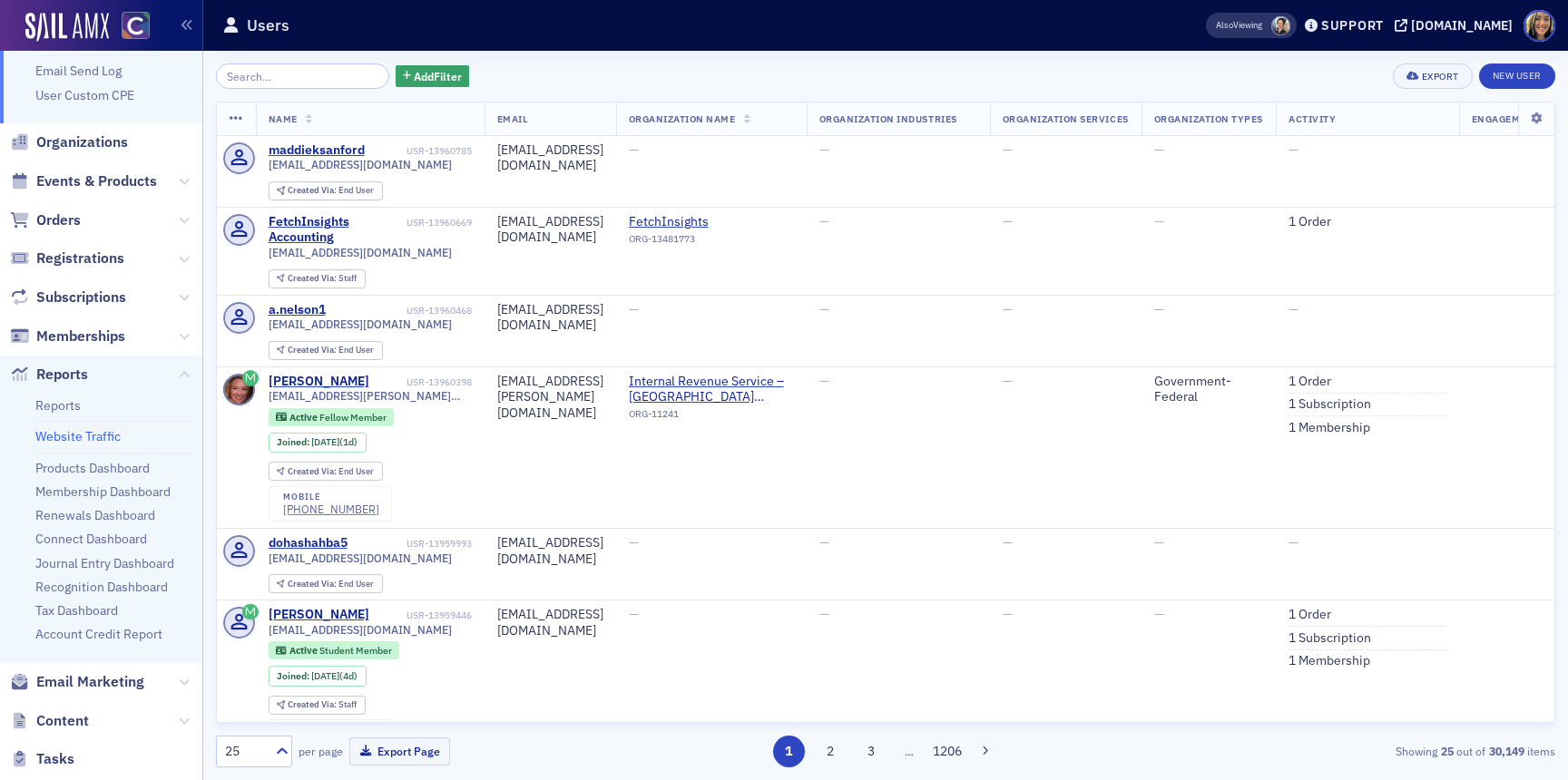 click on "Website Traffic" 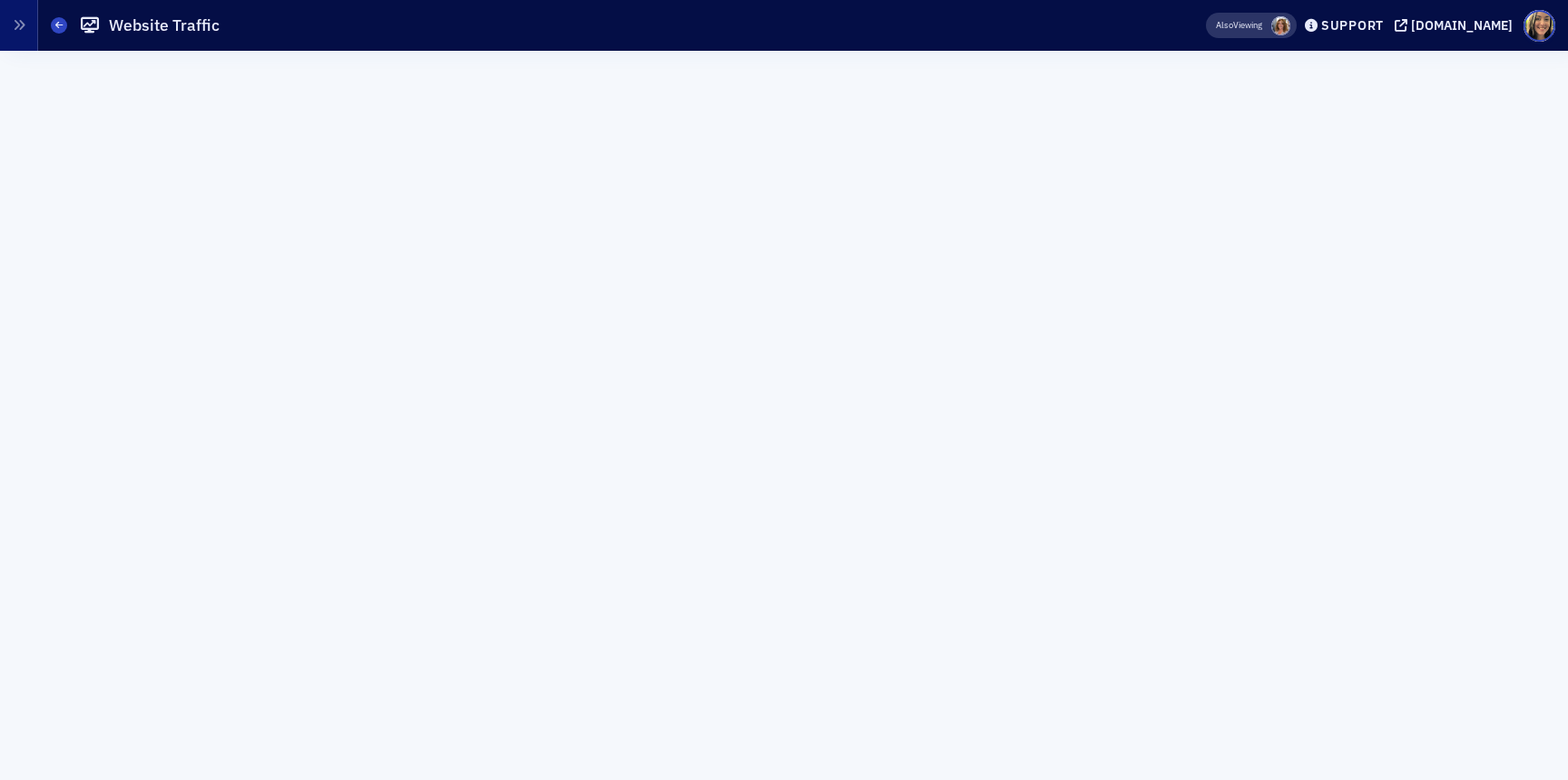 scroll, scrollTop: 0, scrollLeft: 0, axis: both 